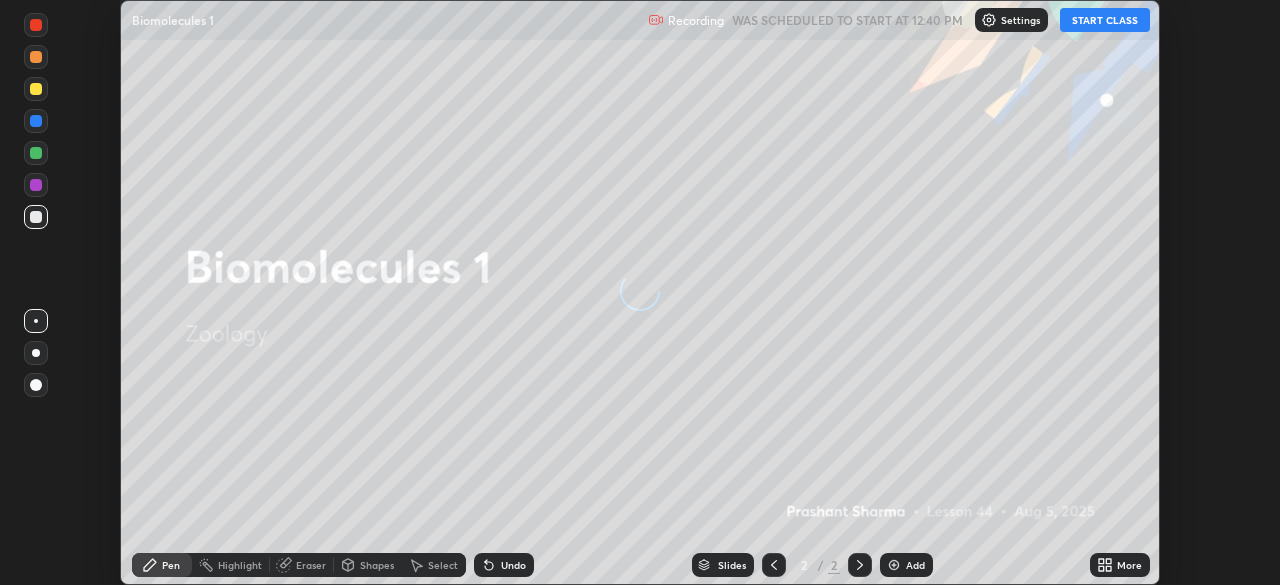 scroll, scrollTop: 0, scrollLeft: 0, axis: both 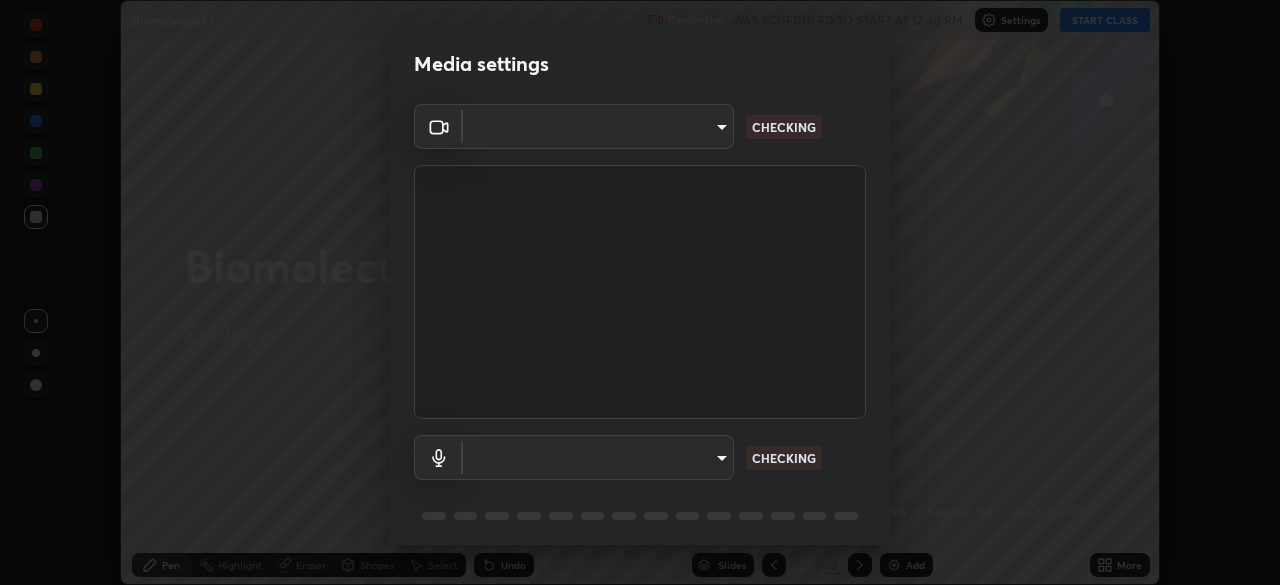 click on "Erase all Biomolecules 1 Recording WAS SCHEDULED TO START AT 12:40 PM Settings START CLASS Setting up your live class Biomolecules 1 • L44 of Zoology [FIRST] [LAST] Pen Highlight Eraser Shapes Select Undo Slides 2 / 2 Add More No doubts shared Encourage your learners to ask a doubt for better clarity Report an issue Reason for reporting Buffering Chat not working Audio - Video sync issue Educator video quality low ​ Attach an image Report Media settings ​ CHECKING ​ CHECKING 1 / 5 Next" at bounding box center (640, 292) 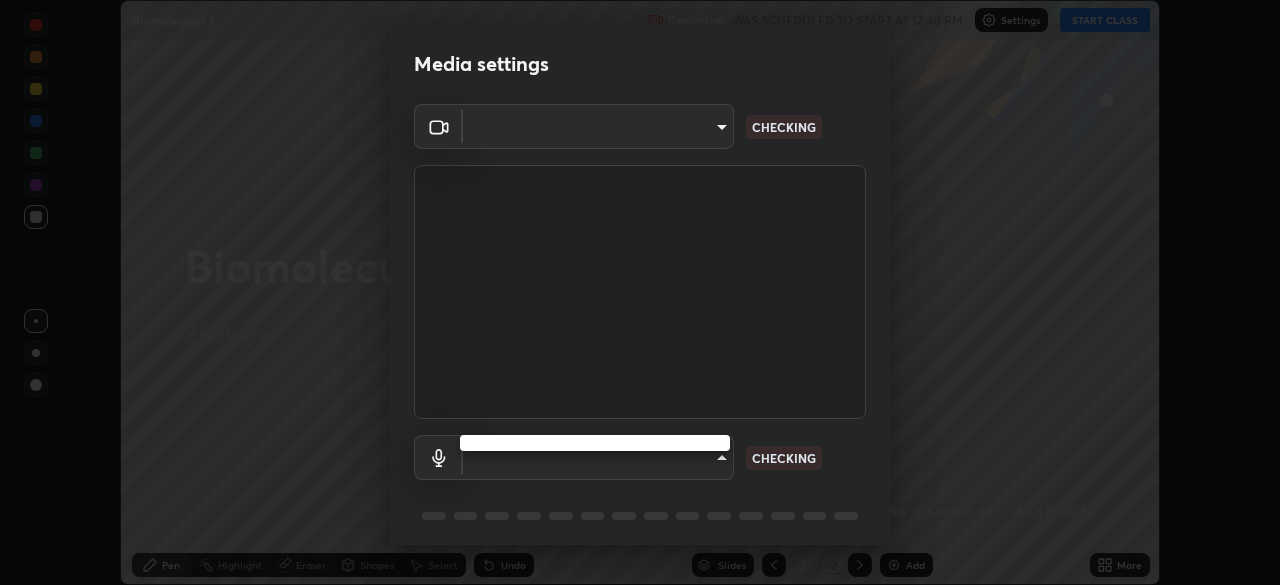type on "cbd69d3ab31666e68bc16f5f2905db6189ec8135df4d15a94e2bba87772e1748" 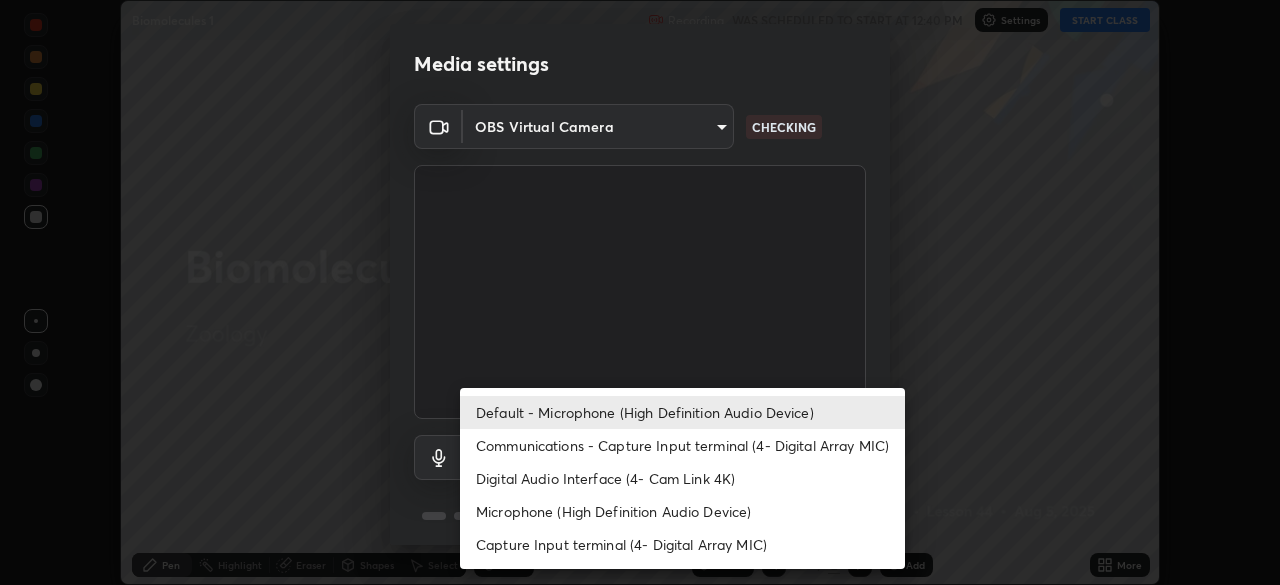 click on "Digital Audio Interface (4- Cam Link 4K)" at bounding box center (682, 478) 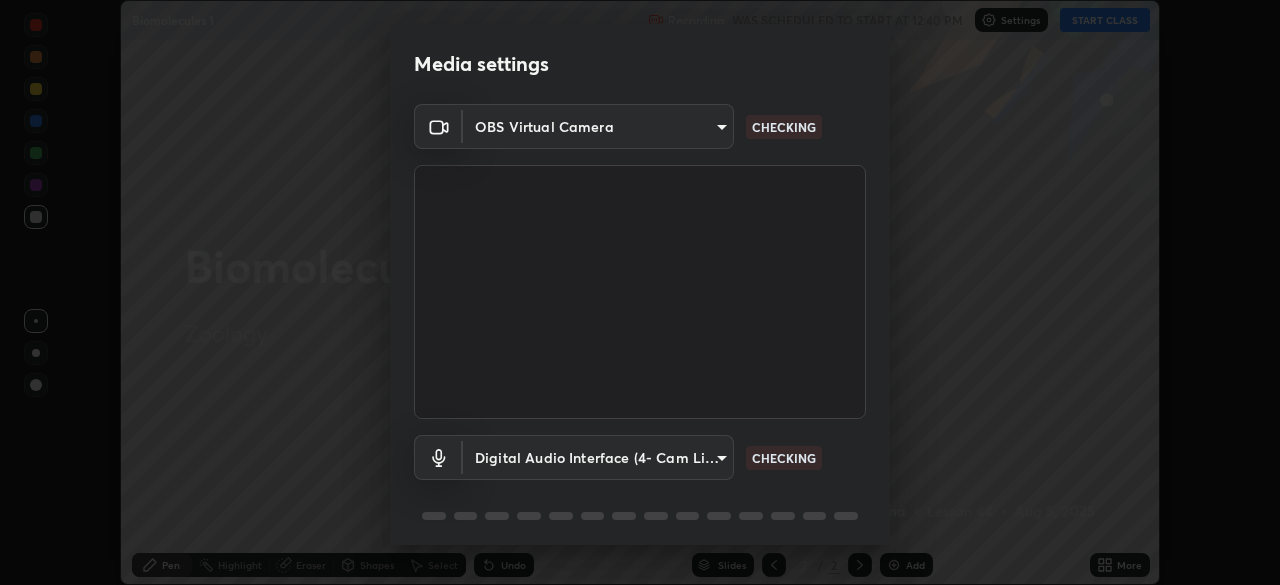 click on "Erase all Biomolecules 1 Recording WAS SCHEDULED TO START AT 12:40 PM Settings START CLASS Setting up your live class Biomolecules 1 • L44 of Zoology [FIRST] [LAST] Pen Highlight Eraser Shapes Select Undo Slides 2 / 2 Add More No doubts shared Encourage your learners to ask a doubt for better clarity Report an issue Reason for reporting Buffering Chat not working Audio - Video sync issue Educator video quality low ​ Attach an image Report Media settings OBS Virtual Camera cbd69d3ab31666e68bc16f5f2905db6189ec8135df4d15a94e2bba87772e1748 CHECKING Digital Audio Interface (4- Cam Link 4K) 3f407b0b0bc515f2e7461ad3ffe59168b0731f71097e2dec7f3e00603358c61a CHECKING 1 / 5 Next" at bounding box center [640, 292] 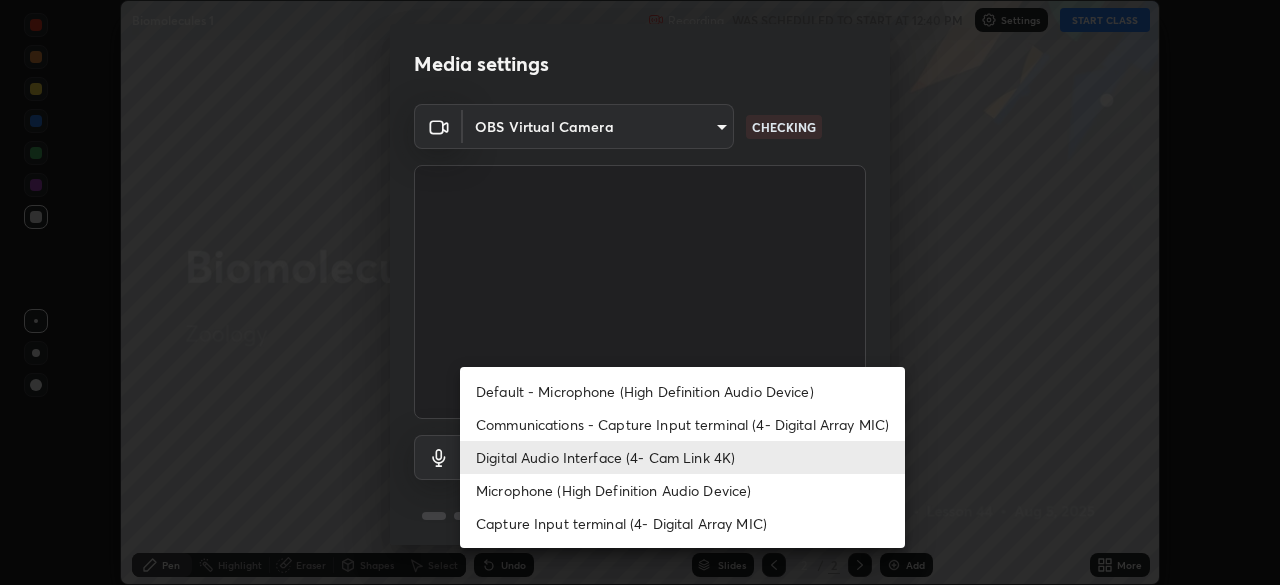 click on "Default - Microphone (High Definition Audio Device)" at bounding box center (682, 391) 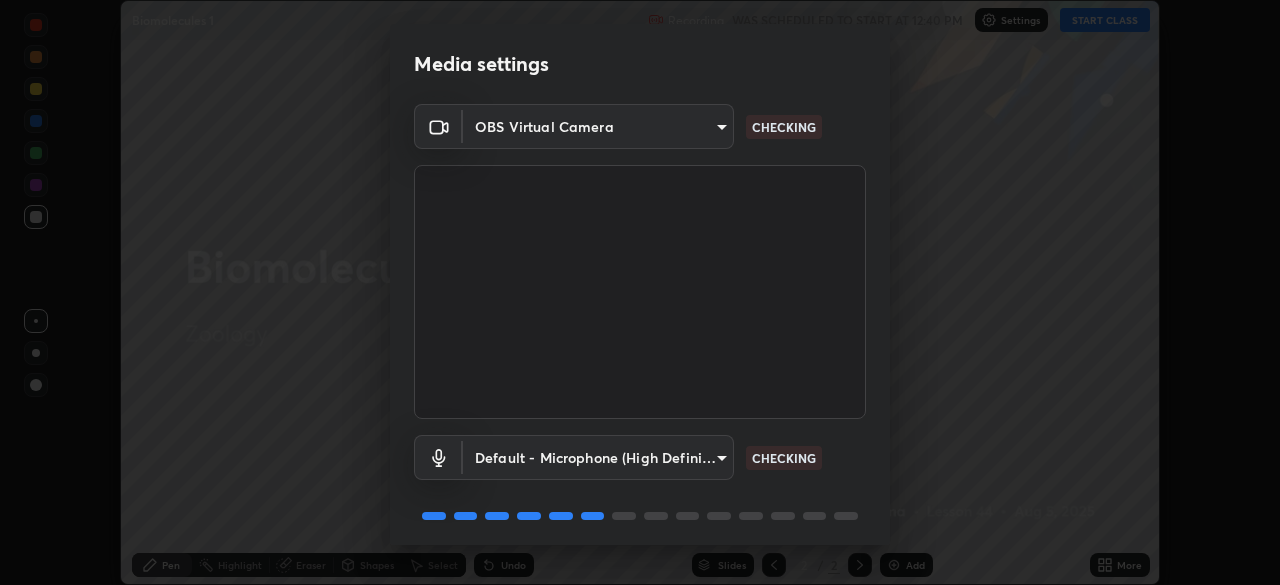 scroll, scrollTop: 71, scrollLeft: 0, axis: vertical 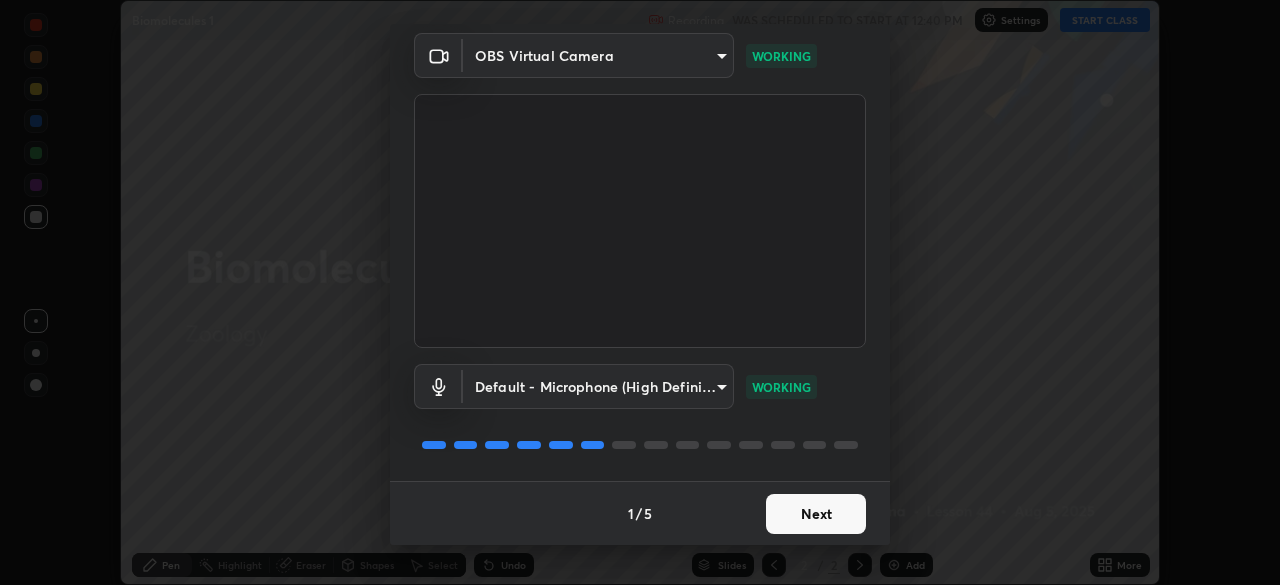 click on "Next" at bounding box center (816, 514) 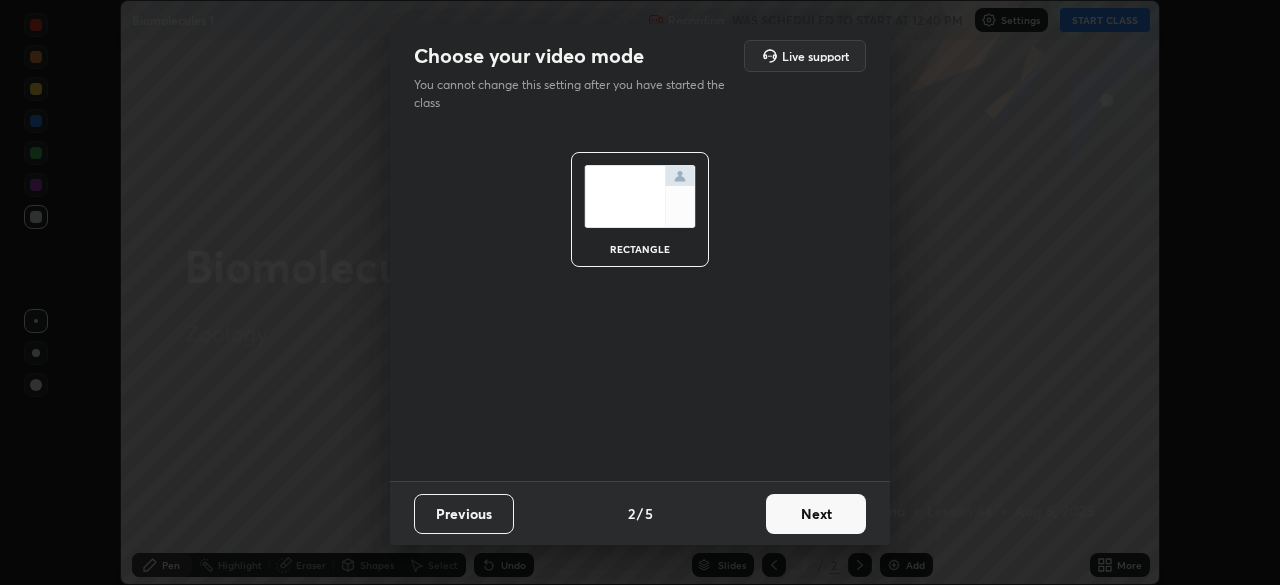 scroll, scrollTop: 0, scrollLeft: 0, axis: both 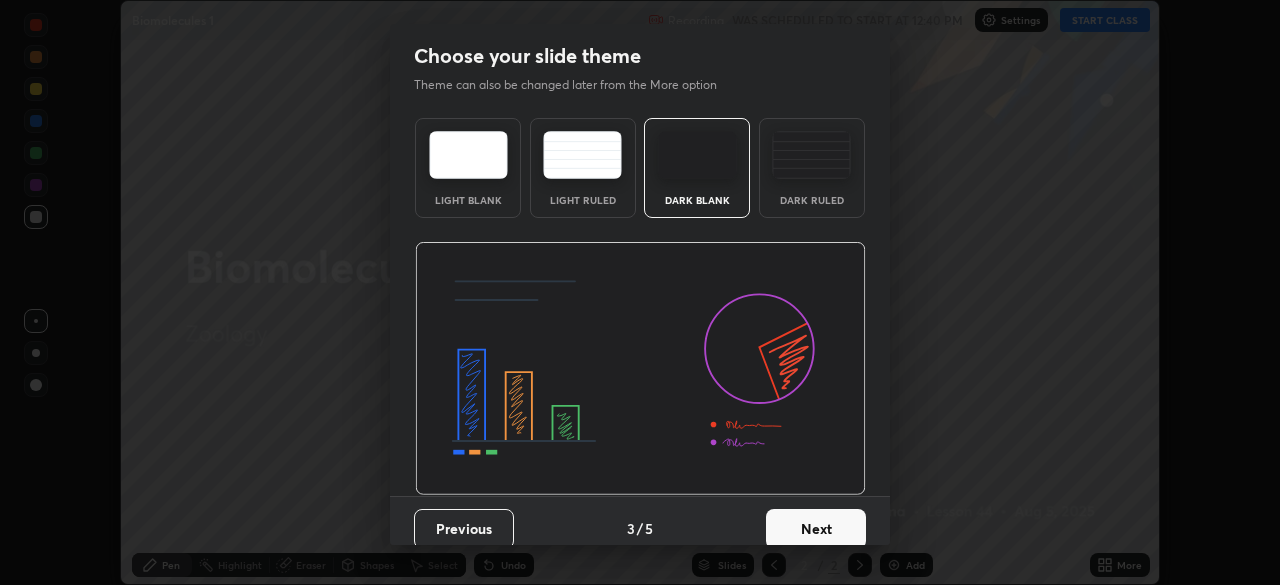 click on "Next" at bounding box center [816, 529] 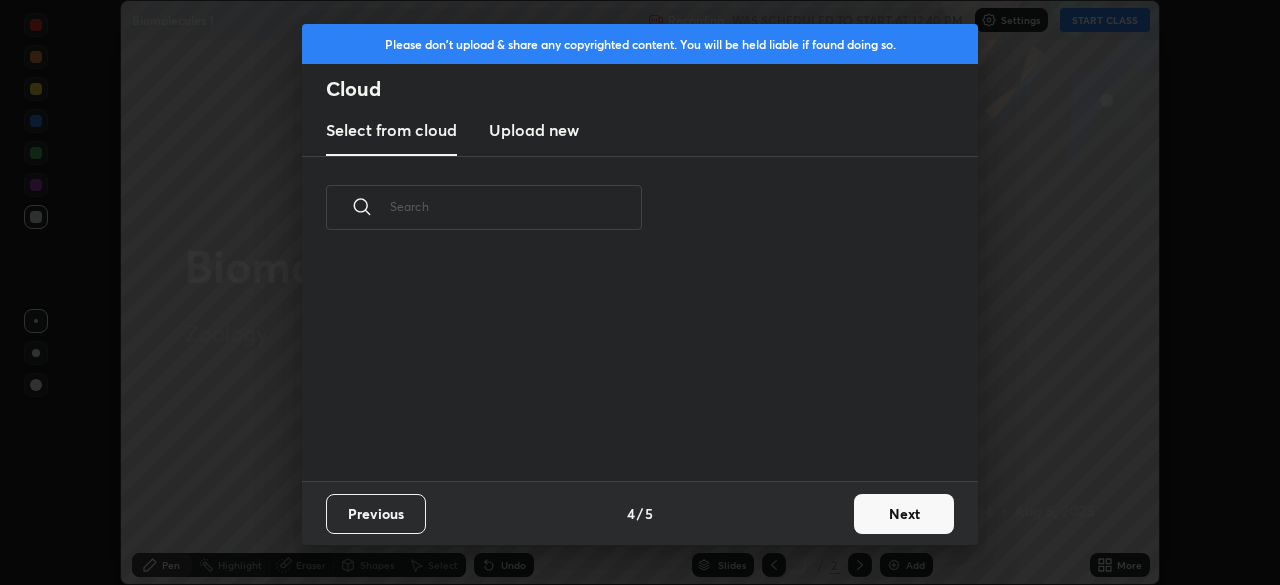 click on "Next" at bounding box center [904, 514] 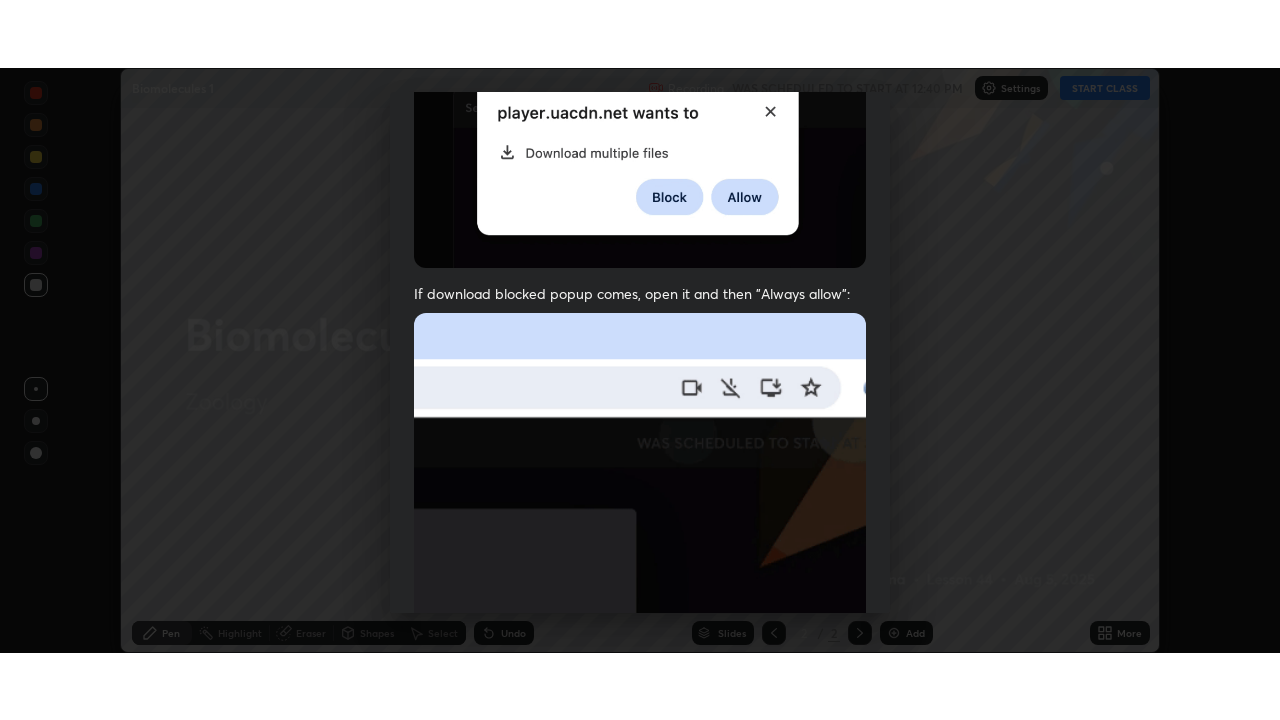 scroll, scrollTop: 479, scrollLeft: 0, axis: vertical 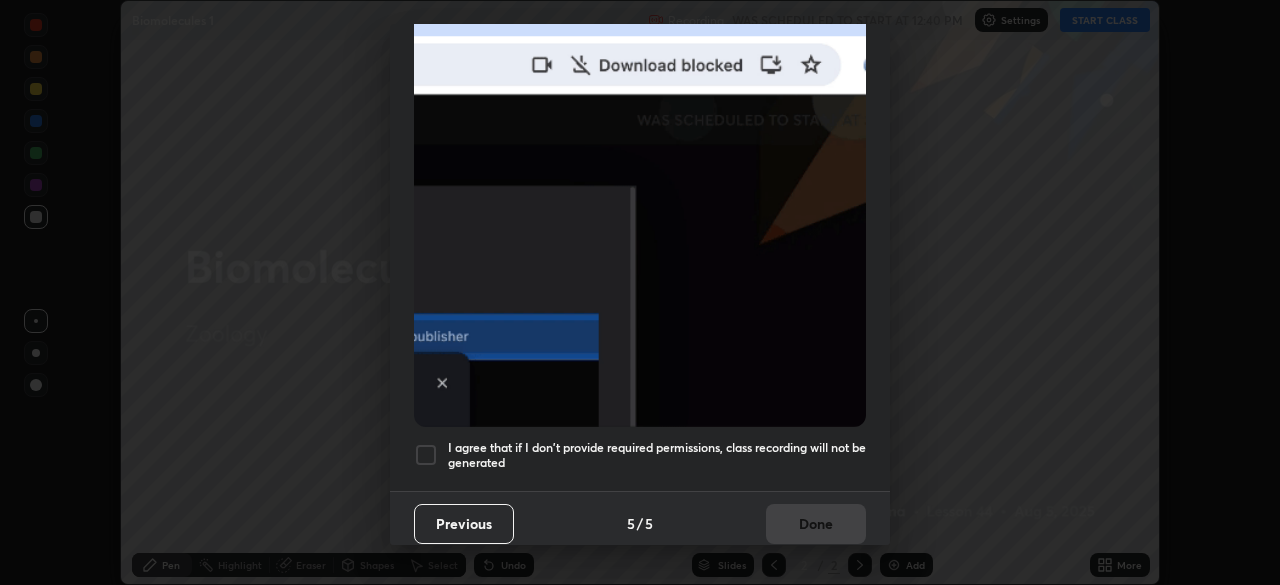 click at bounding box center [426, 455] 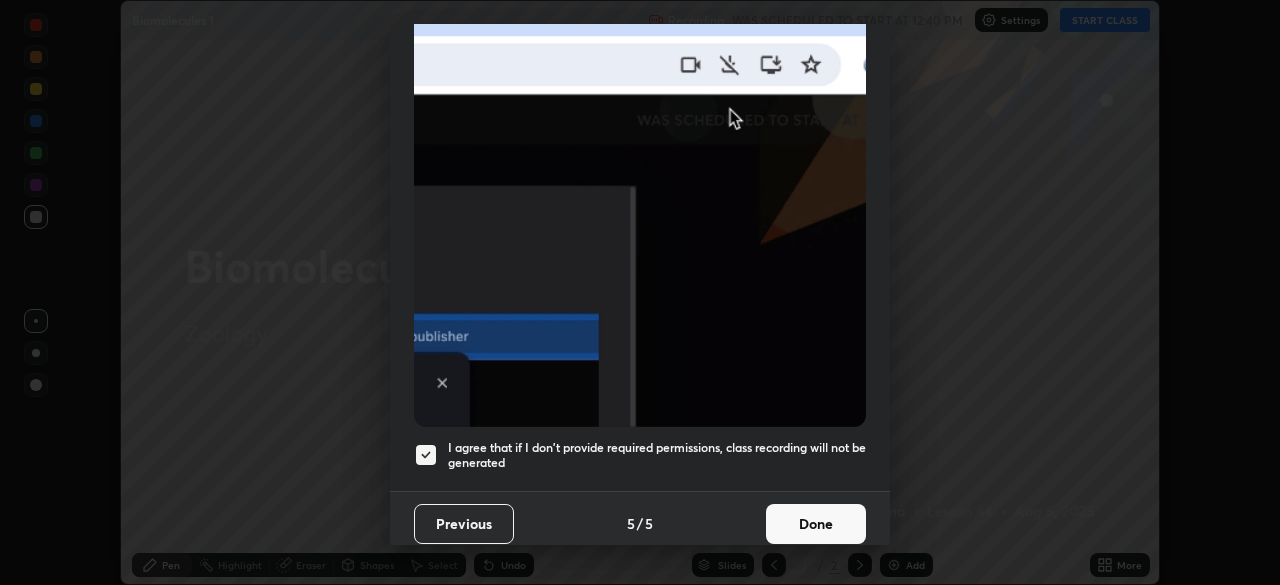 click on "Done" at bounding box center (816, 524) 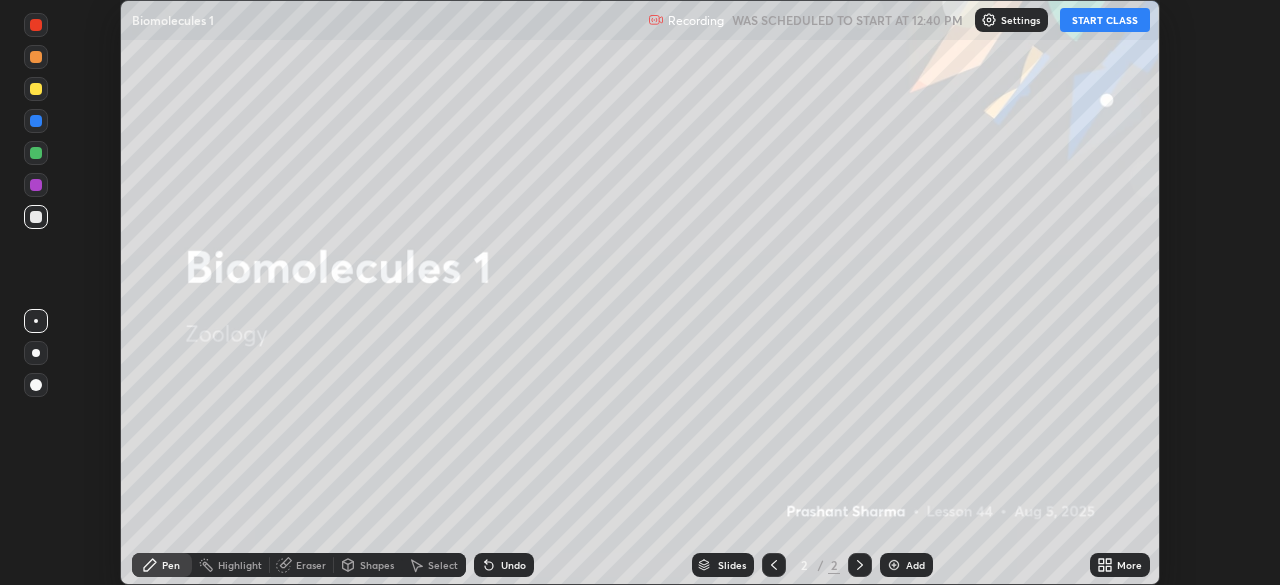 click 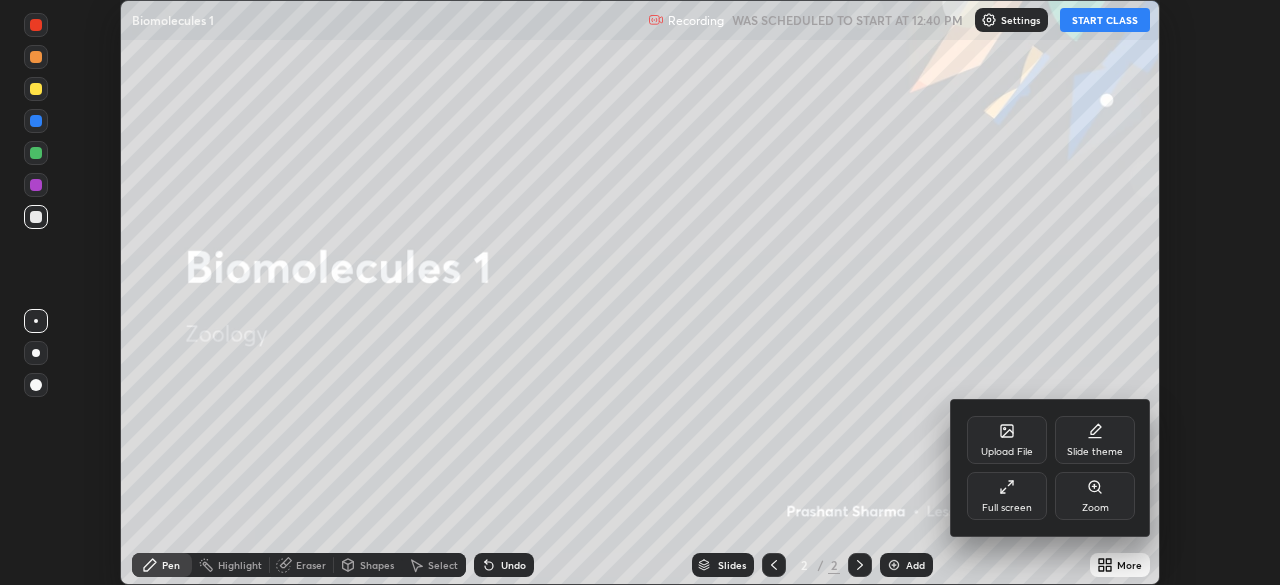 click 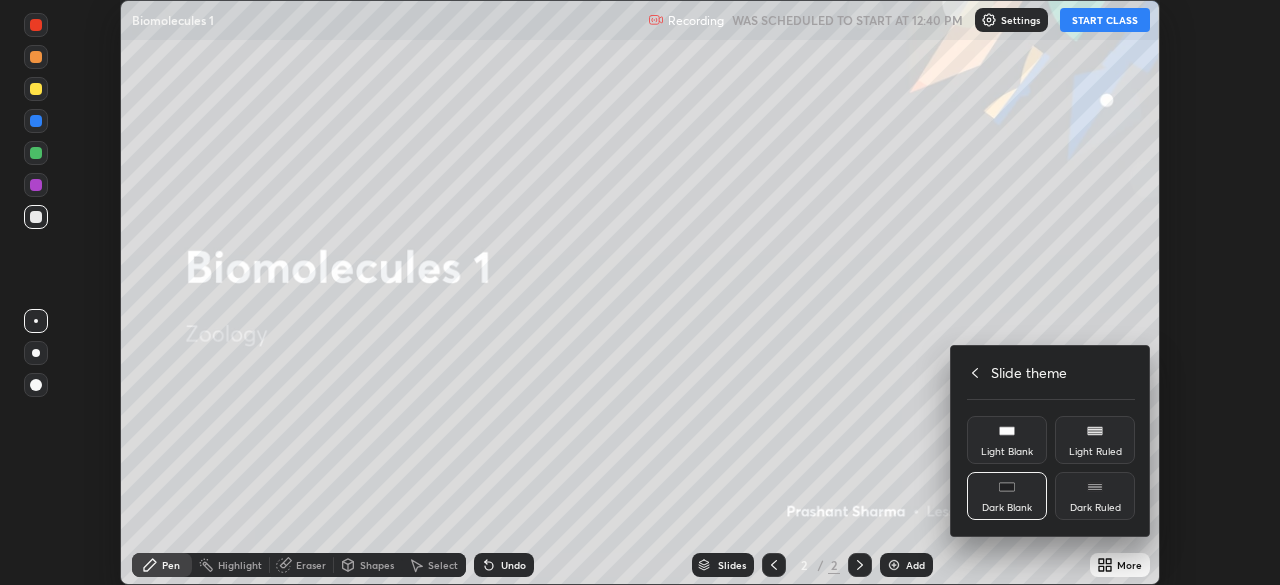 click on "Dark Blank" at bounding box center [1007, 496] 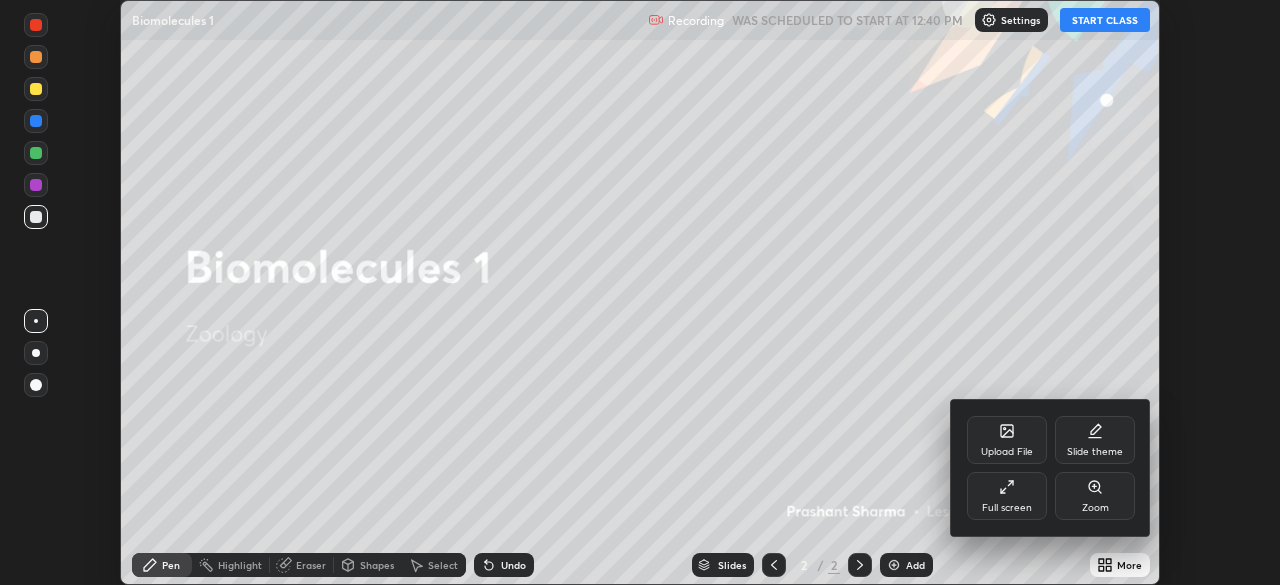 click on "Full screen" at bounding box center (1007, 508) 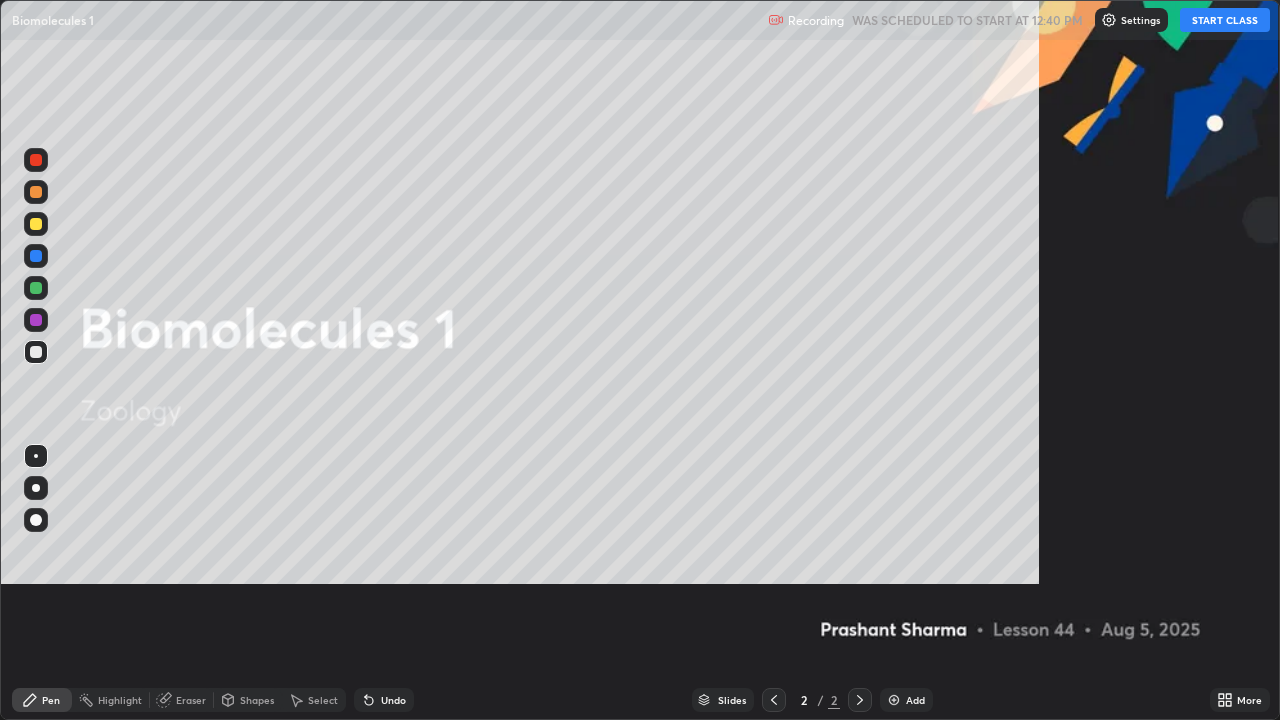 scroll, scrollTop: 99280, scrollLeft: 98720, axis: both 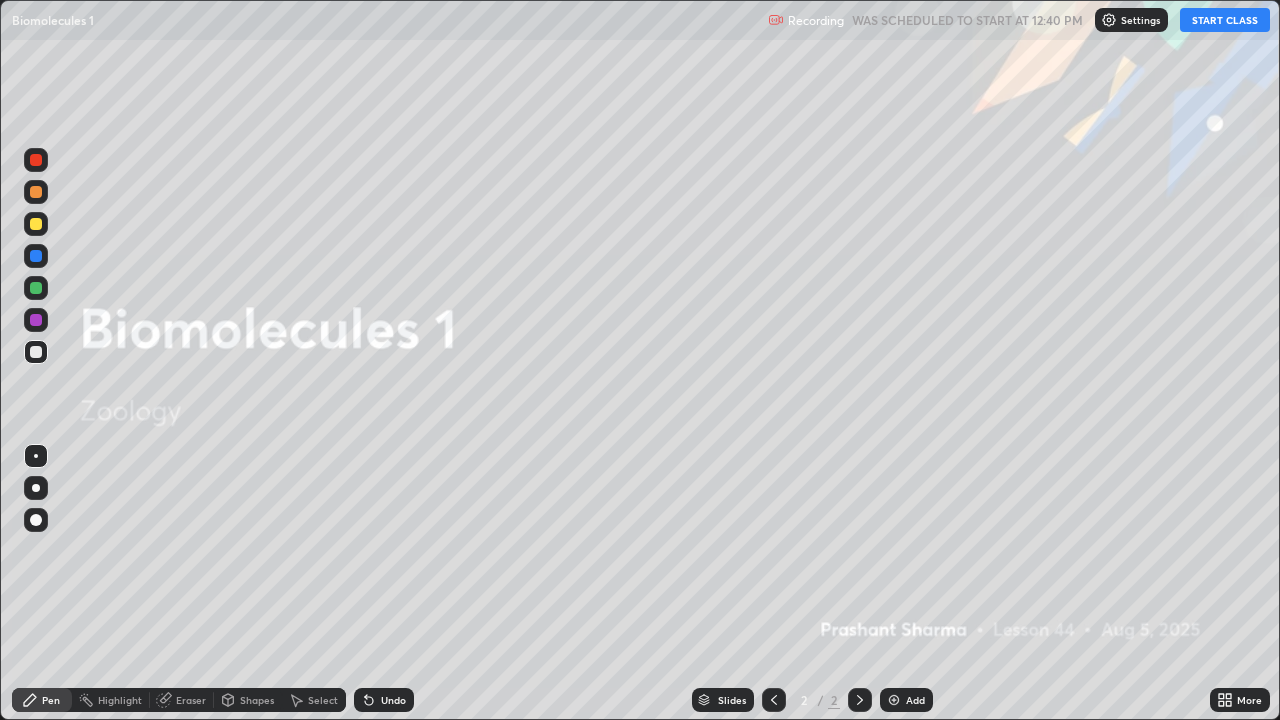 click on "Add" at bounding box center (915, 700) 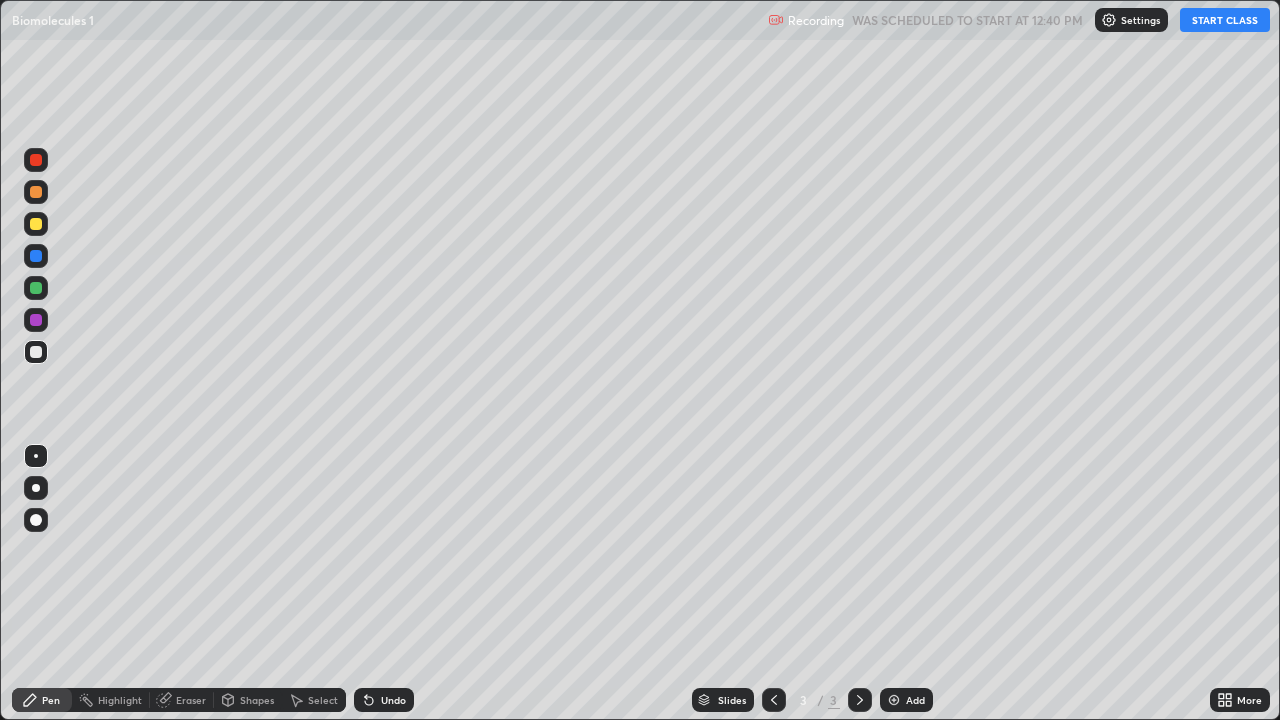 click on "START CLASS" at bounding box center [1225, 20] 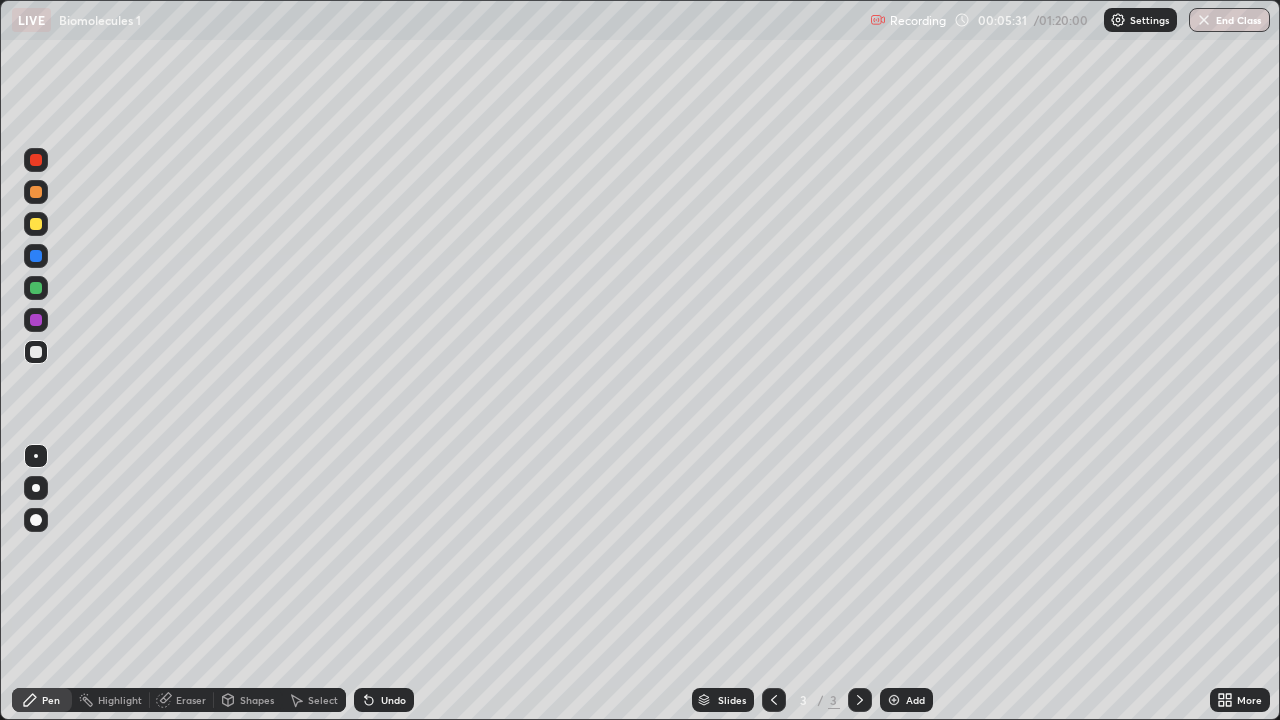 click at bounding box center [36, 352] 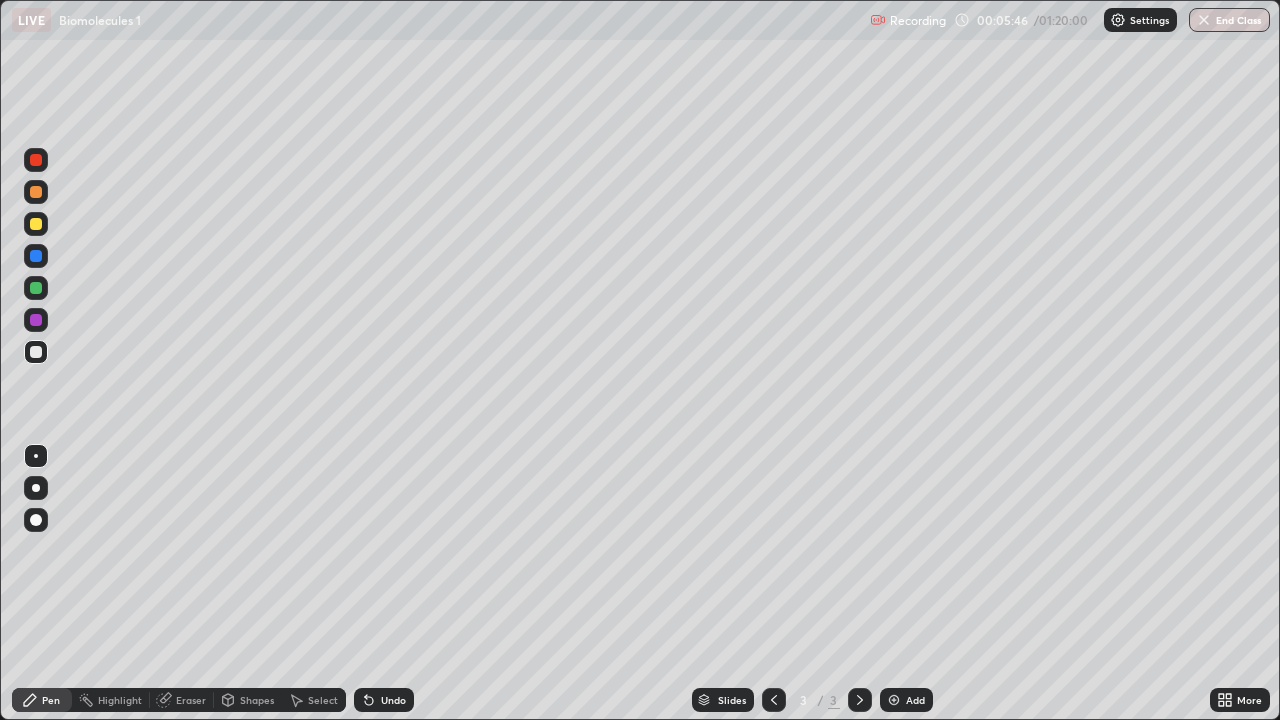 click on "Select" at bounding box center [314, 700] 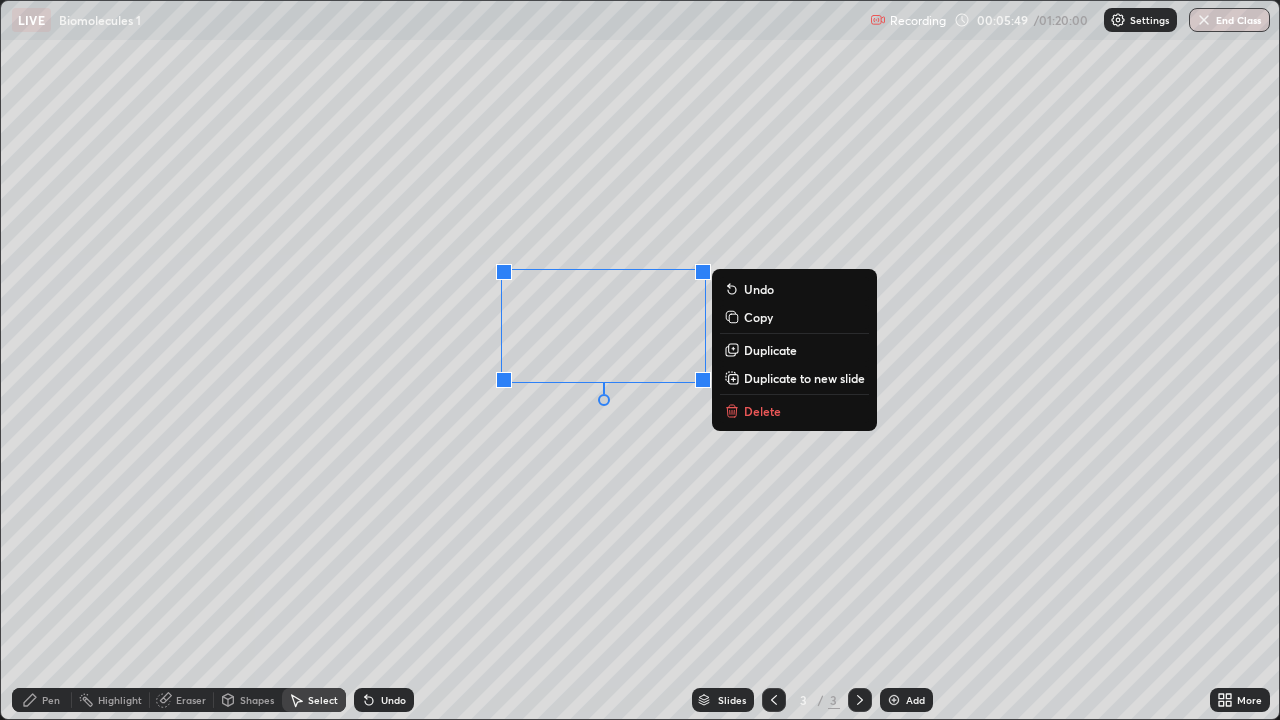 click on "Copy" at bounding box center [758, 317] 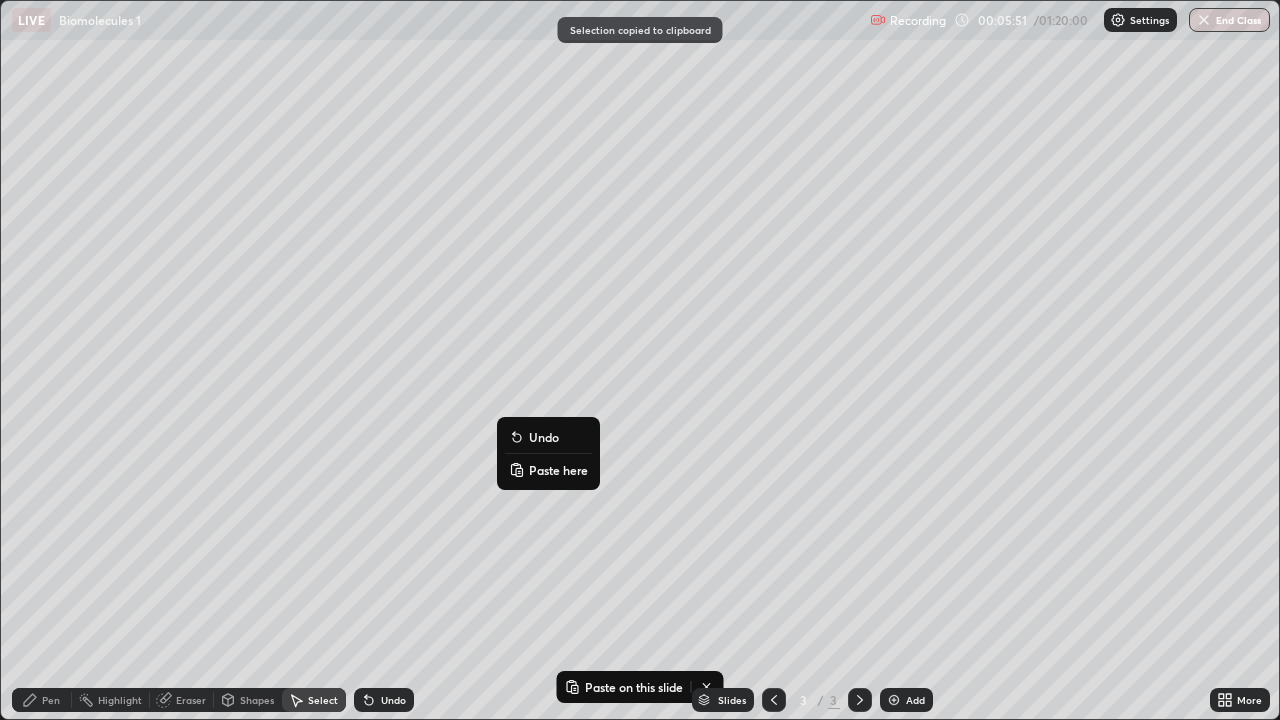 click on "Paste here" at bounding box center (558, 470) 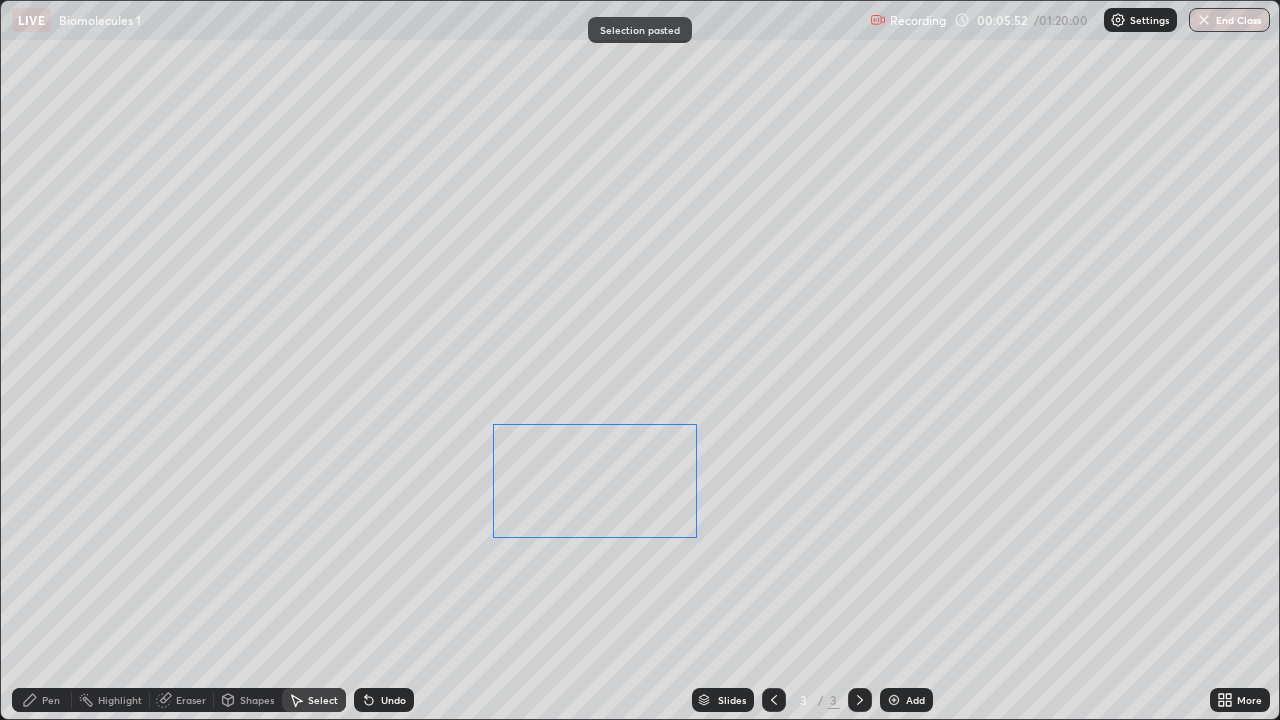 click on "0 ° Undo Copy Paste here Duplicate Duplicate to new slide Delete" at bounding box center (640, 360) 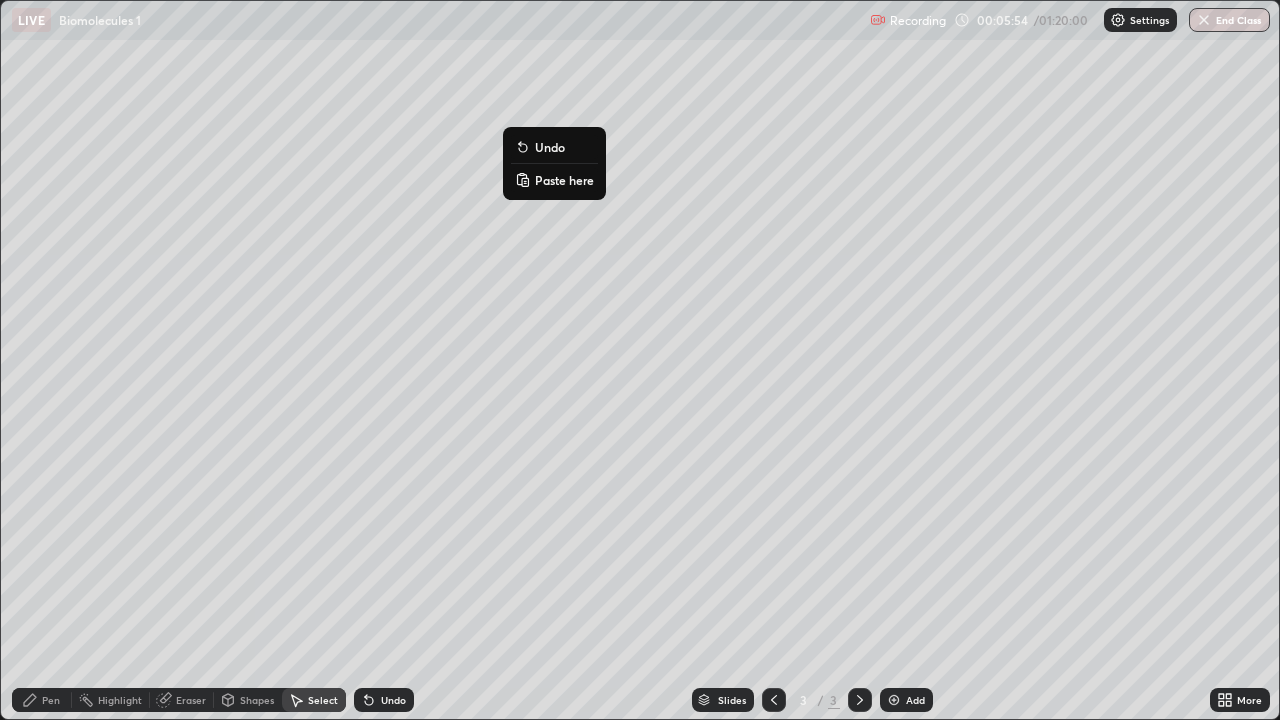 click on "Paste here" at bounding box center (564, 180) 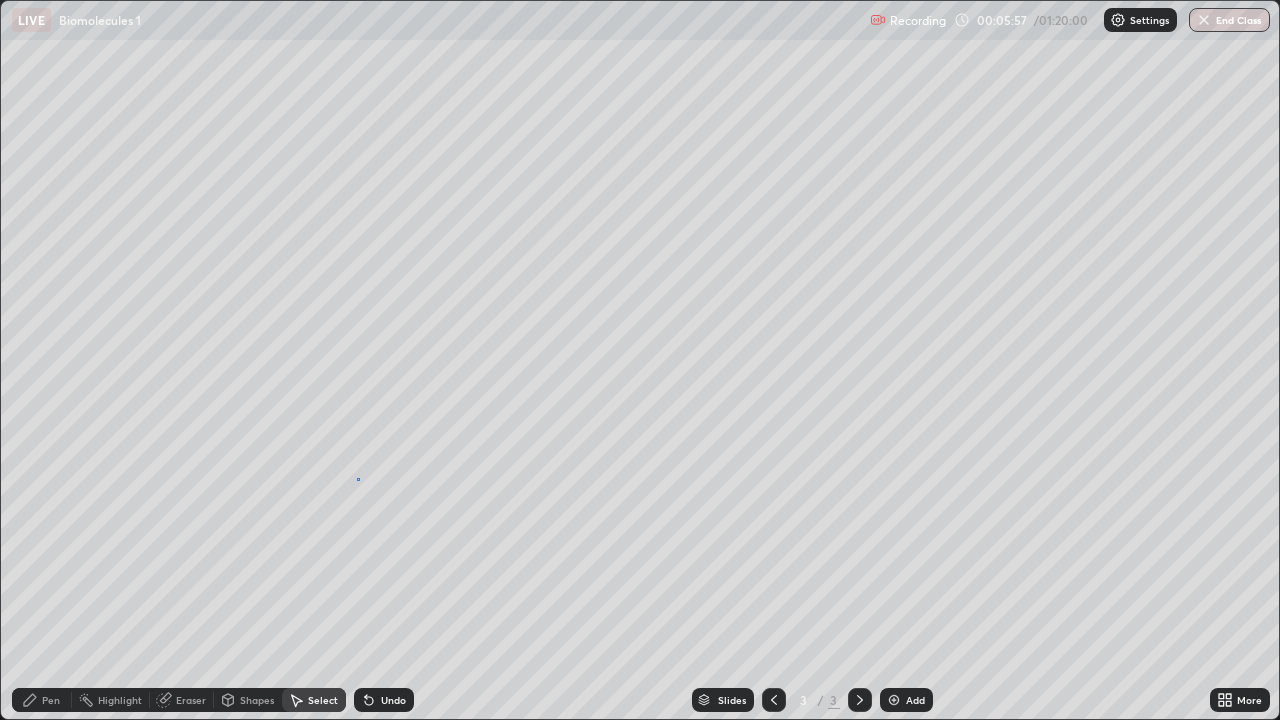 click on "0 ° Undo Copy Paste here Duplicate Duplicate to new slide Delete" at bounding box center (640, 360) 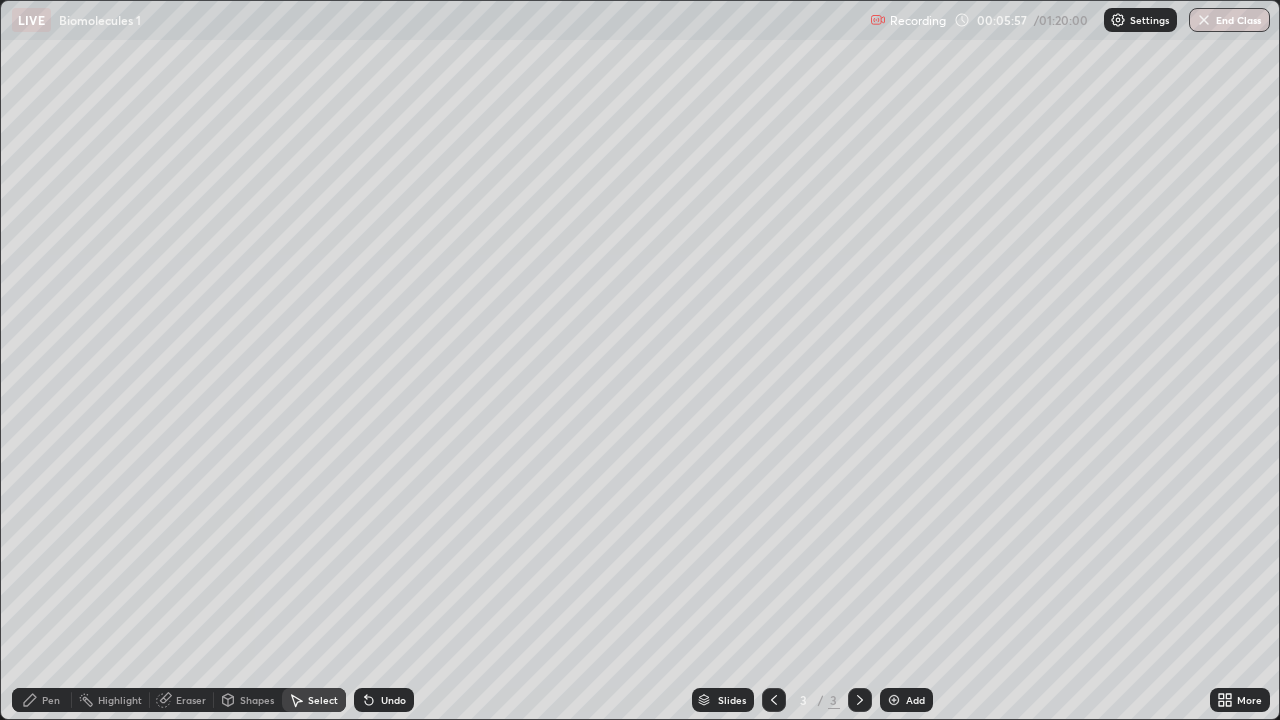 click on "Pen" at bounding box center (42, 700) 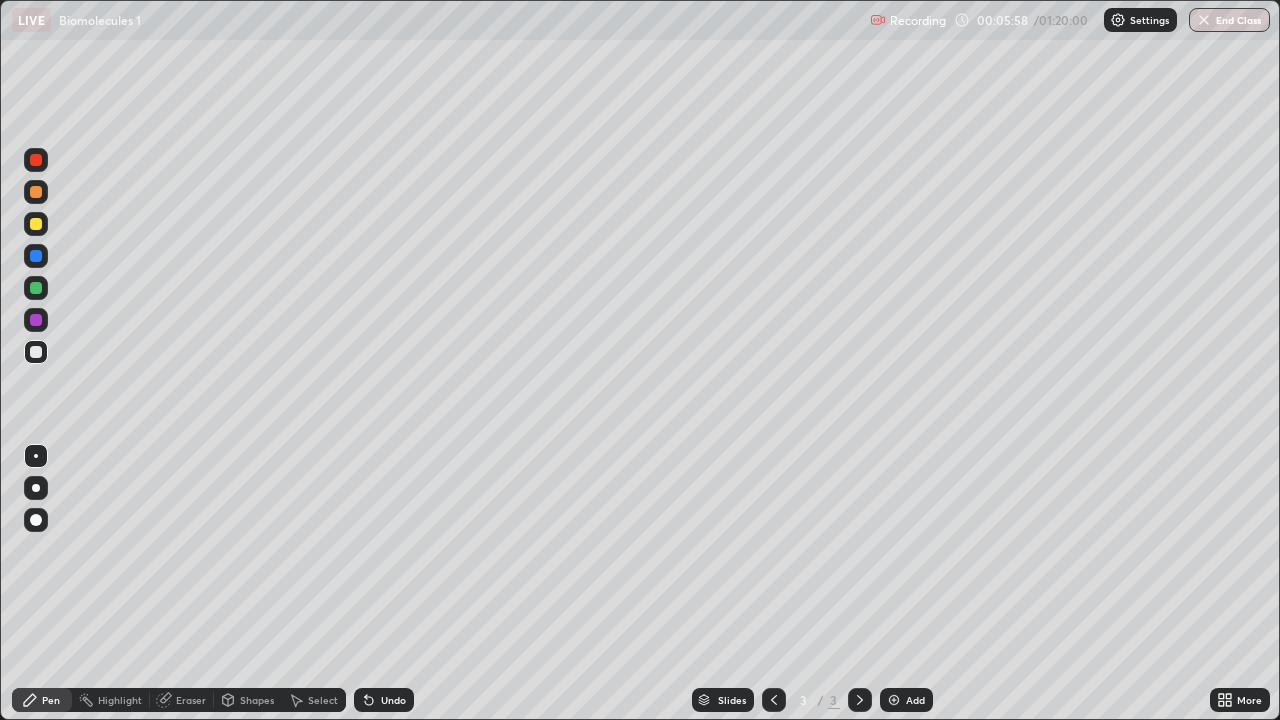 click at bounding box center [36, 192] 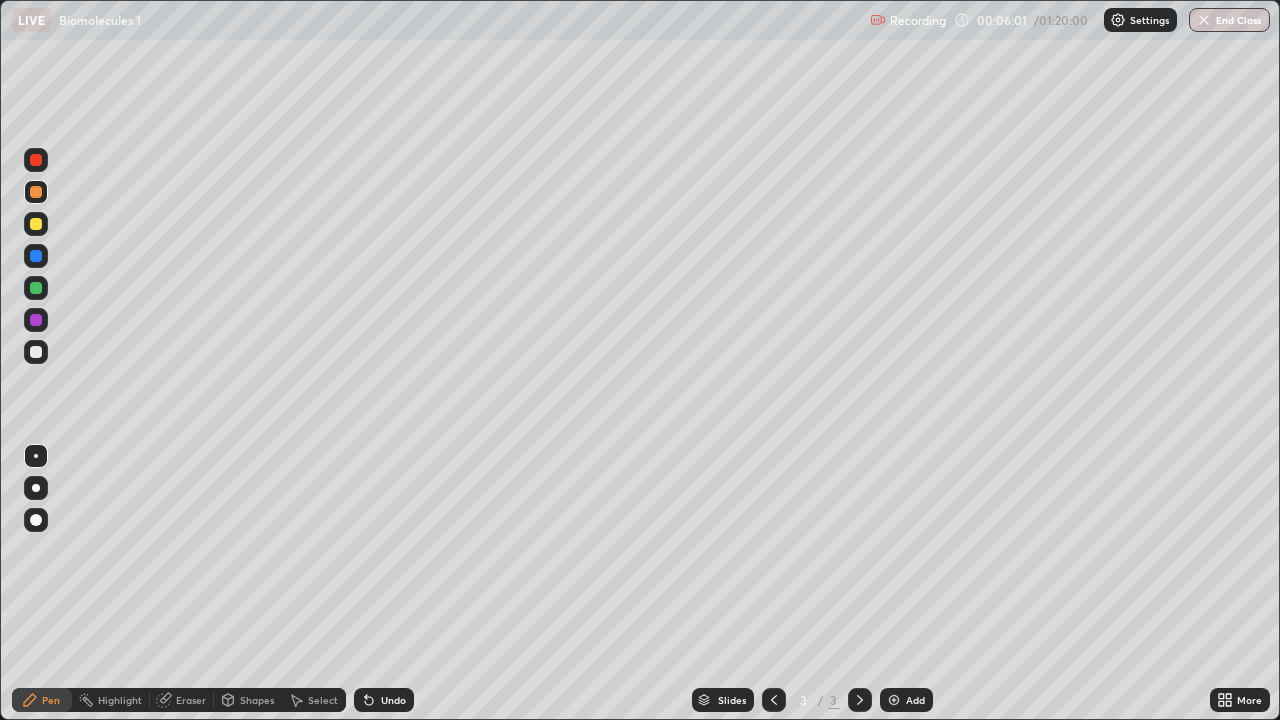 click on "Pen" at bounding box center [42, 700] 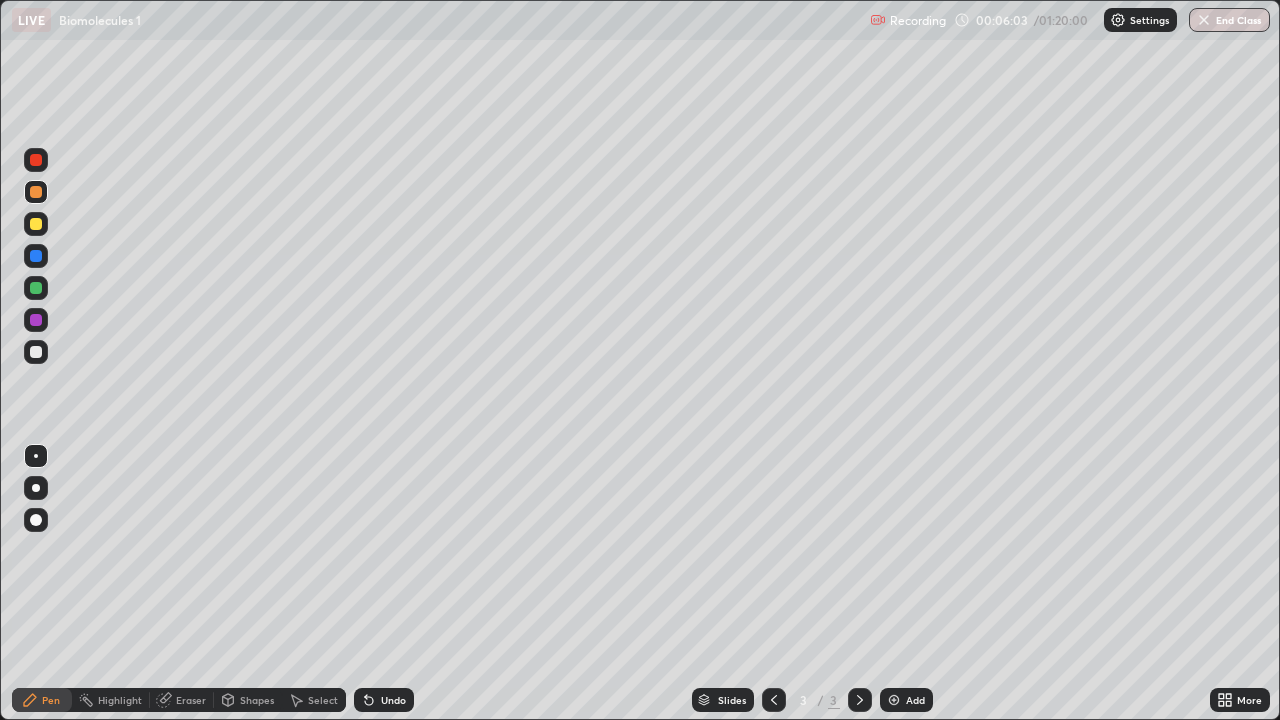 click at bounding box center [36, 520] 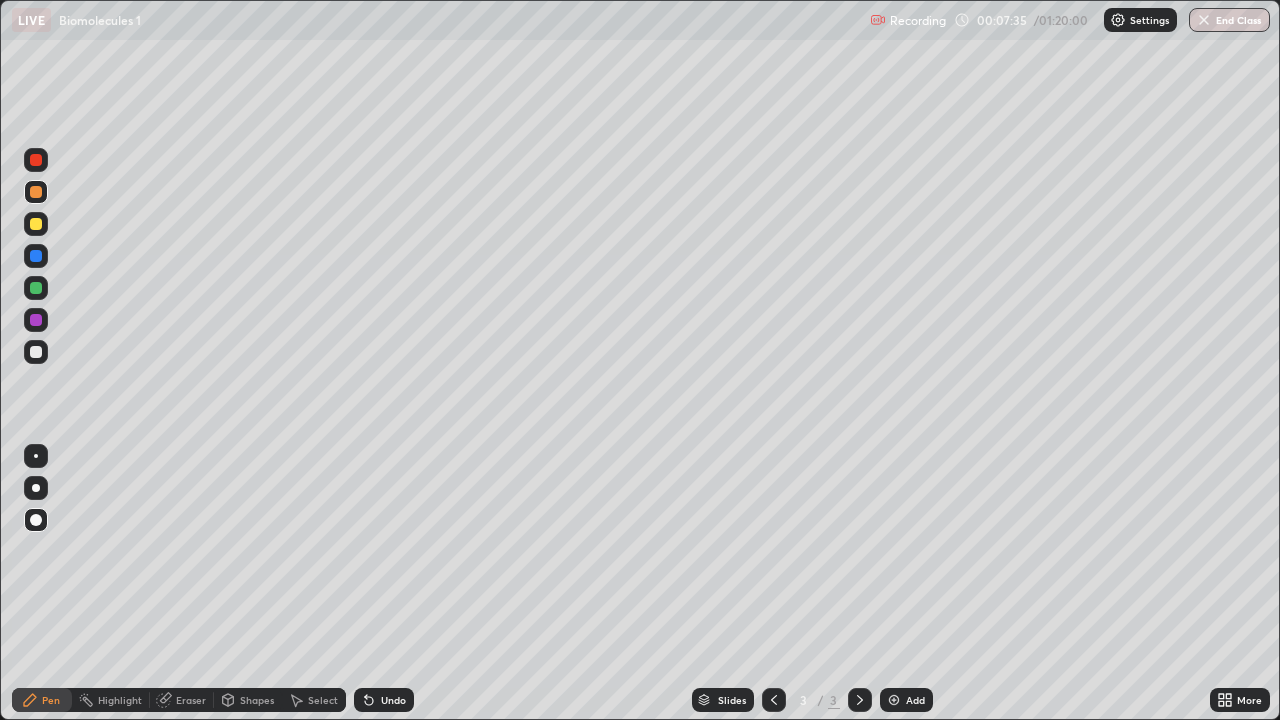 click on "Add" at bounding box center [906, 700] 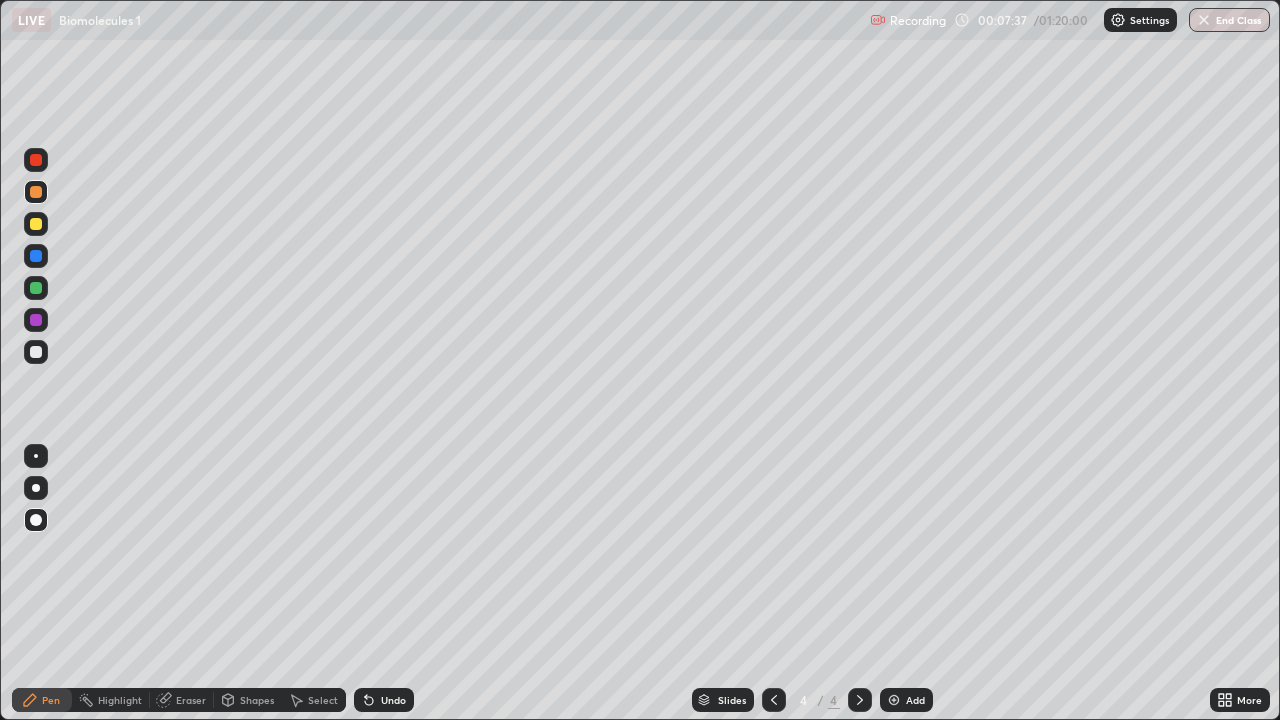 click at bounding box center (36, 352) 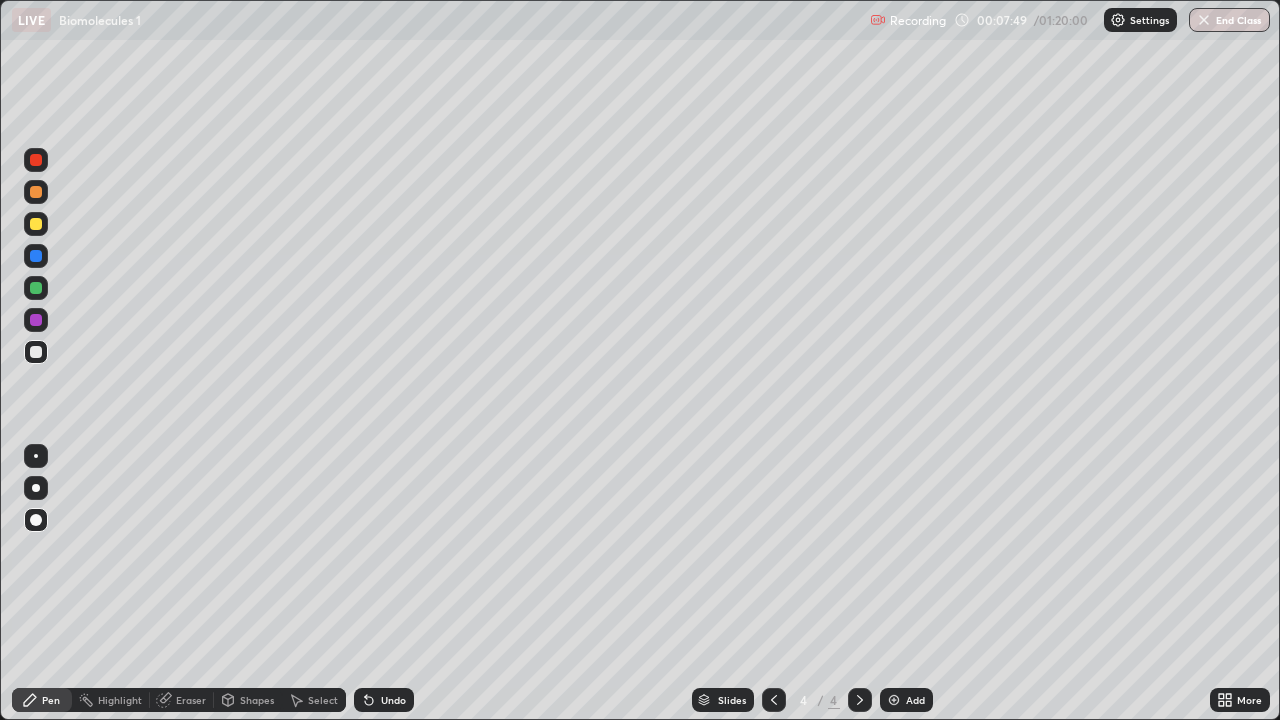 click at bounding box center (36, 456) 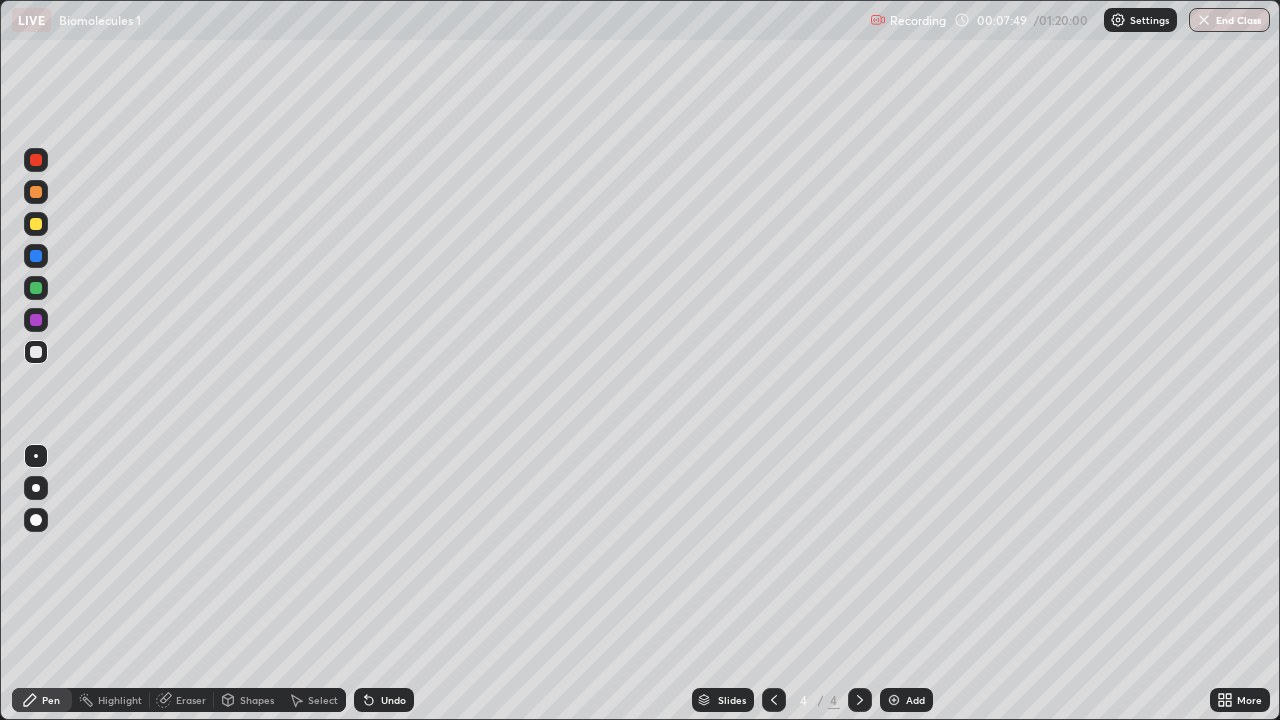 click at bounding box center (36, 192) 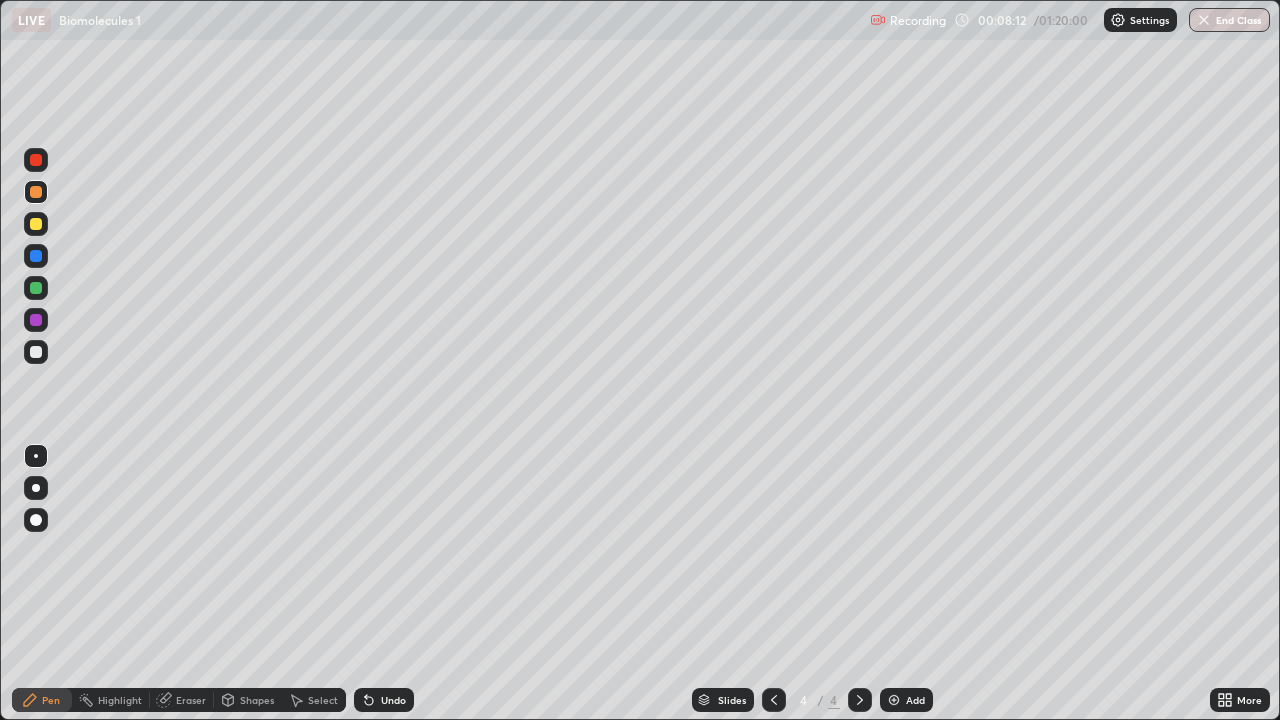 click at bounding box center [36, 224] 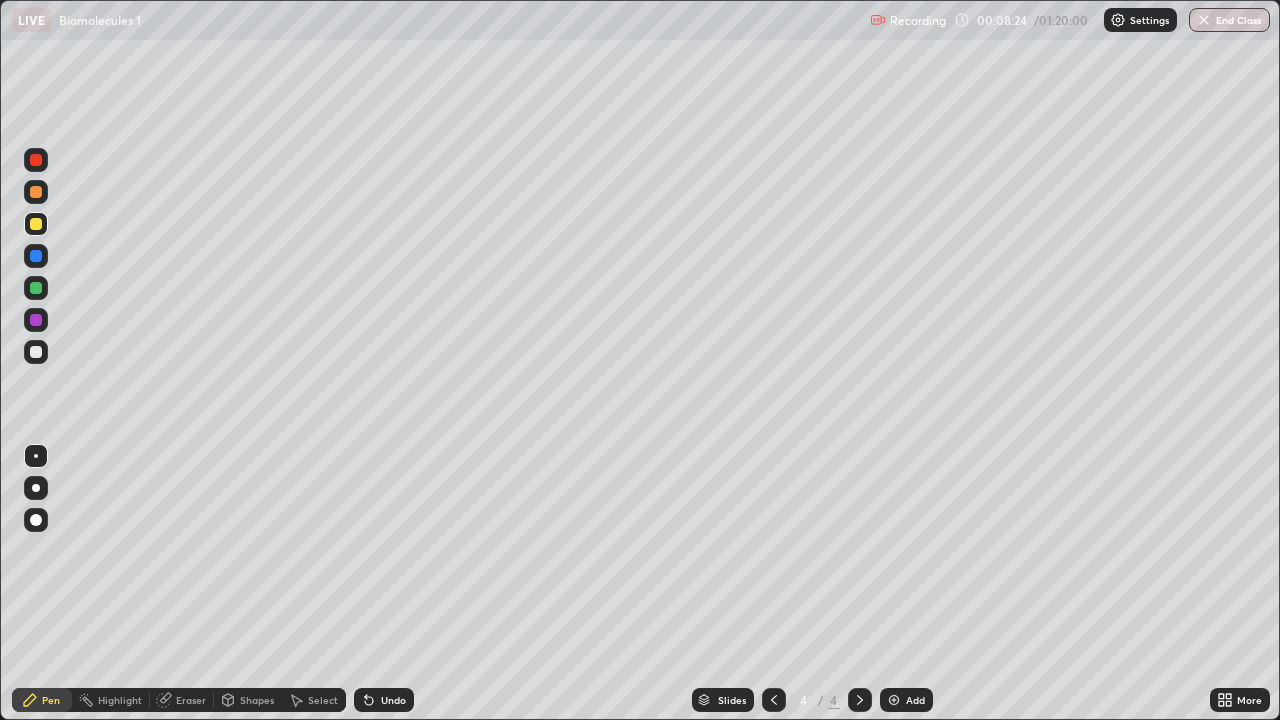 click at bounding box center (36, 320) 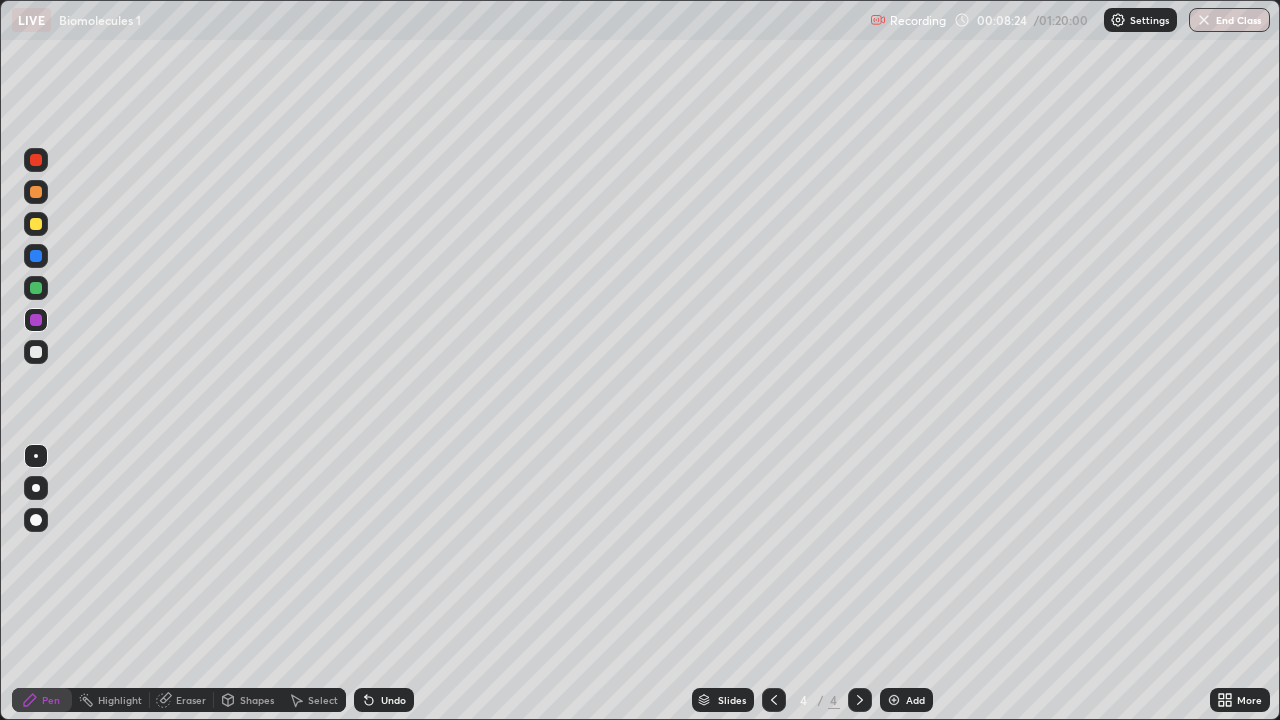 click at bounding box center (36, 520) 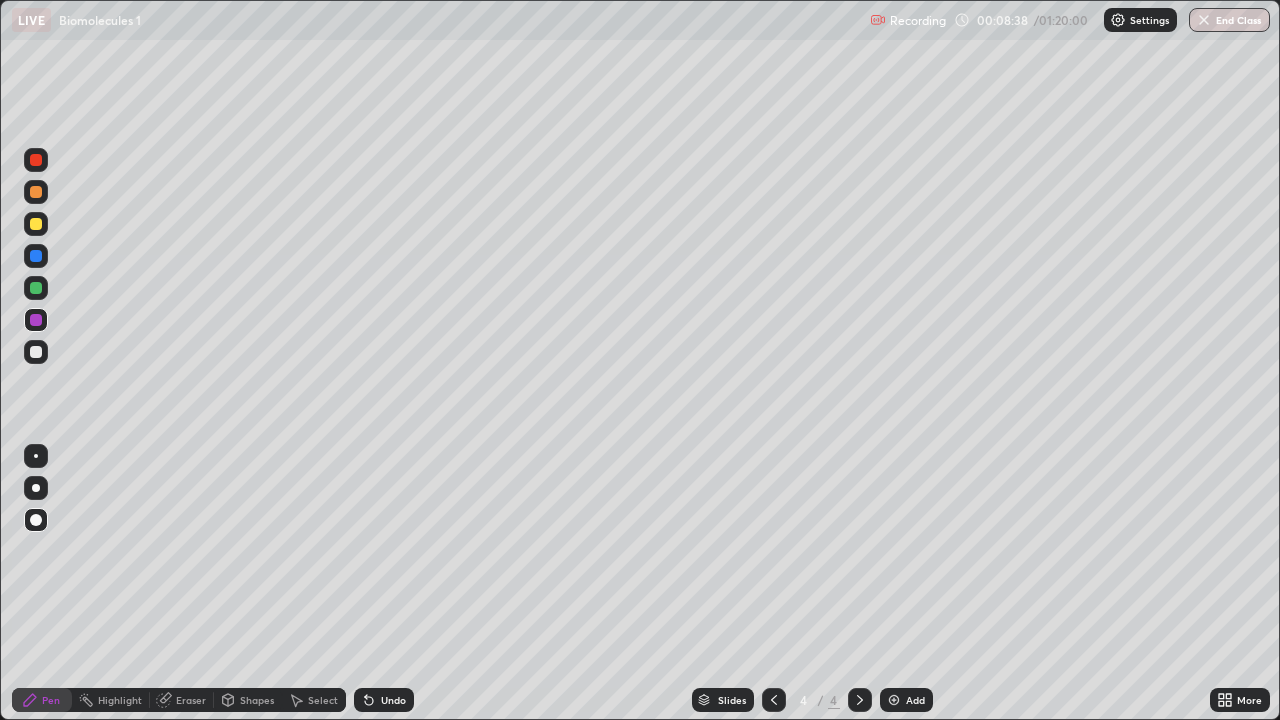 click on "Undo" at bounding box center (393, 700) 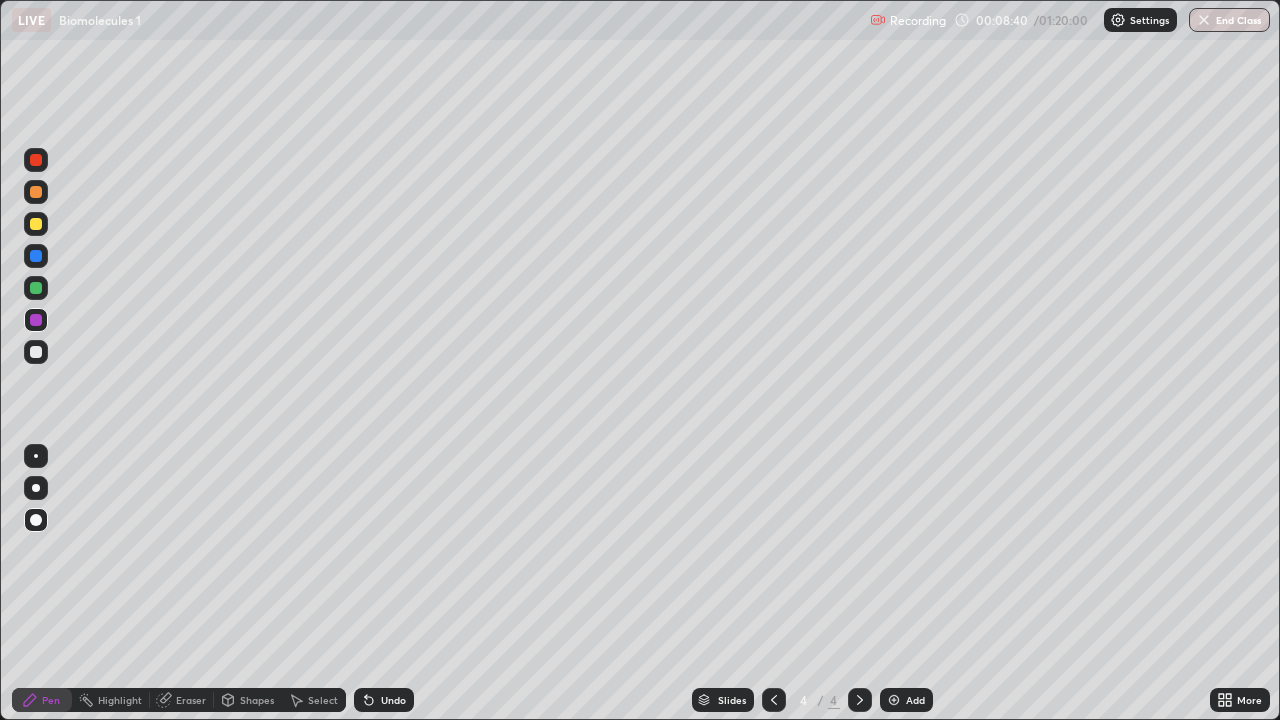 click on "Undo" at bounding box center [393, 700] 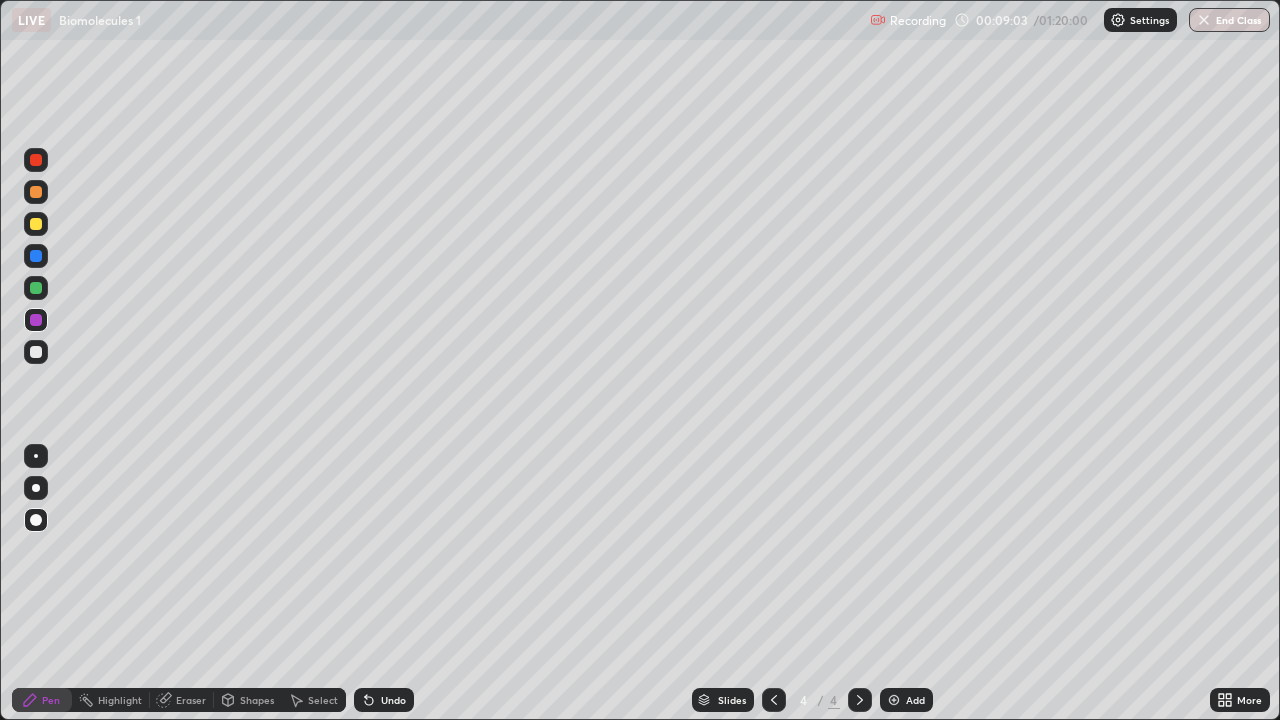 click at bounding box center [36, 224] 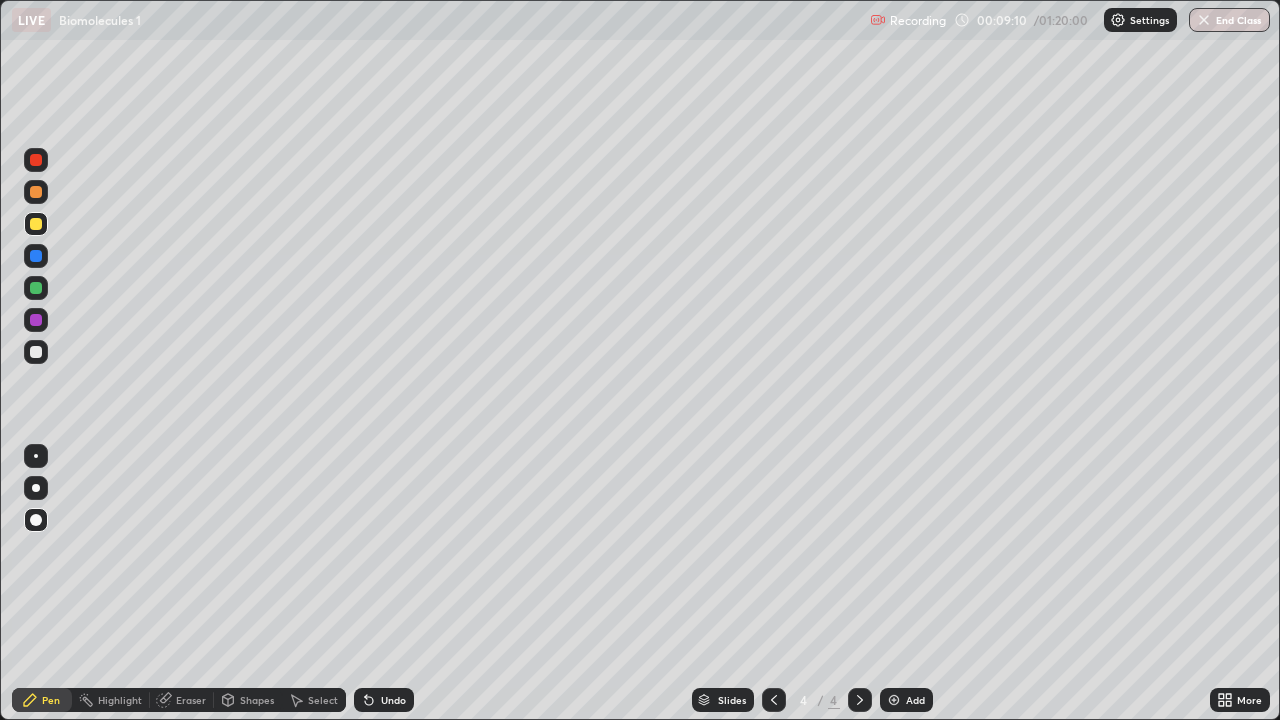 click at bounding box center (36, 456) 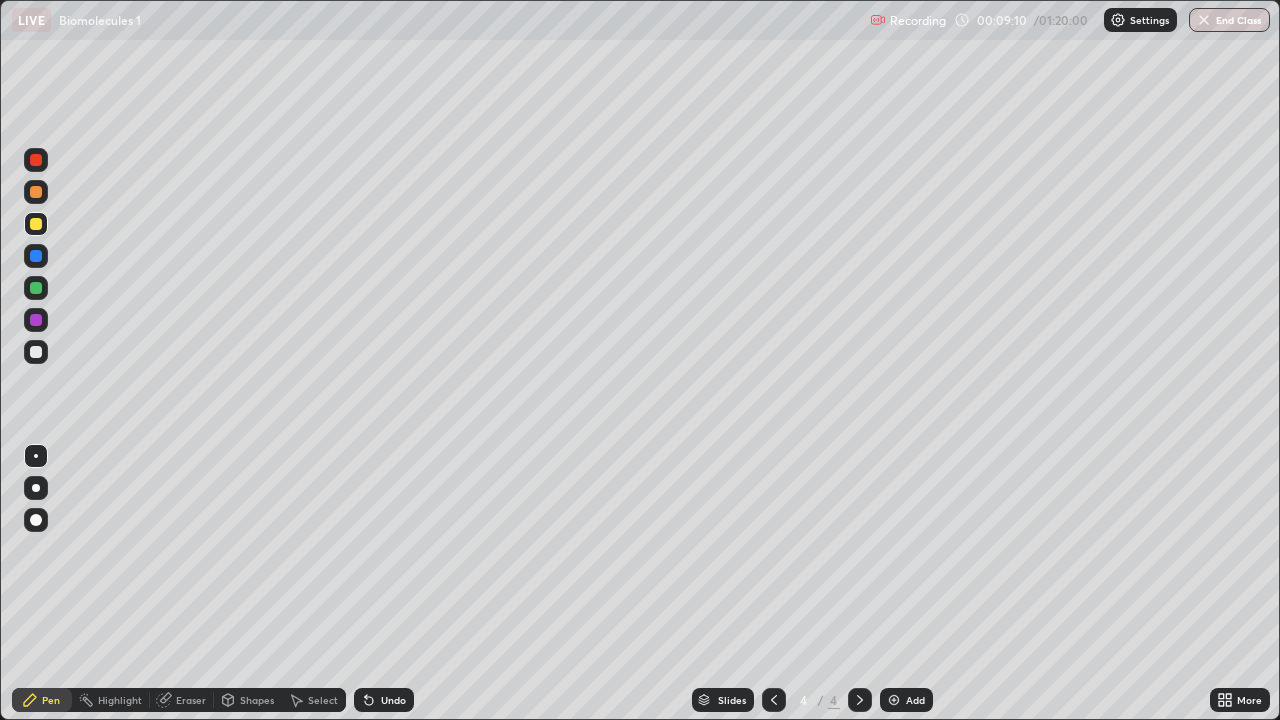 click at bounding box center [36, 288] 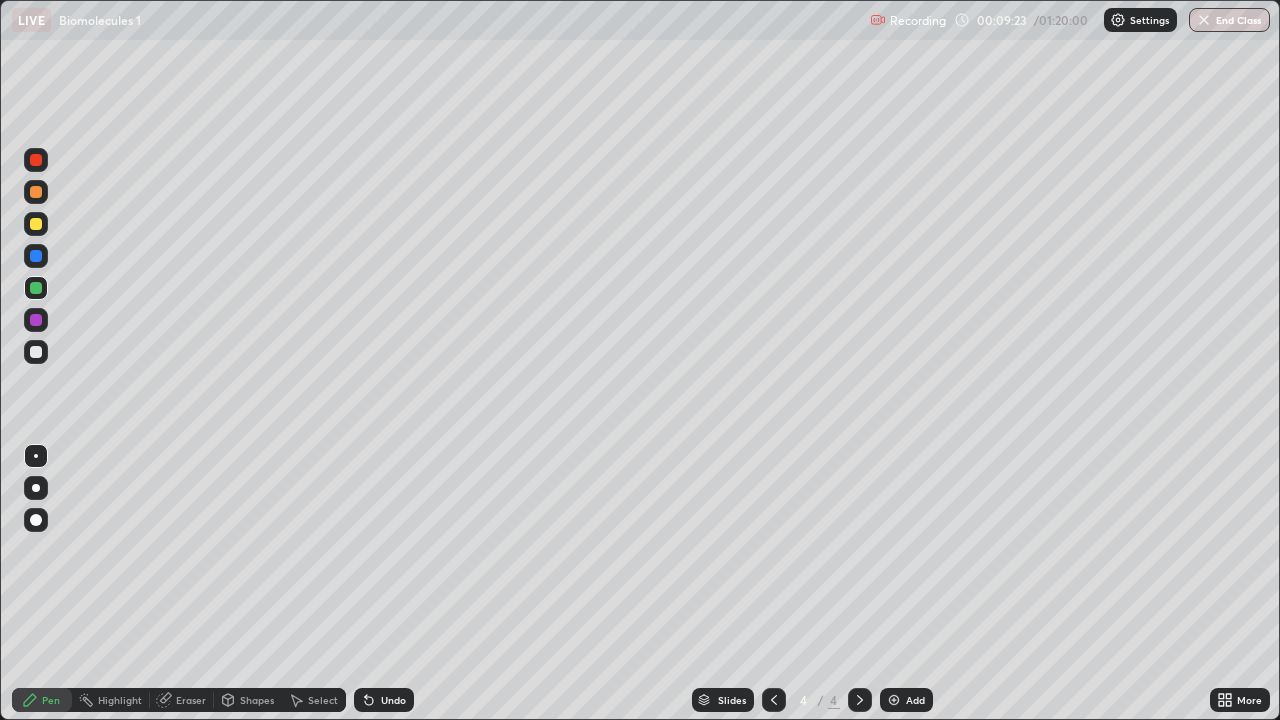 click 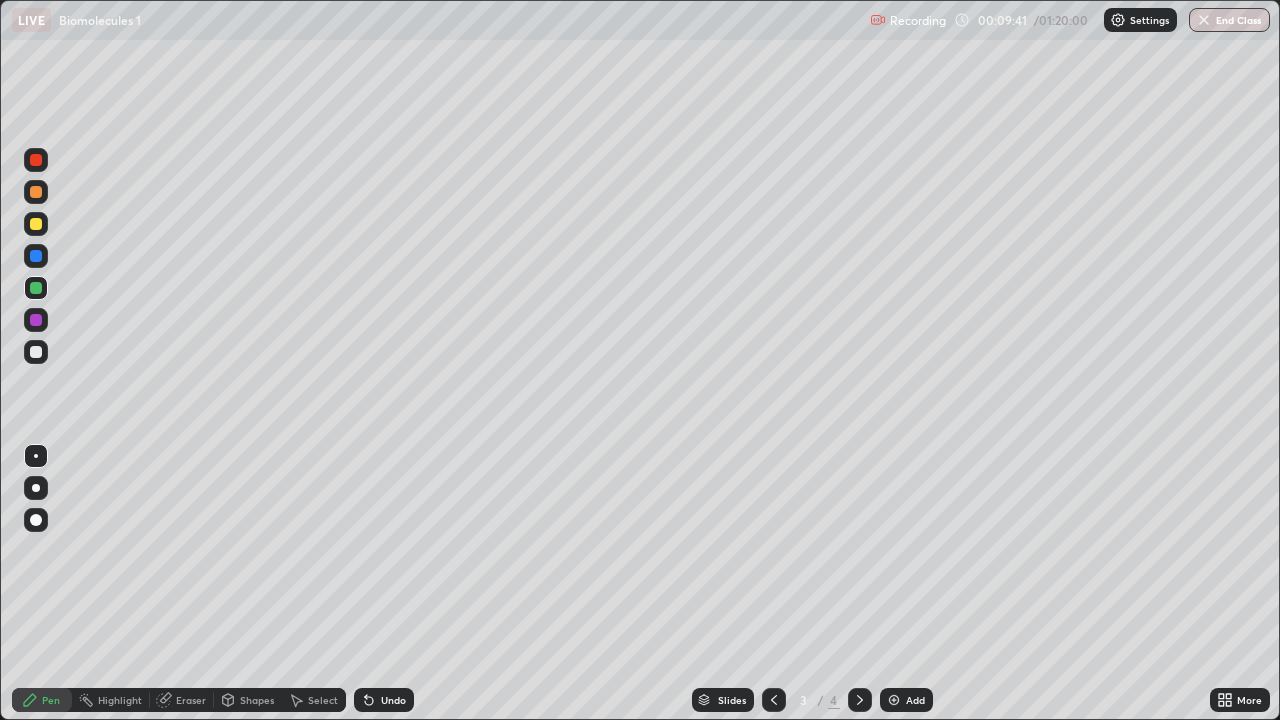 click 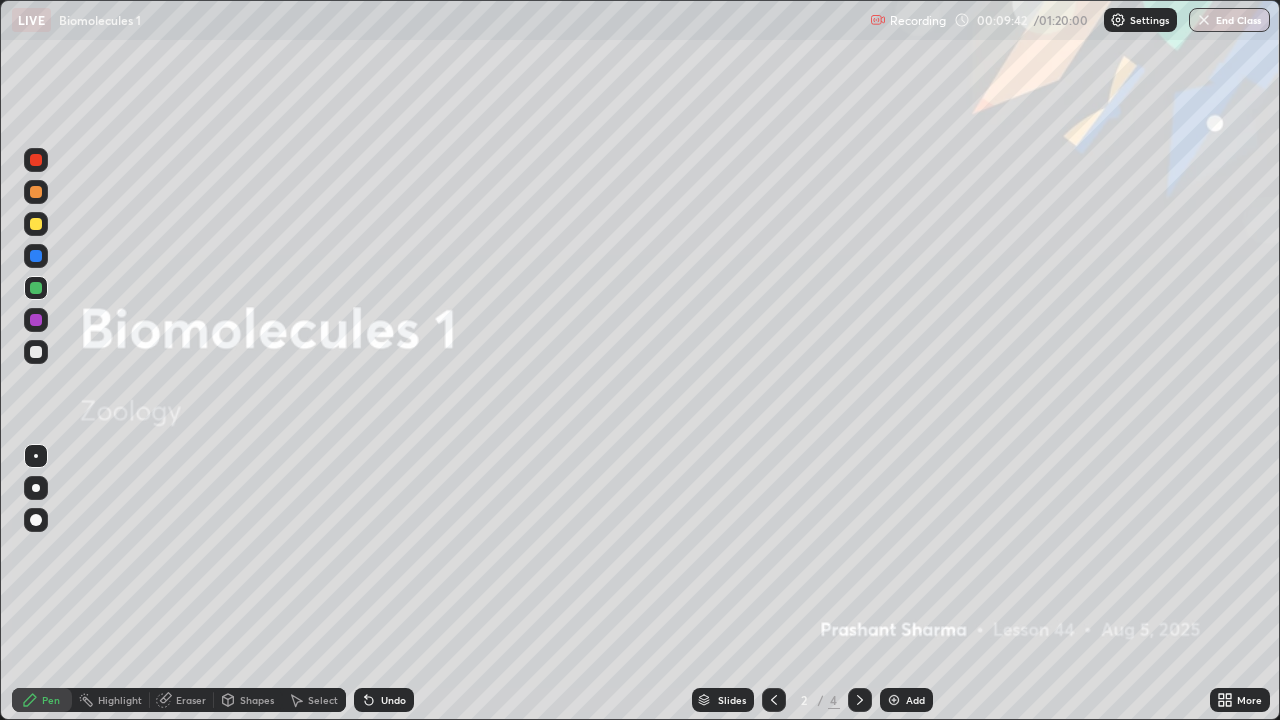 click 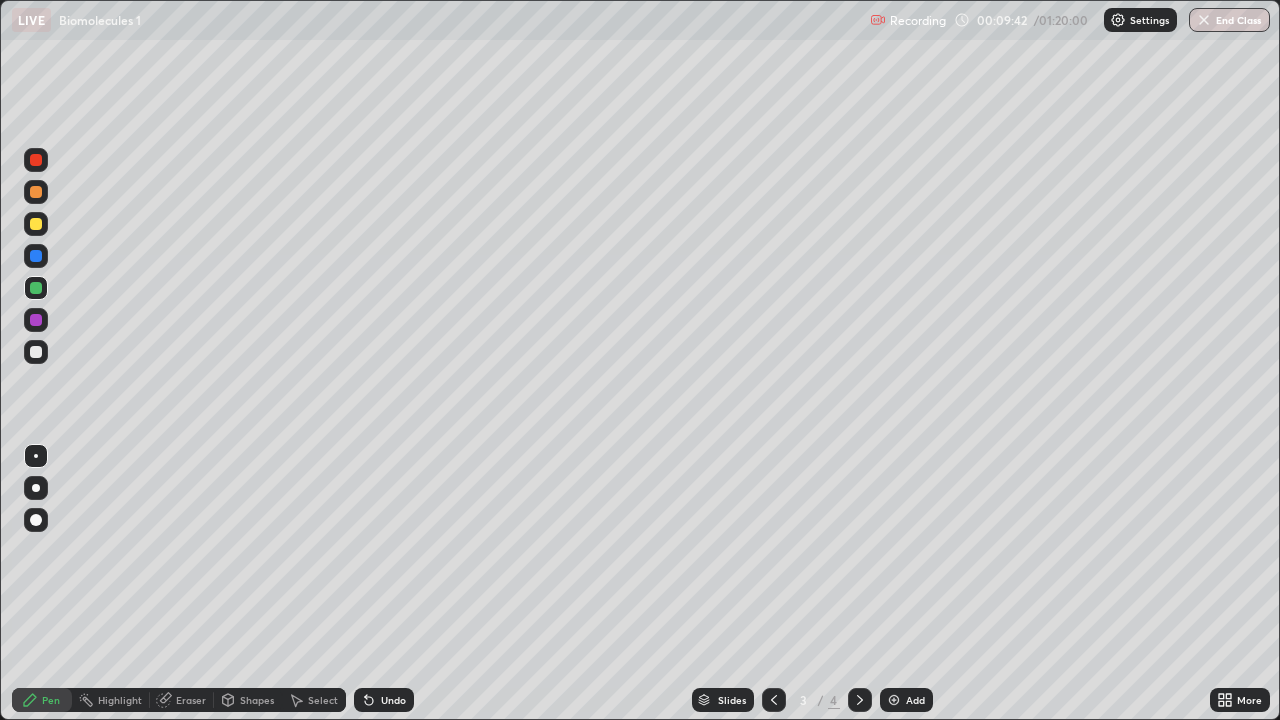 click at bounding box center [860, 700] 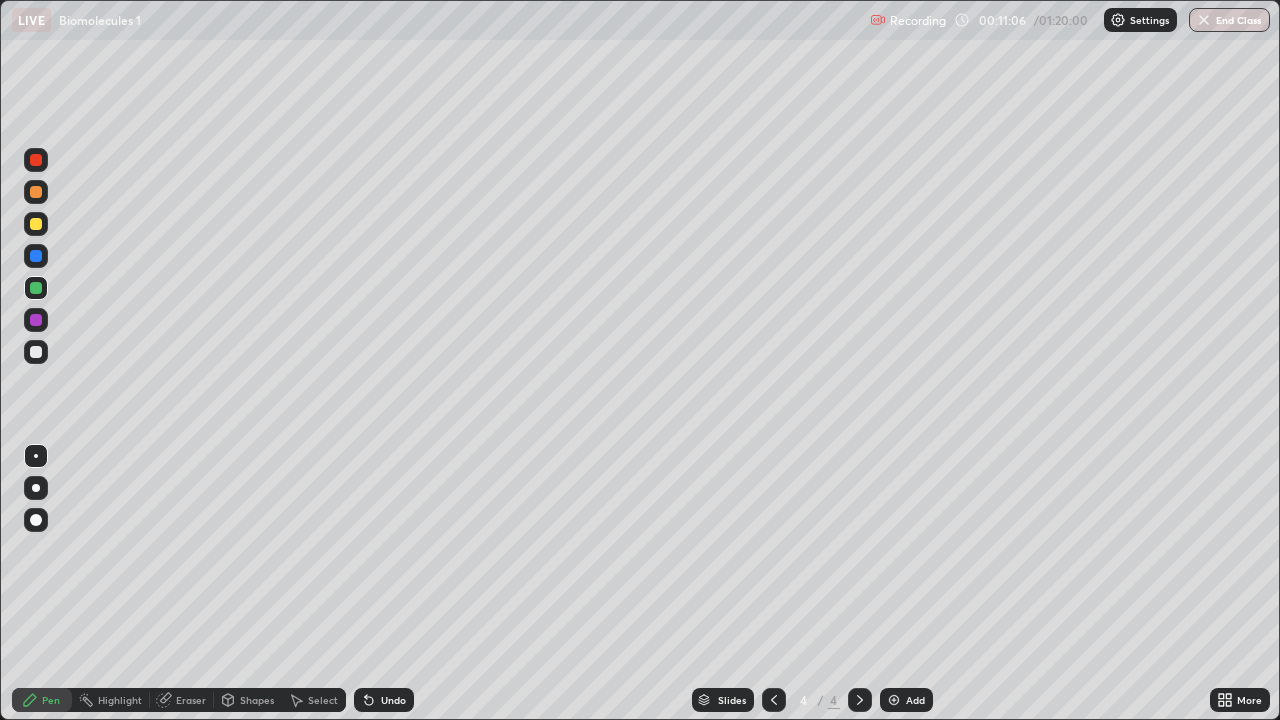 click at bounding box center [36, 224] 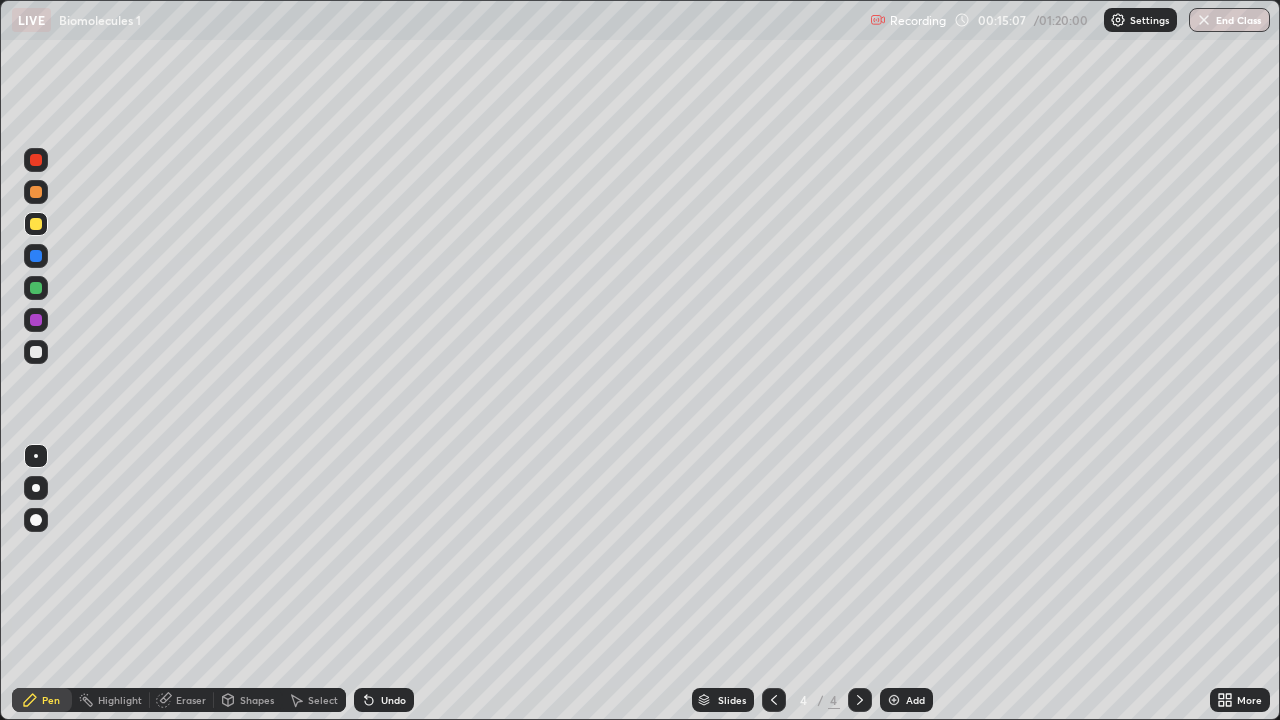 click at bounding box center [36, 224] 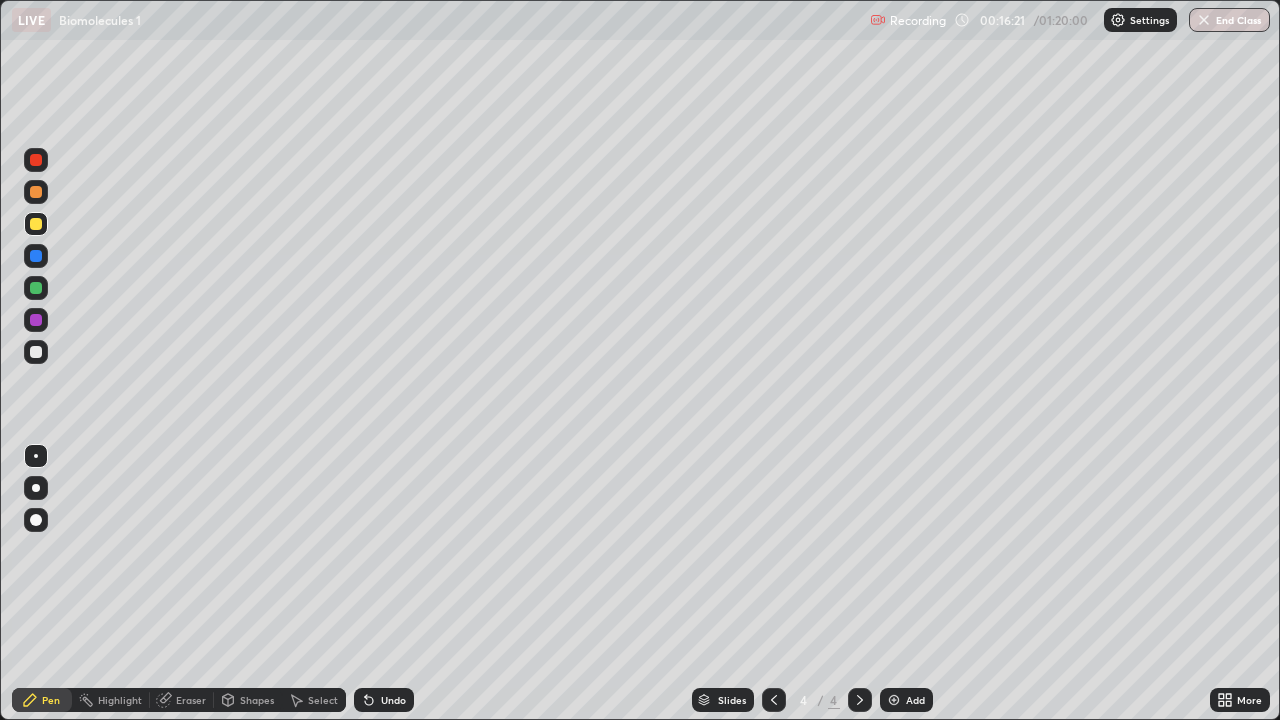 click on "Undo" at bounding box center (393, 700) 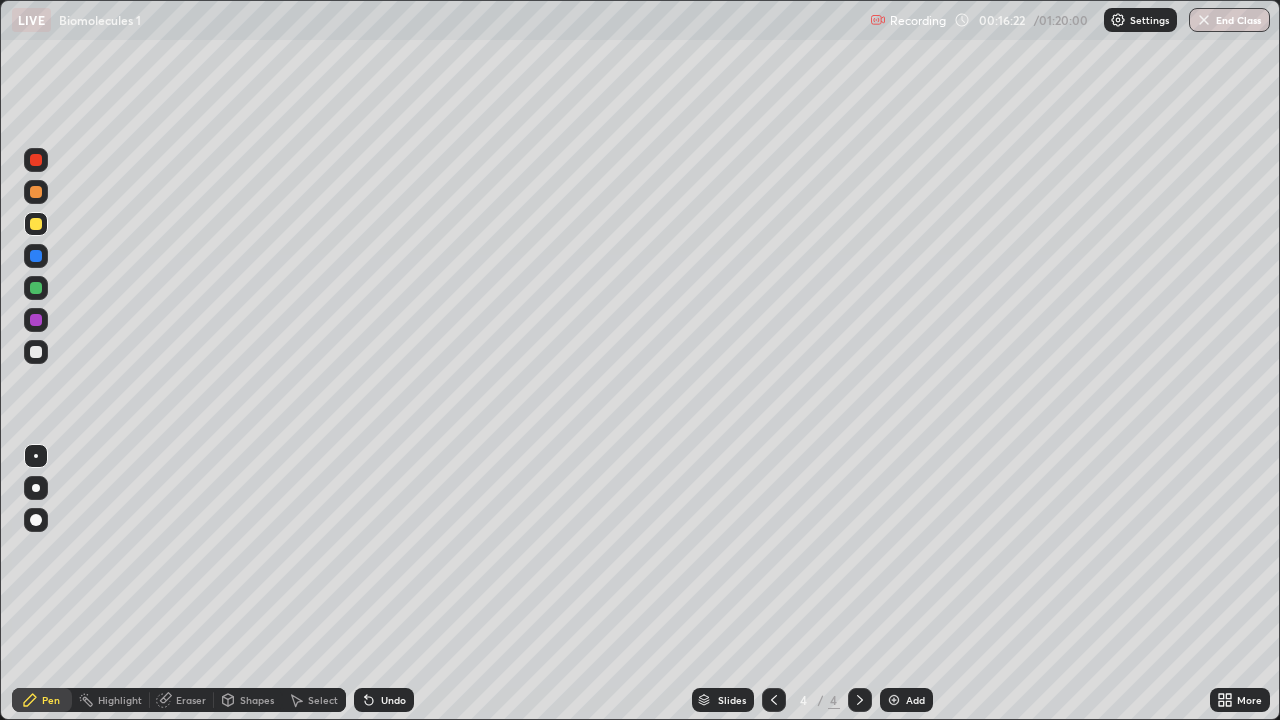 click on "Undo" at bounding box center (393, 700) 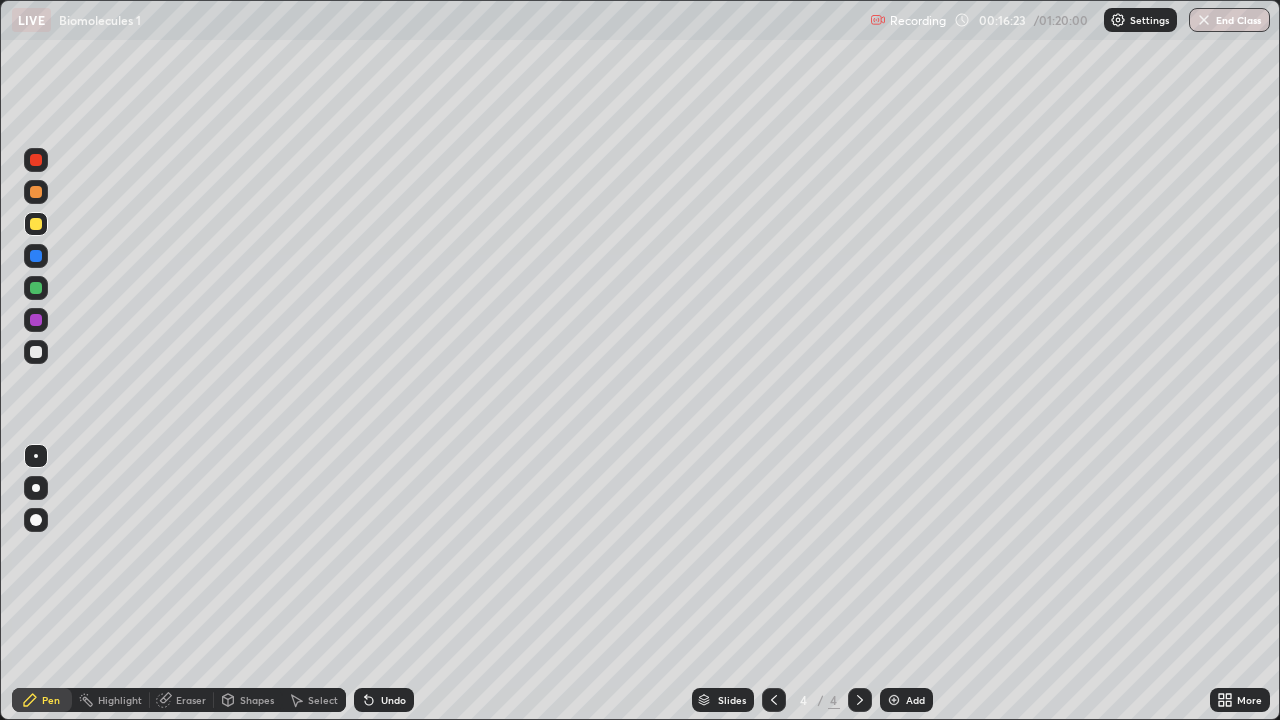click on "Undo" at bounding box center [393, 700] 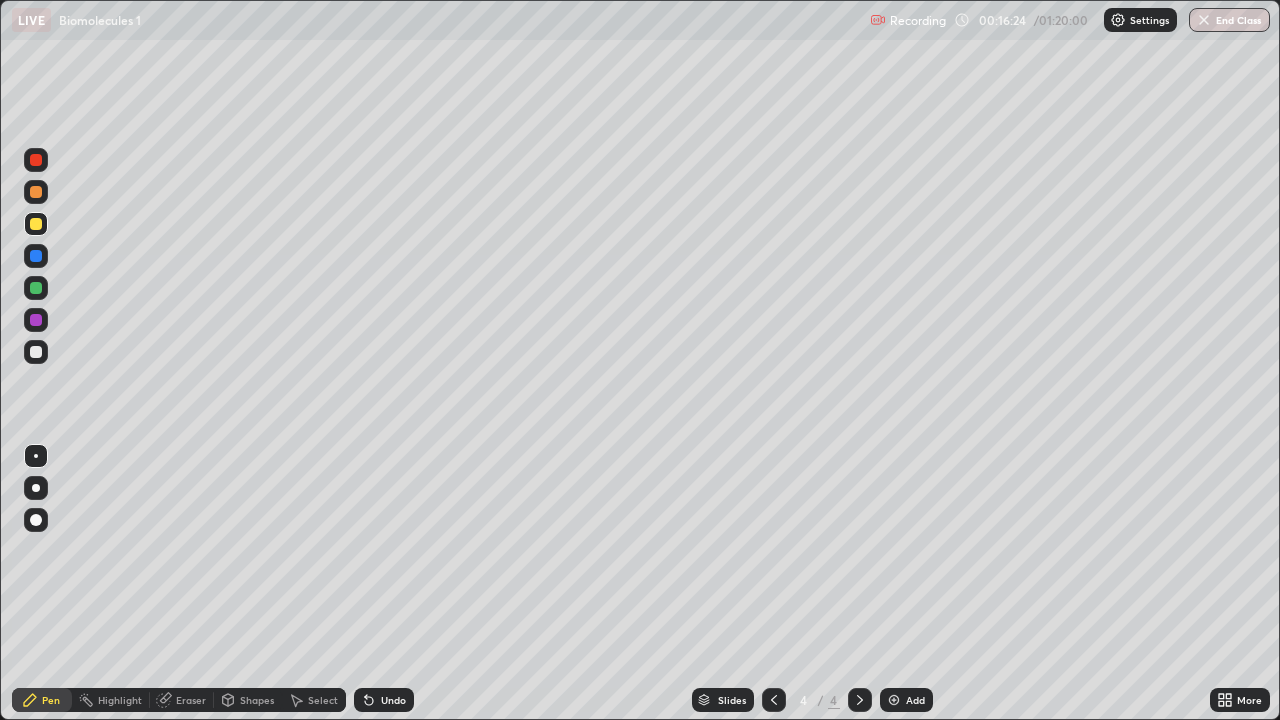 click on "Undo" at bounding box center [393, 700] 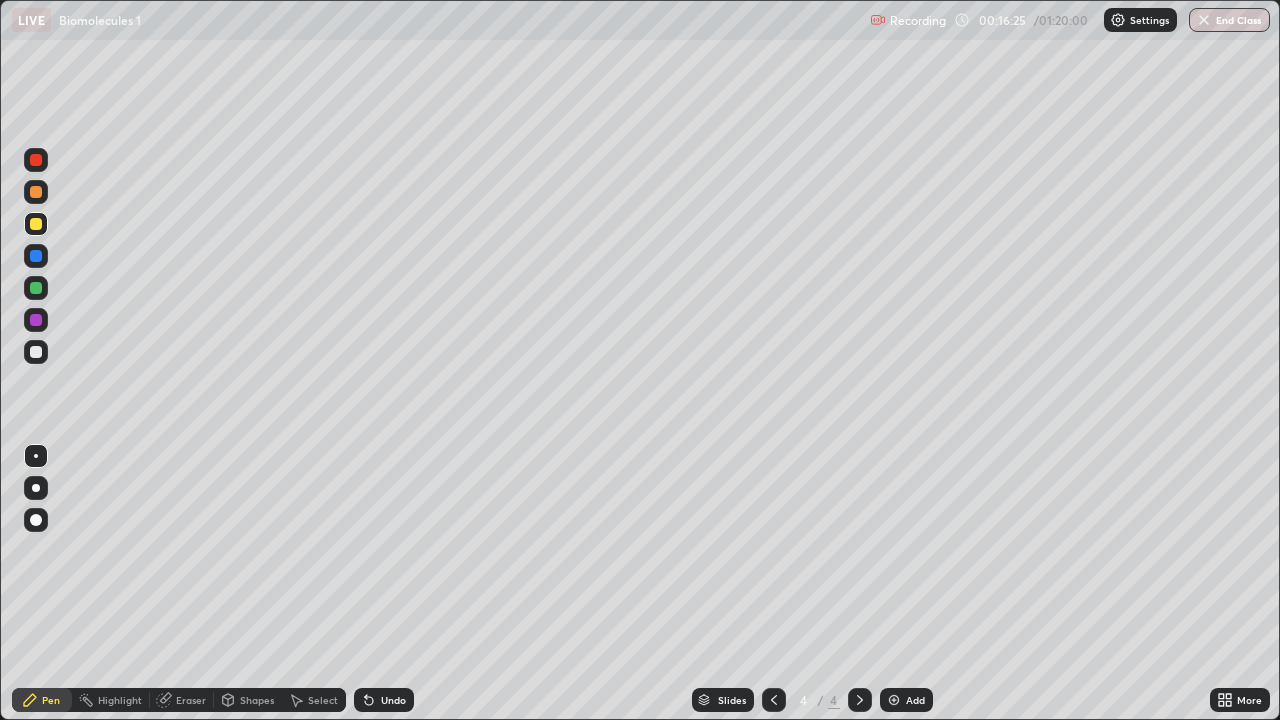 click on "Undo" at bounding box center [393, 700] 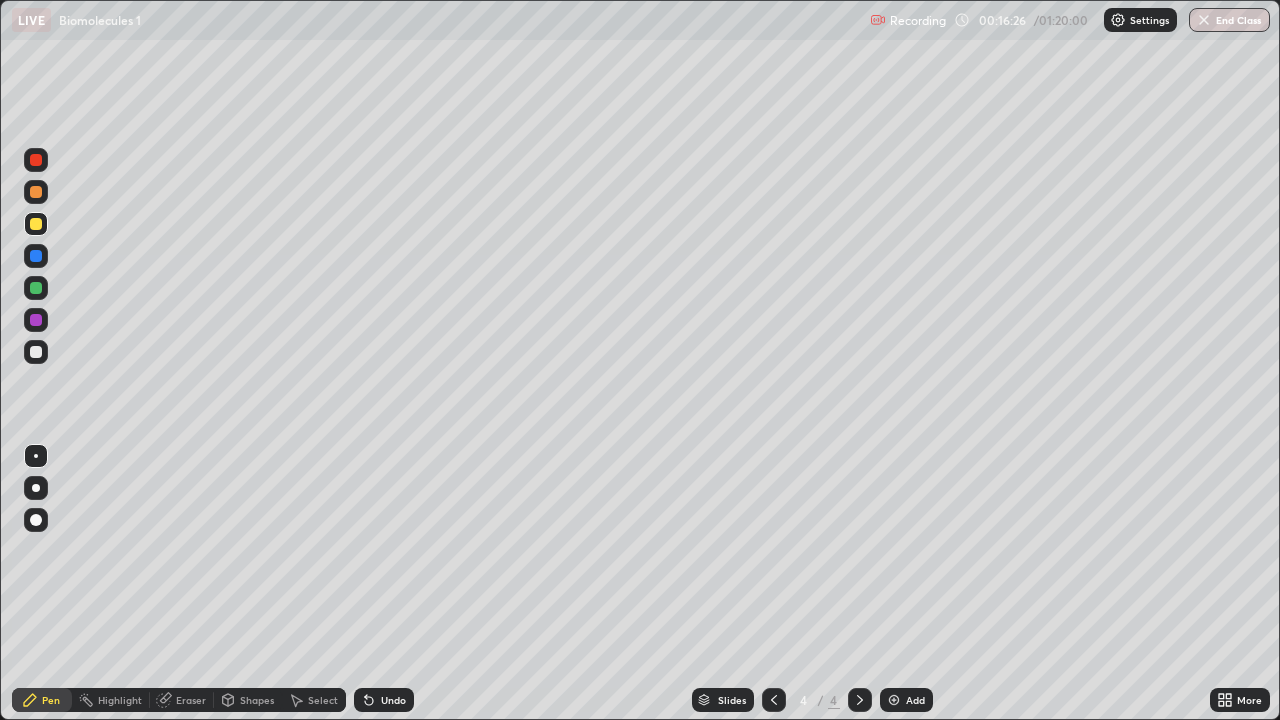 click on "Undo" at bounding box center (393, 700) 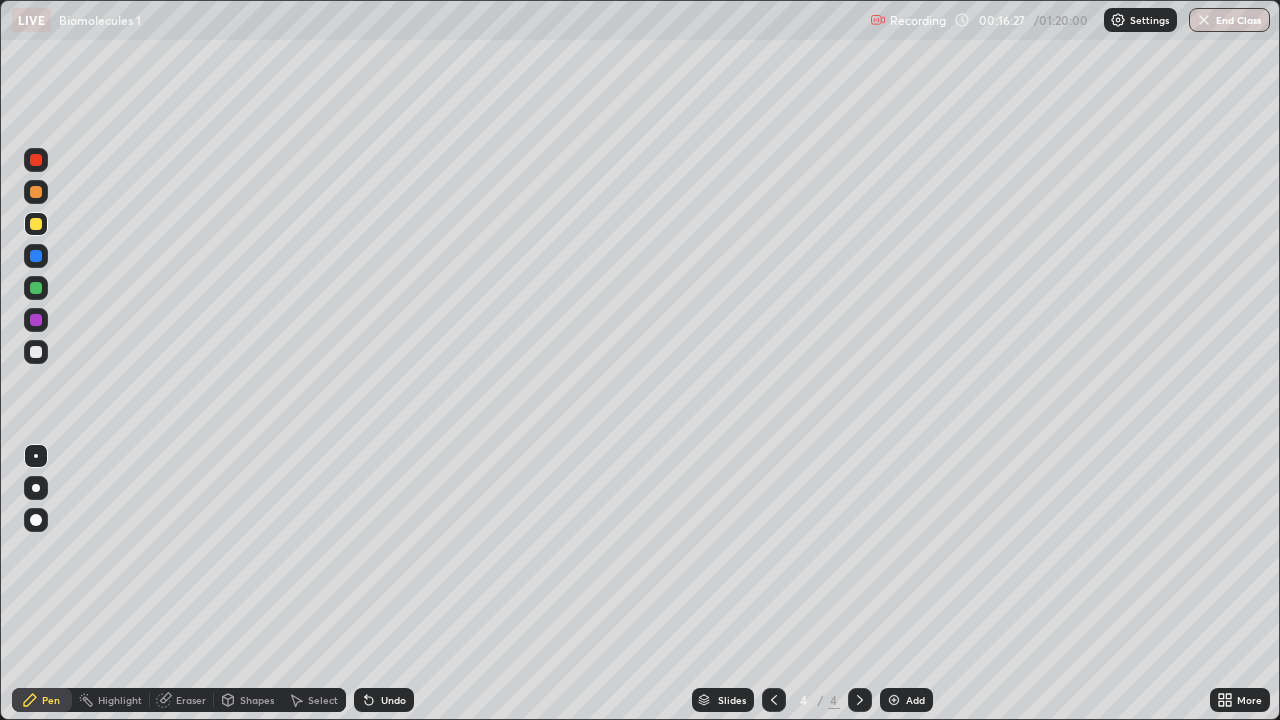click on "Undo" at bounding box center [384, 700] 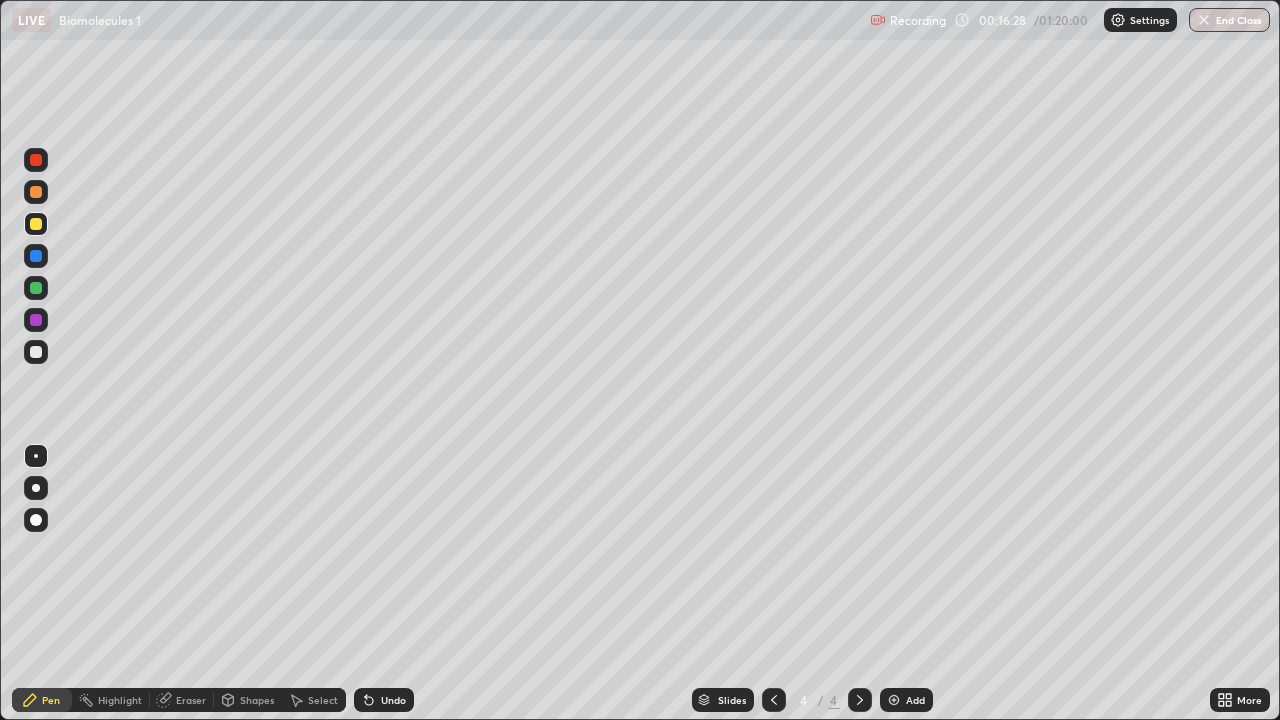 click on "Undo" at bounding box center (393, 700) 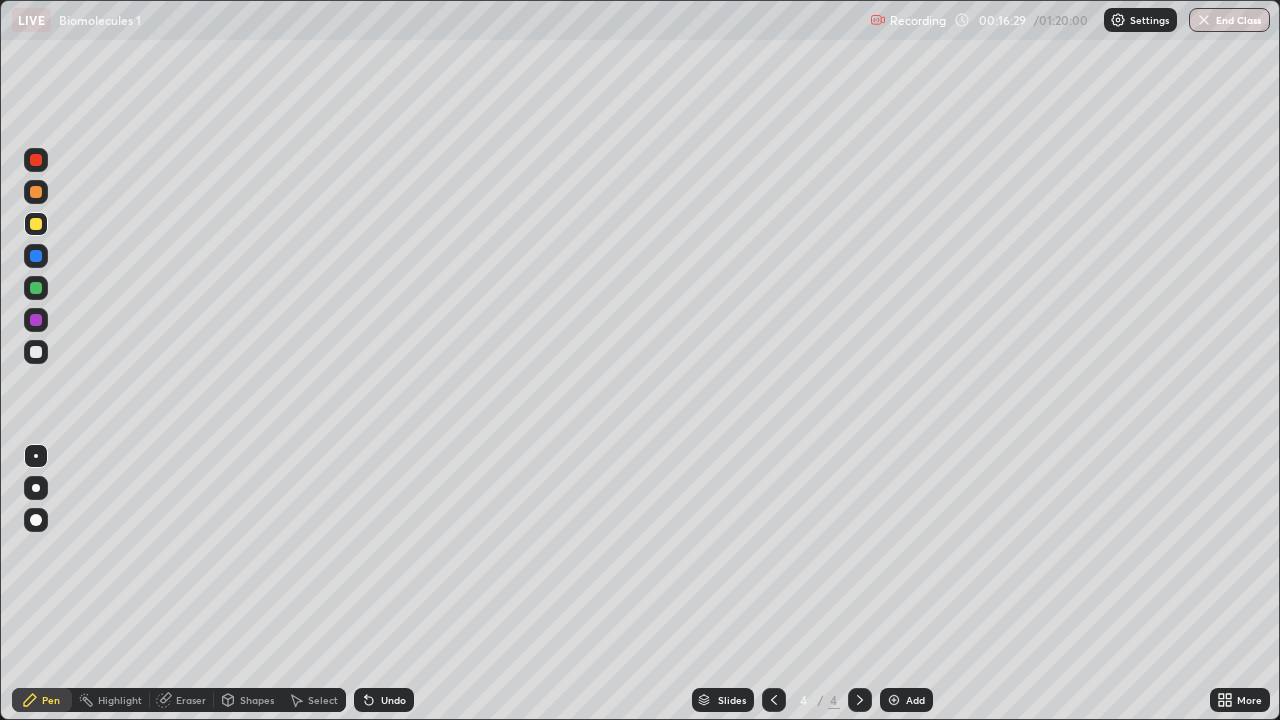 click on "Undo" at bounding box center [384, 700] 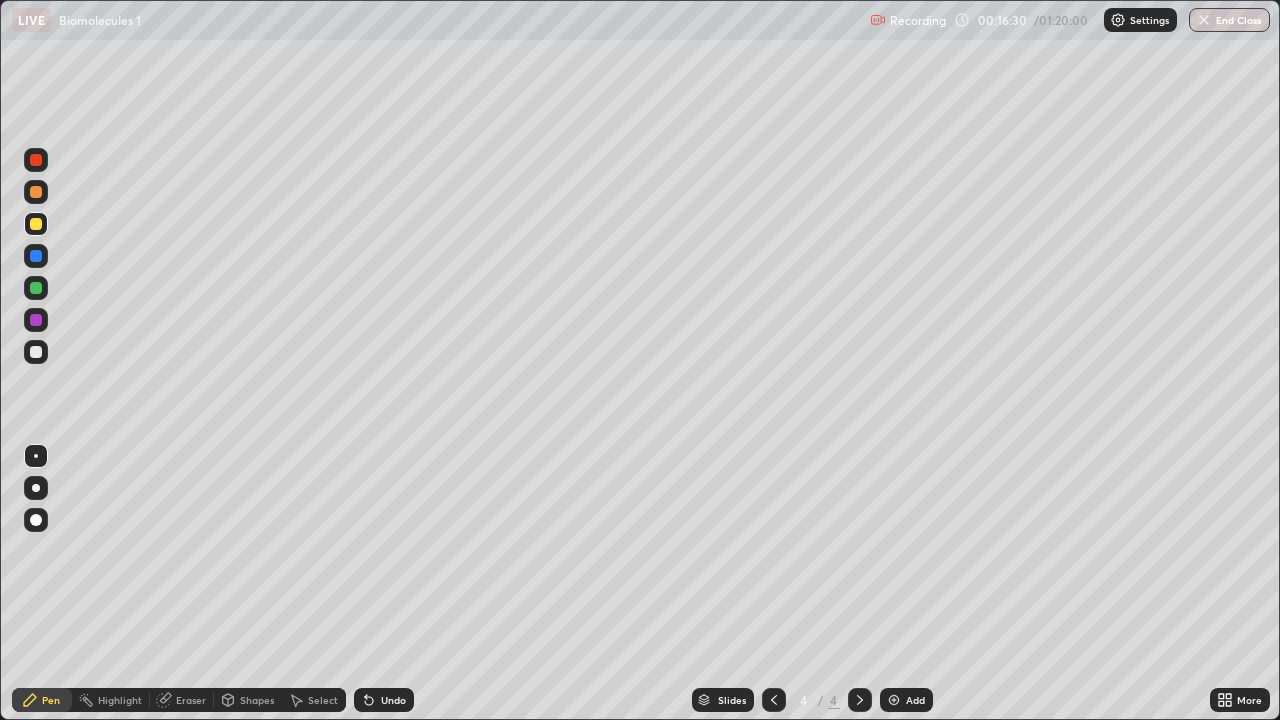 click on "Undo" at bounding box center [384, 700] 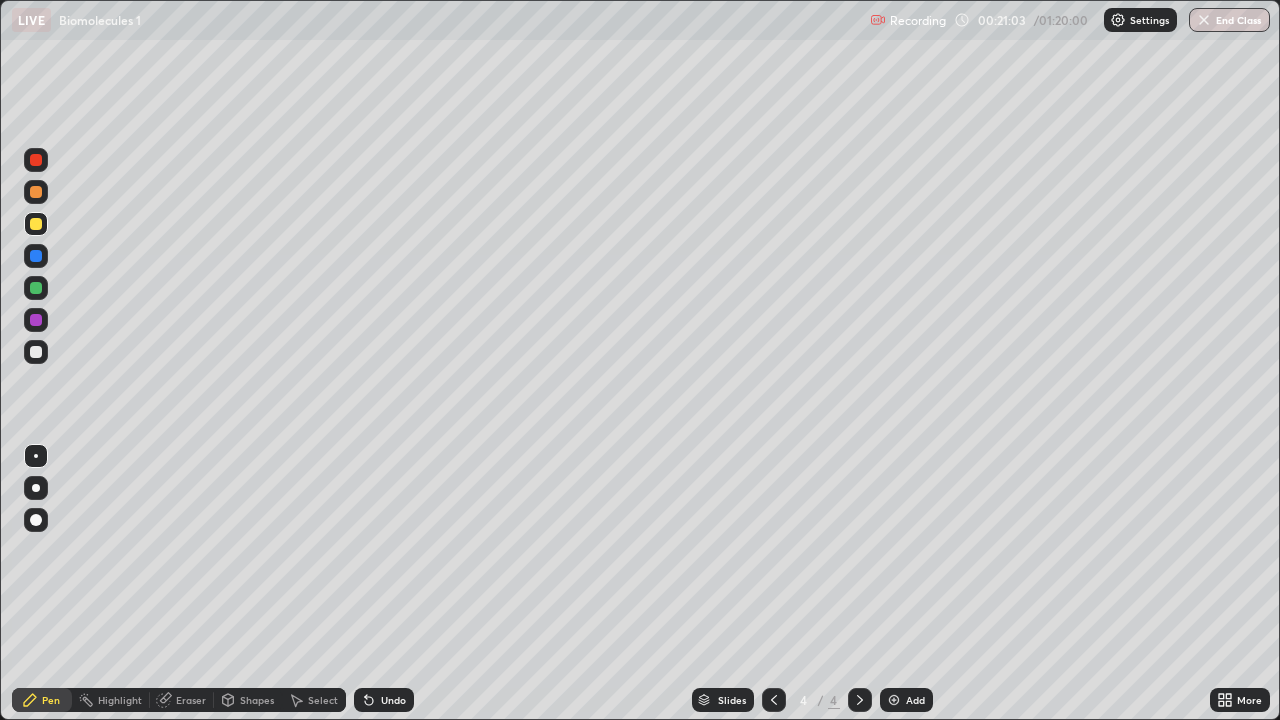 click on "Add" at bounding box center (906, 700) 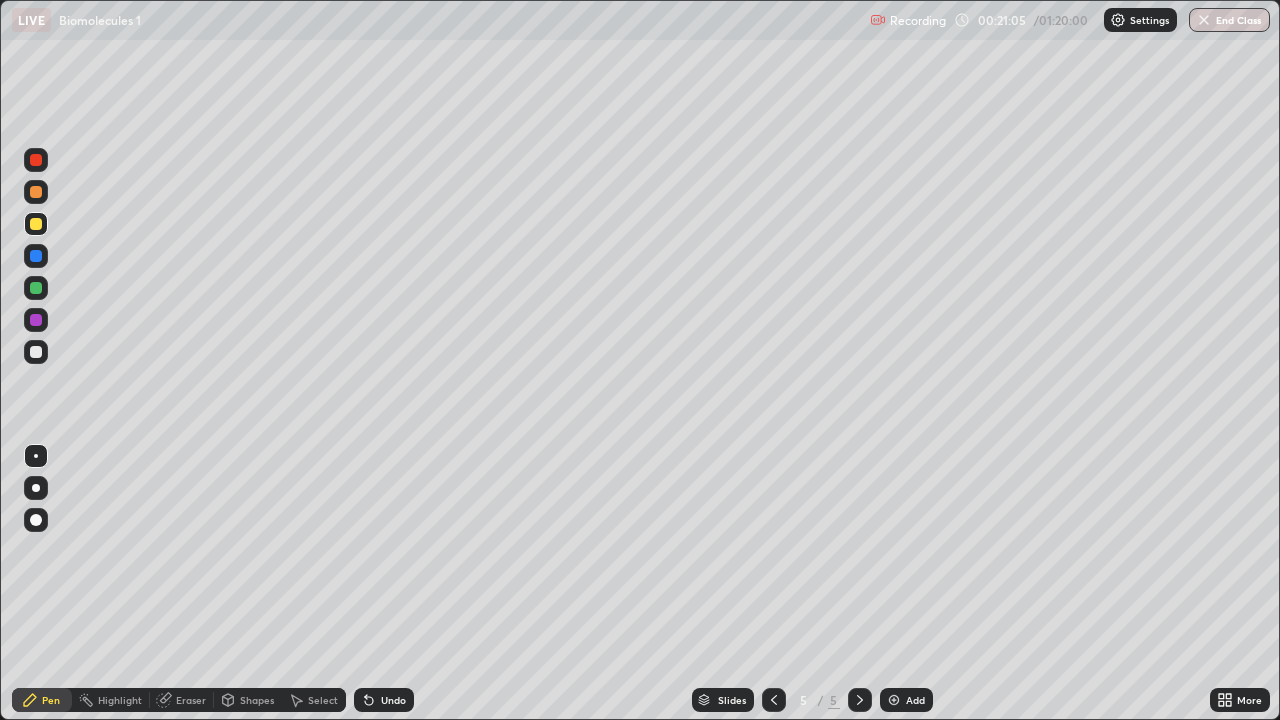 click at bounding box center [36, 352] 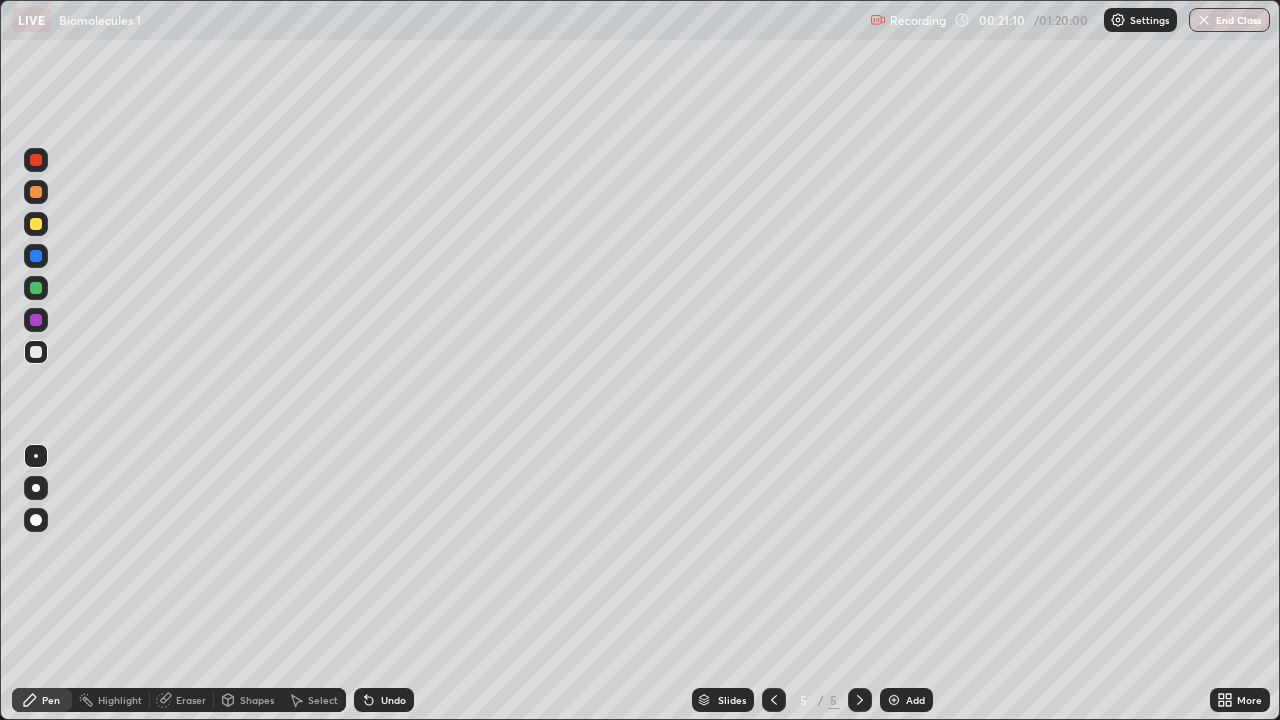 click on "Undo" at bounding box center [393, 700] 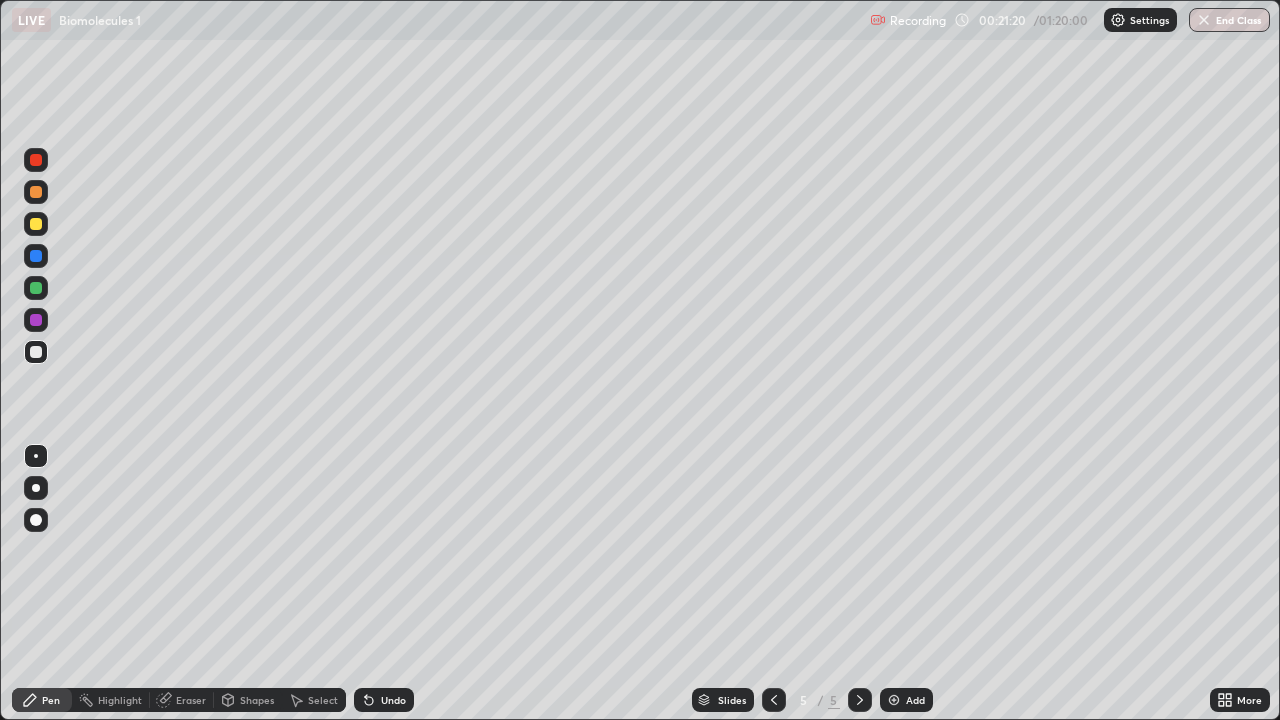 click on "Eraser" at bounding box center [191, 700] 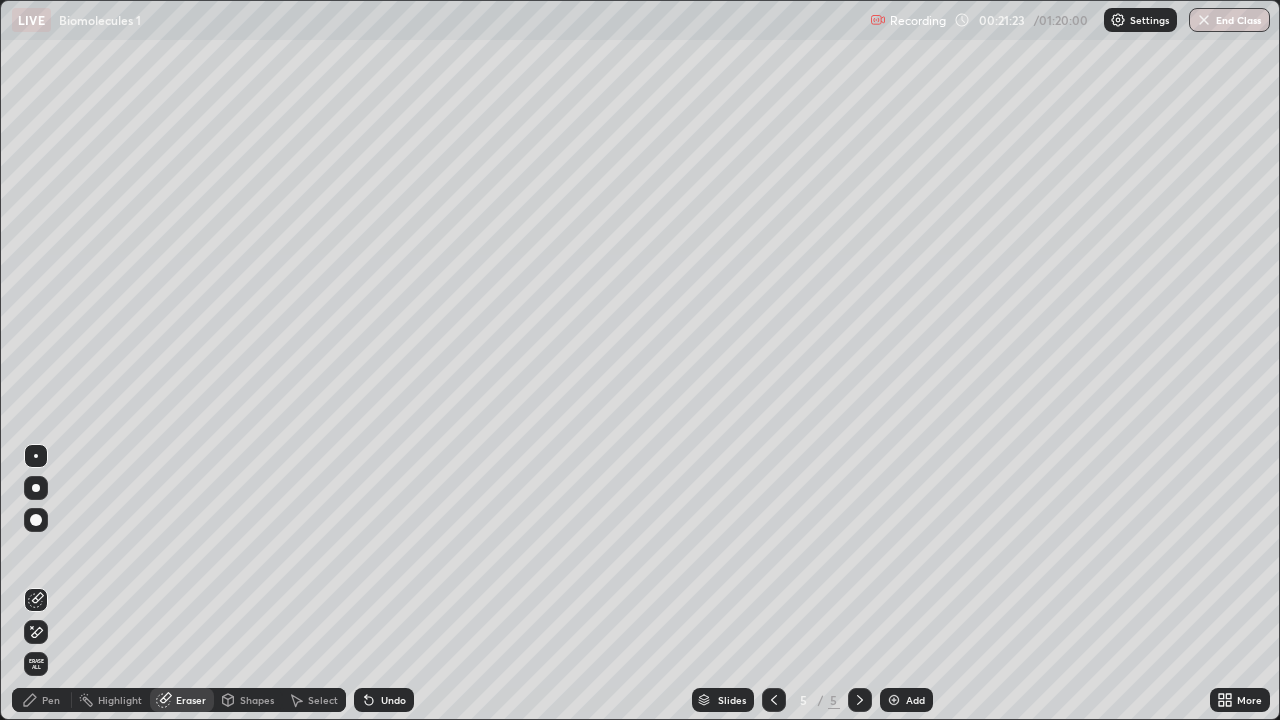 click on "Pen" at bounding box center (42, 700) 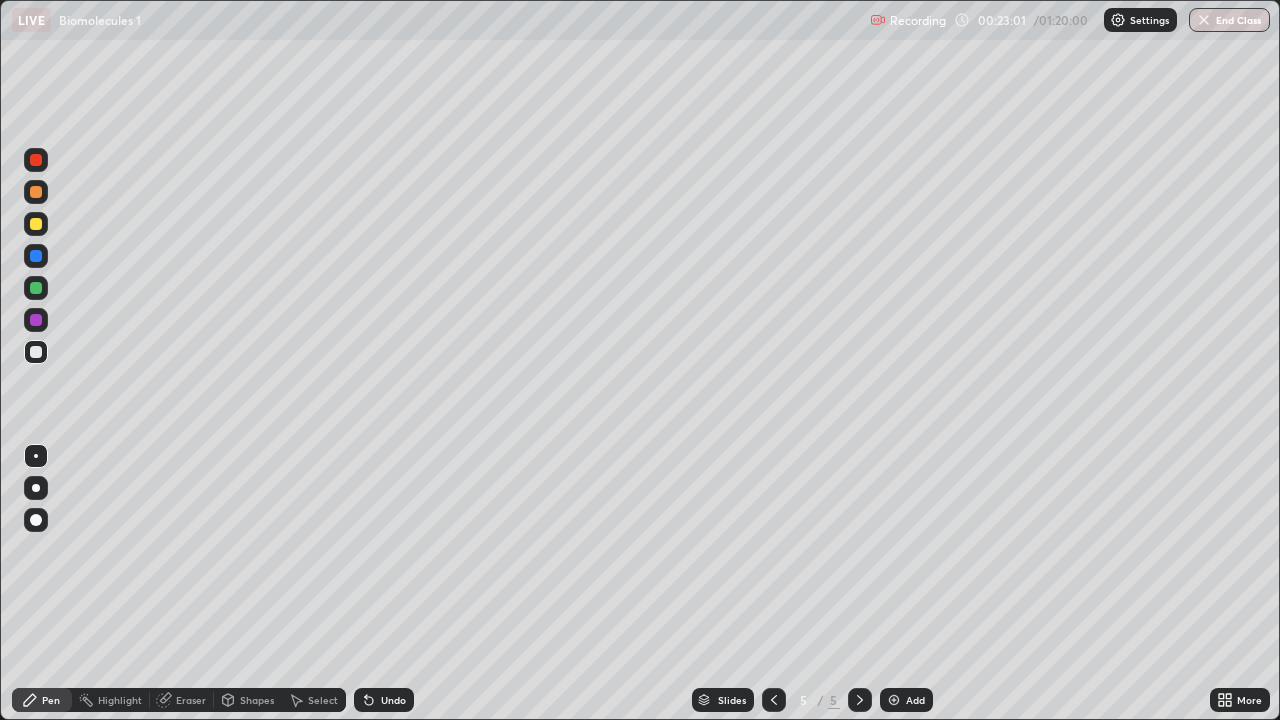 click at bounding box center (36, 224) 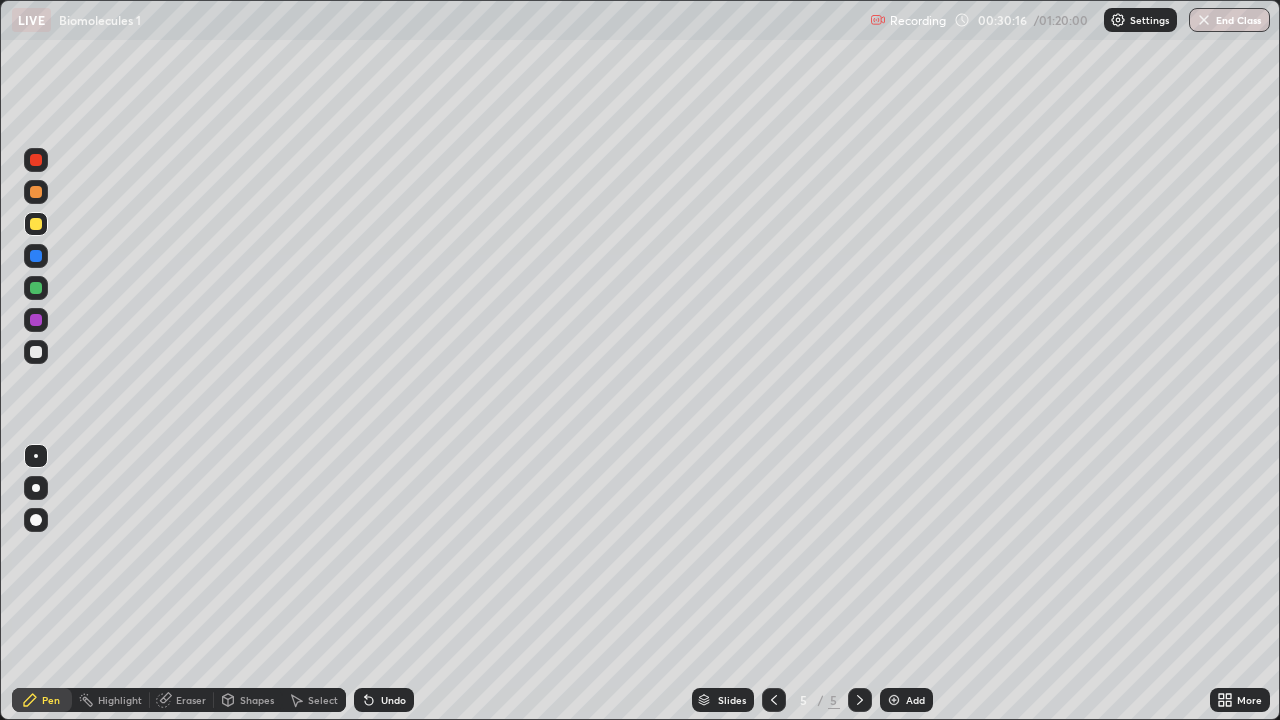 click on "Add" at bounding box center (906, 700) 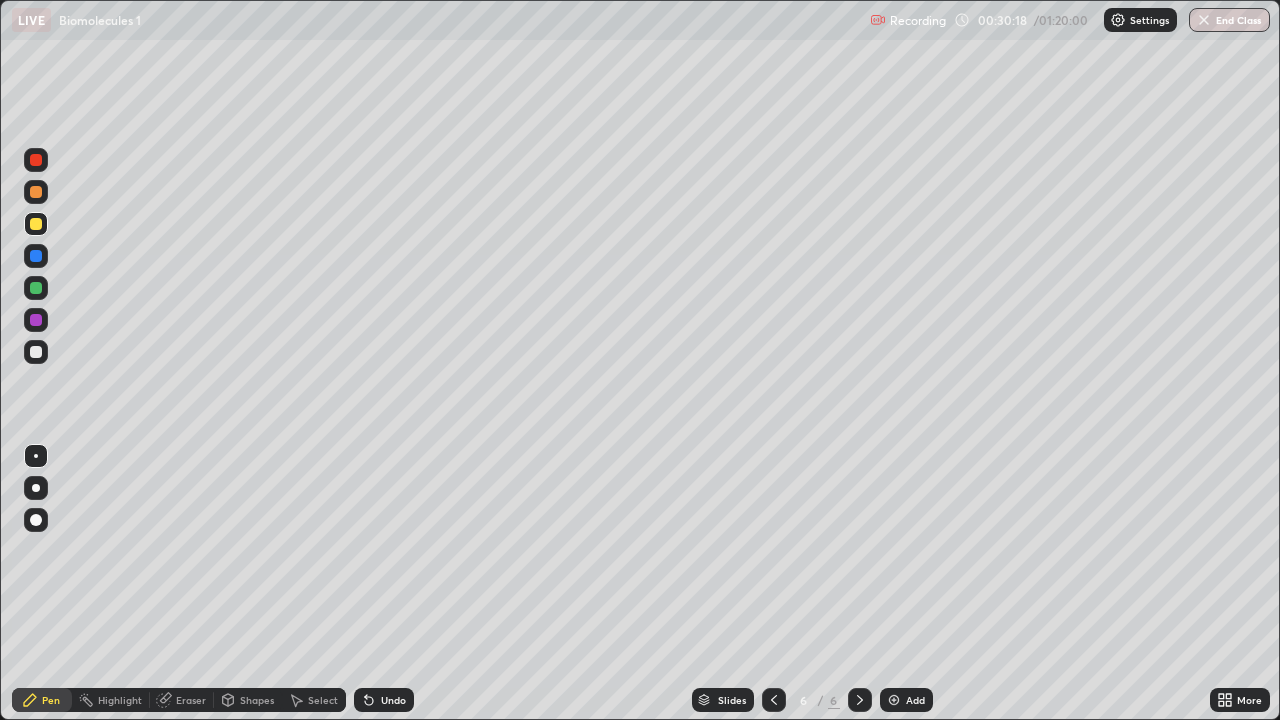 click at bounding box center [36, 352] 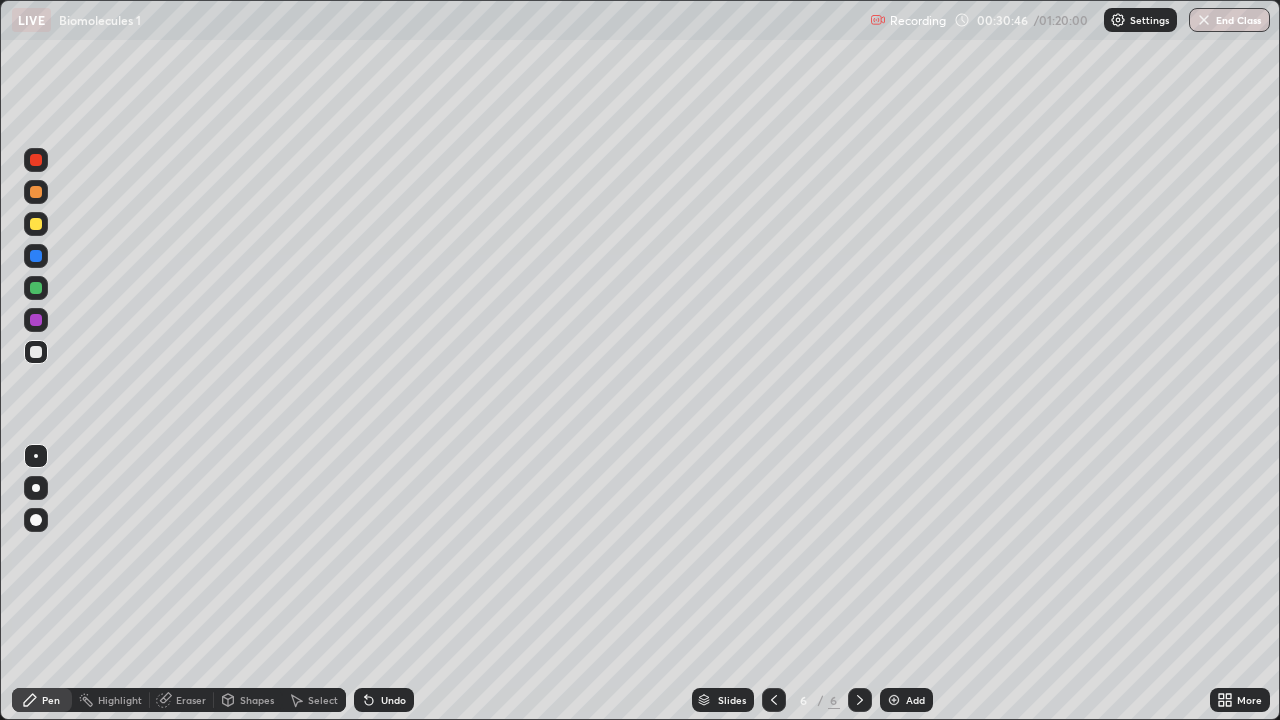 click at bounding box center (36, 224) 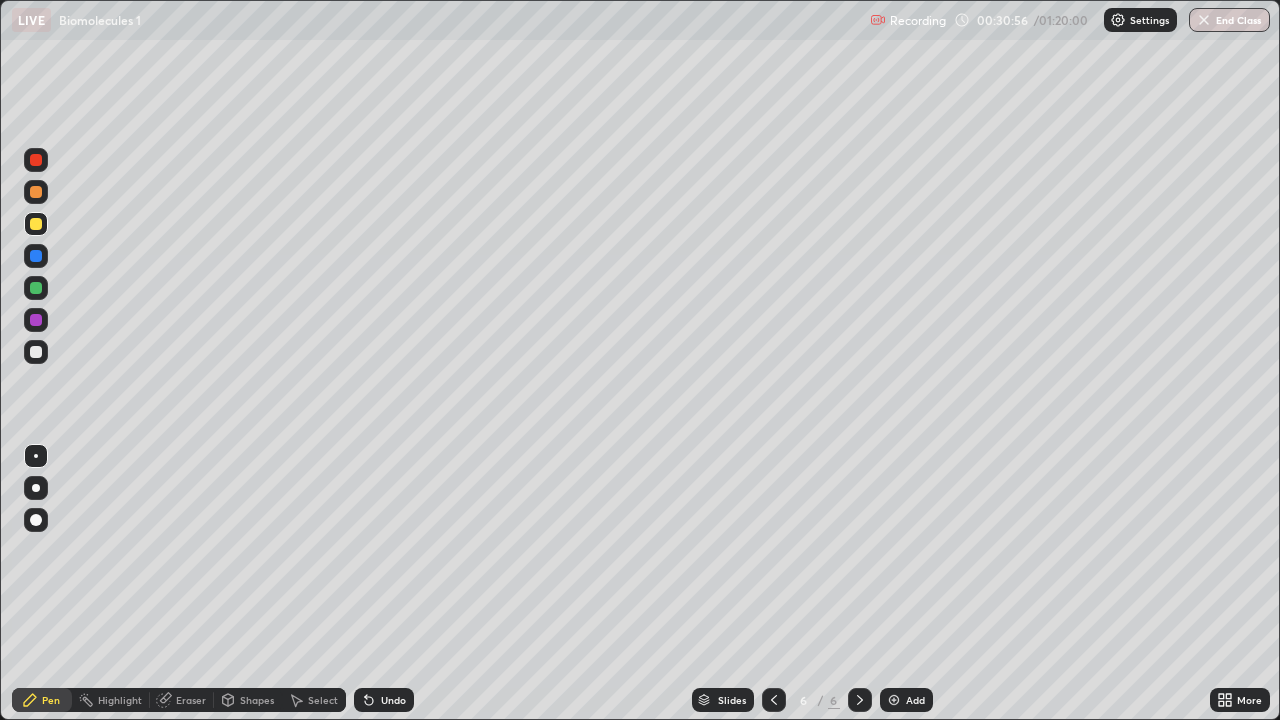 click on "Select" at bounding box center [323, 700] 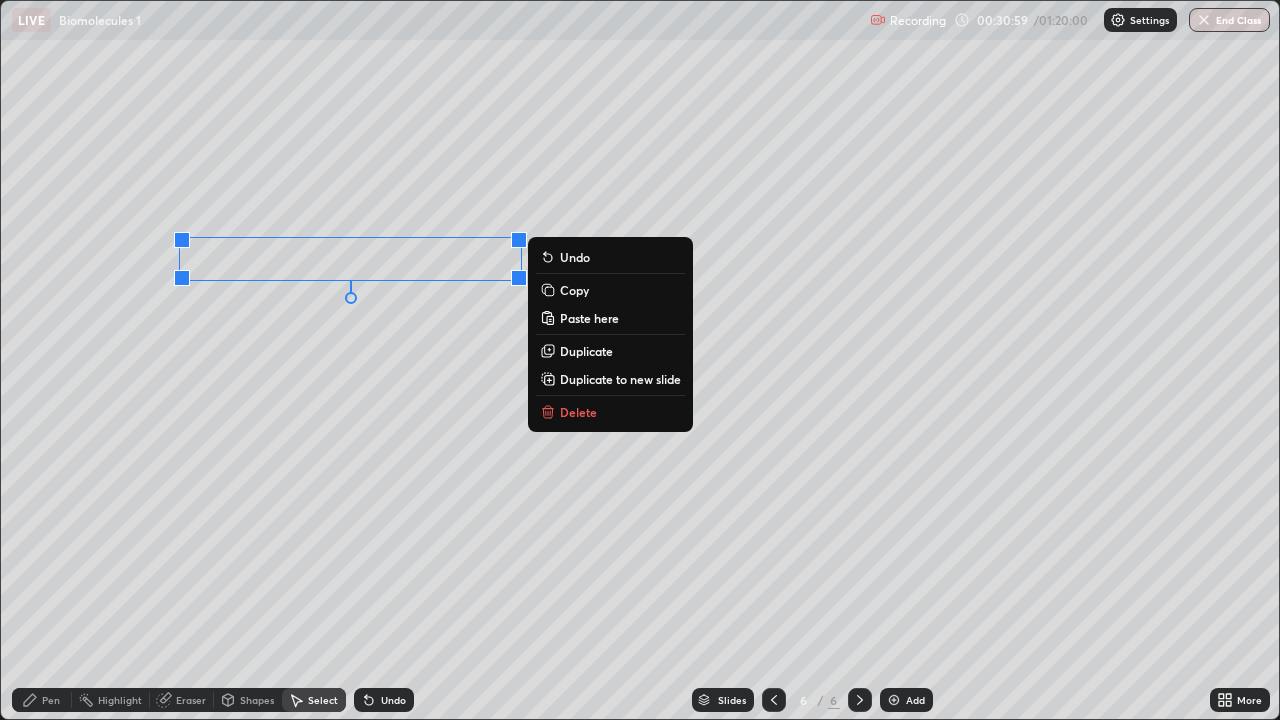 click on "0 ° Undo Copy Paste here Duplicate Duplicate to new slide Delete" at bounding box center [640, 360] 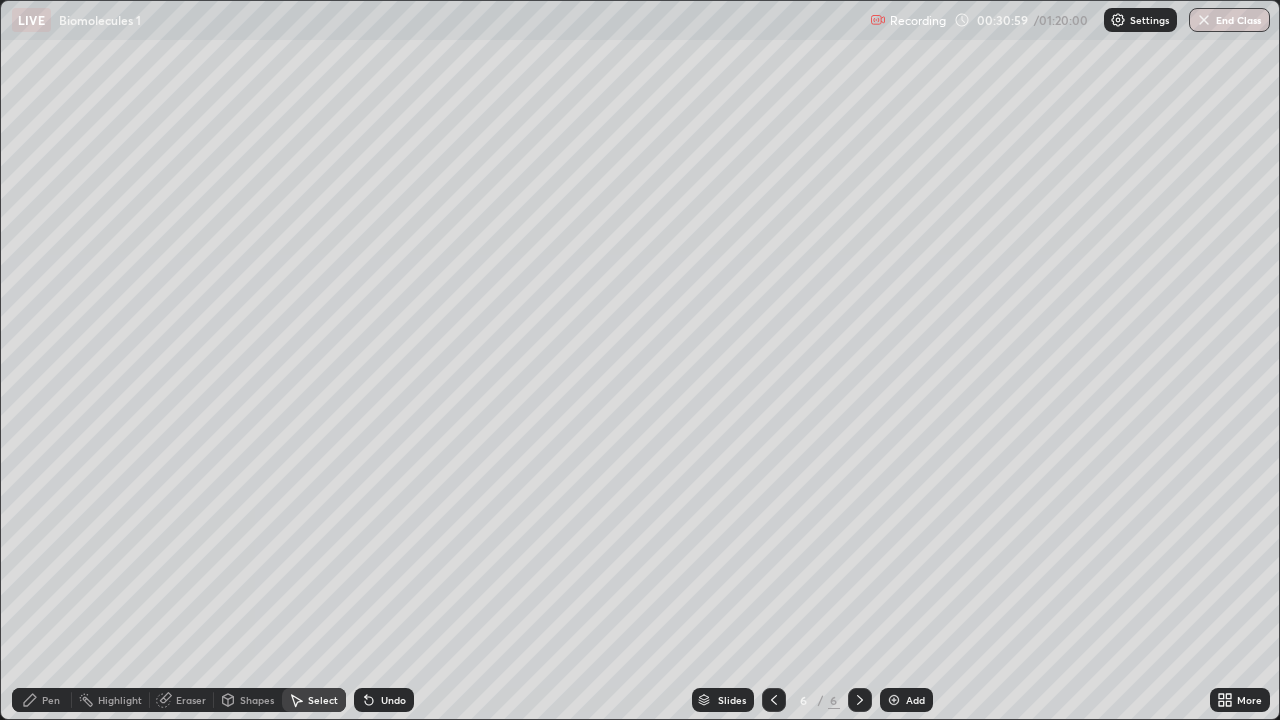 click on "Pen" at bounding box center [51, 700] 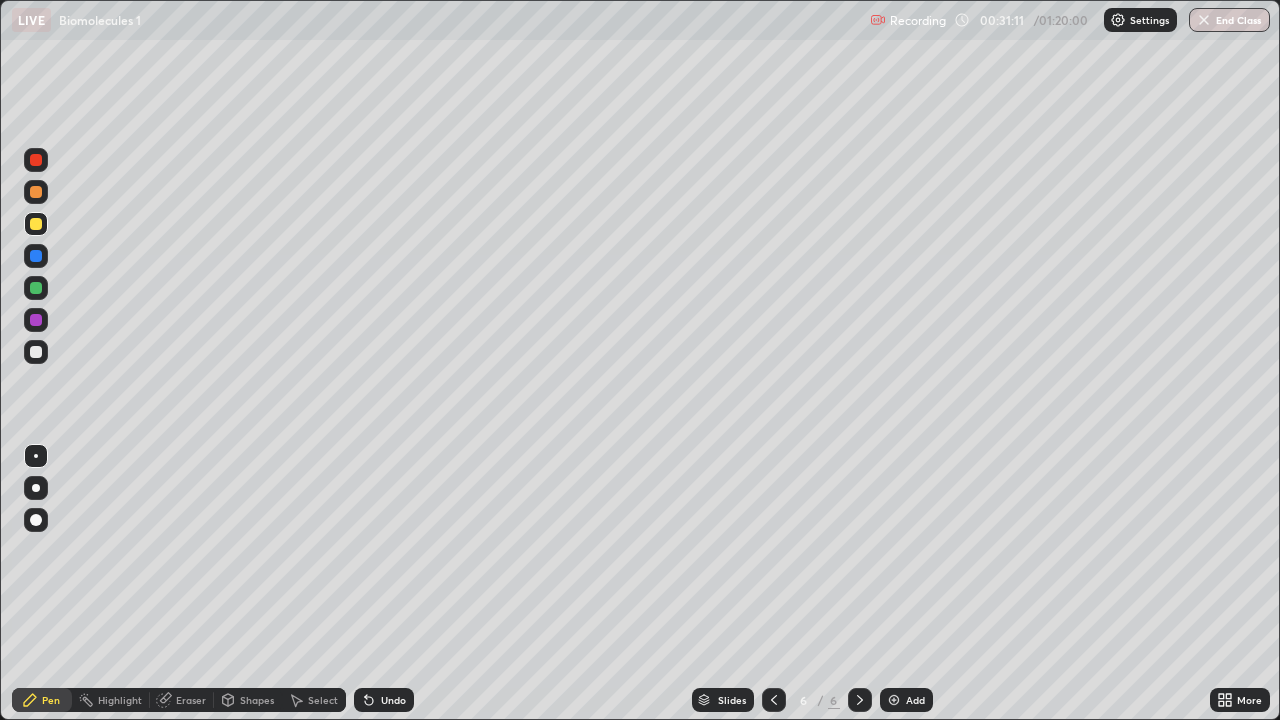 click at bounding box center (36, 352) 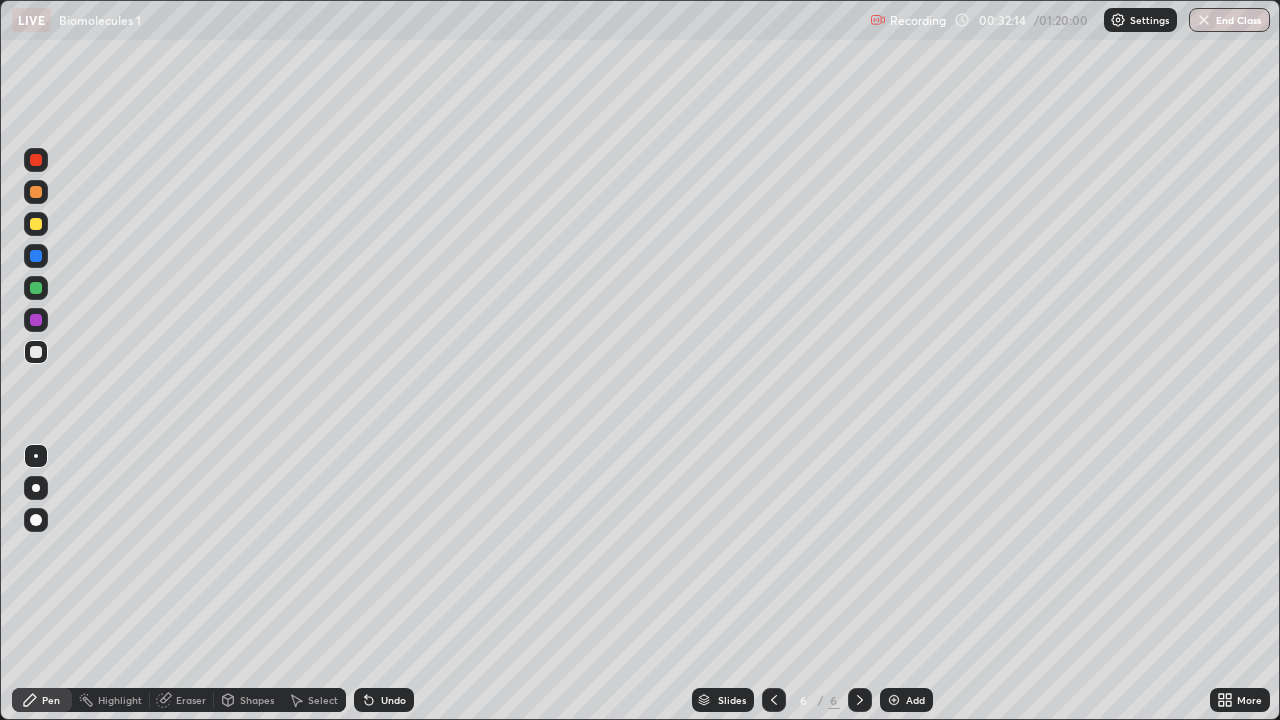 click on "Add" at bounding box center [906, 700] 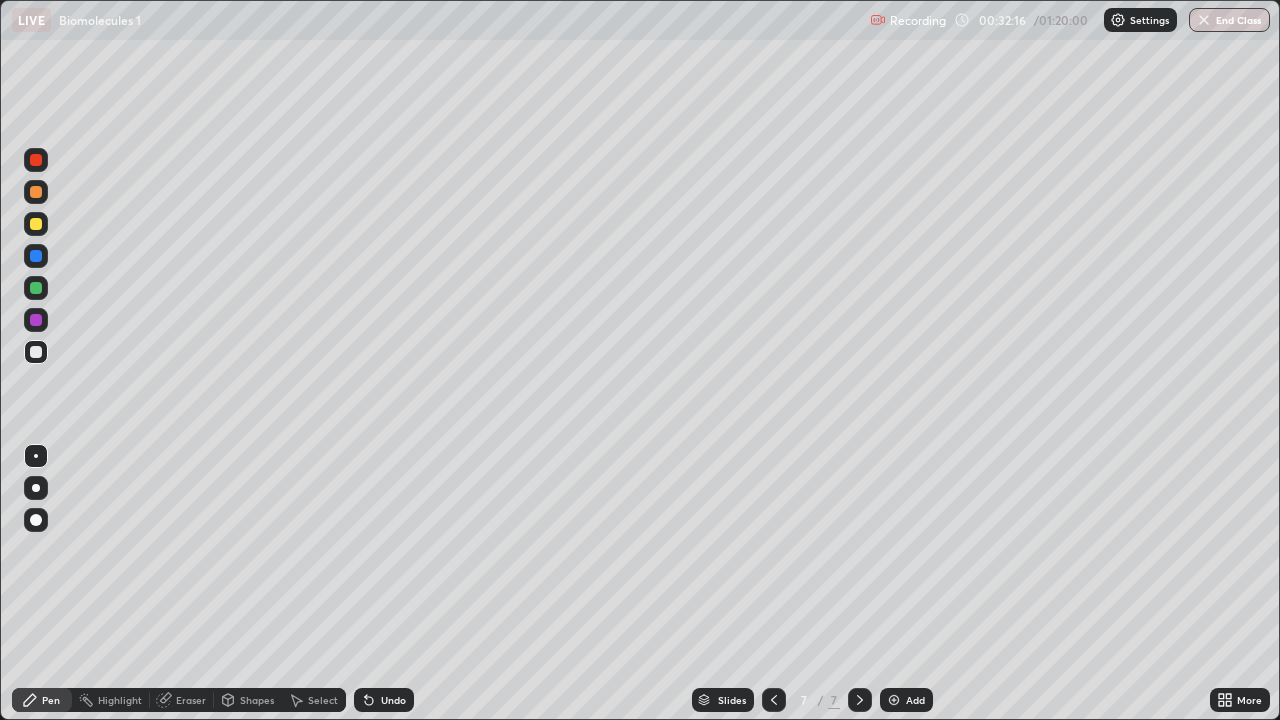 click at bounding box center [36, 352] 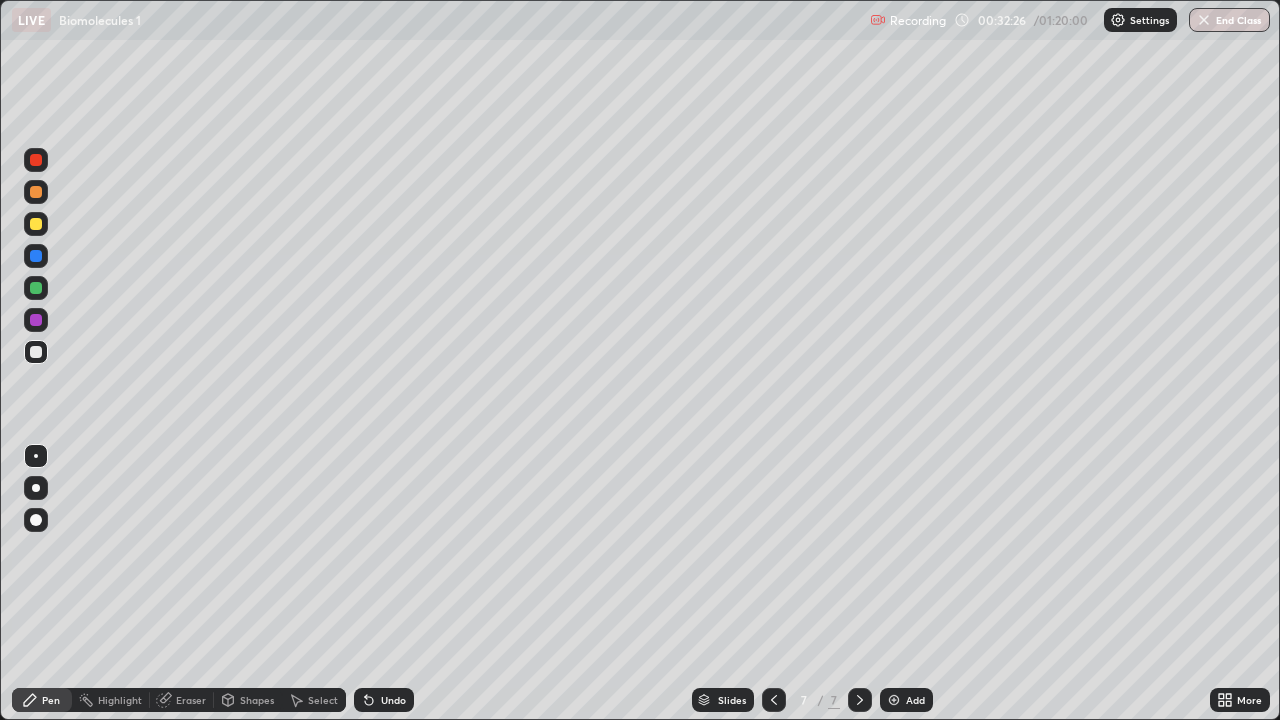 click on "Undo" at bounding box center [393, 700] 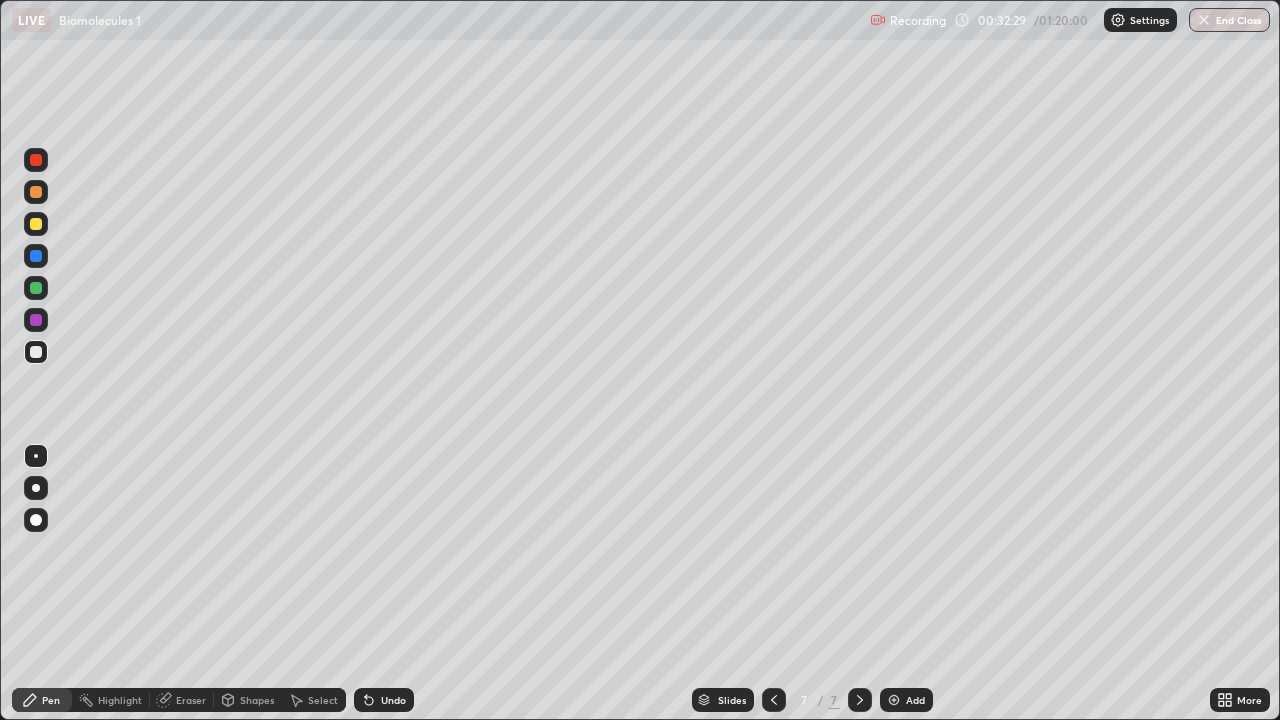 click at bounding box center [36, 288] 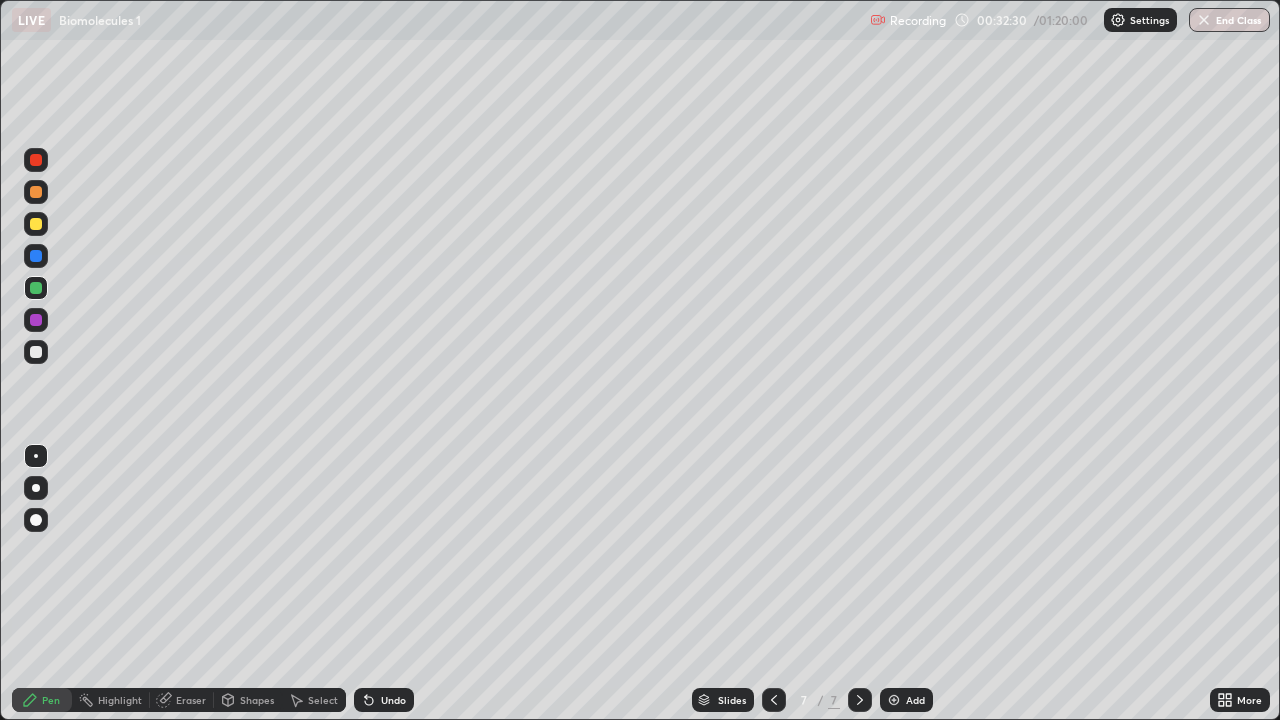 click at bounding box center (36, 488) 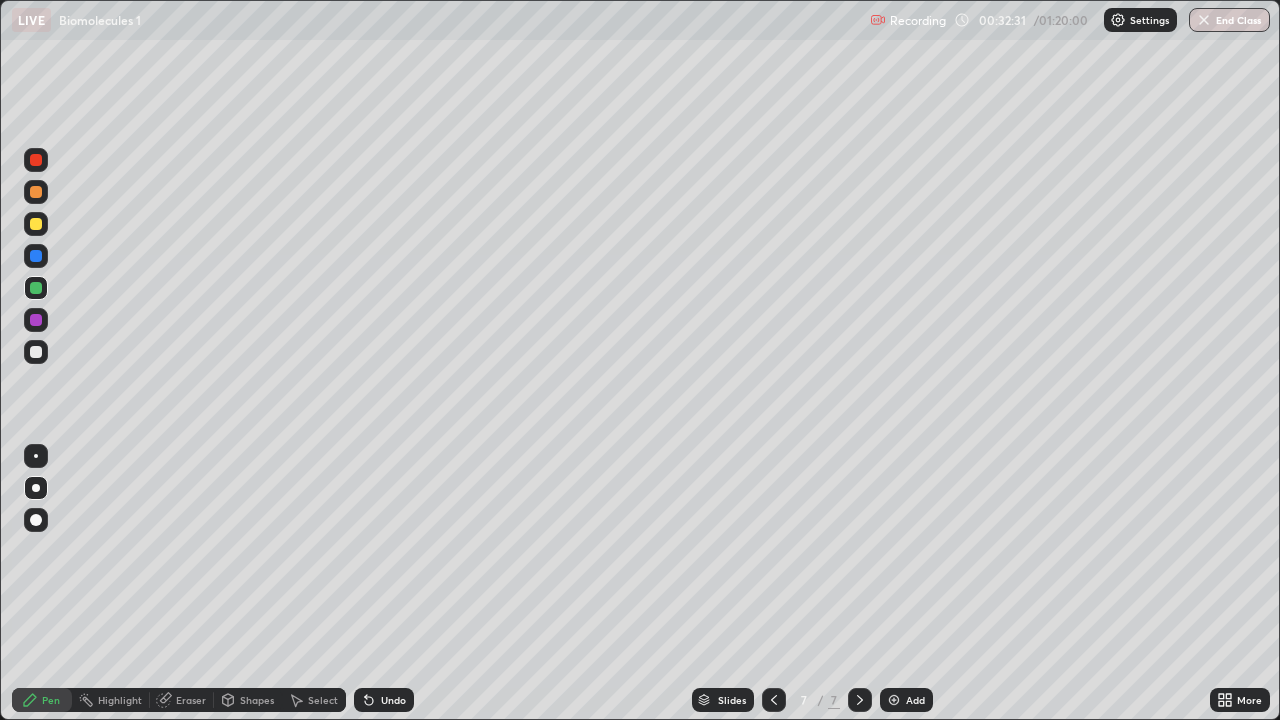 click at bounding box center [36, 520] 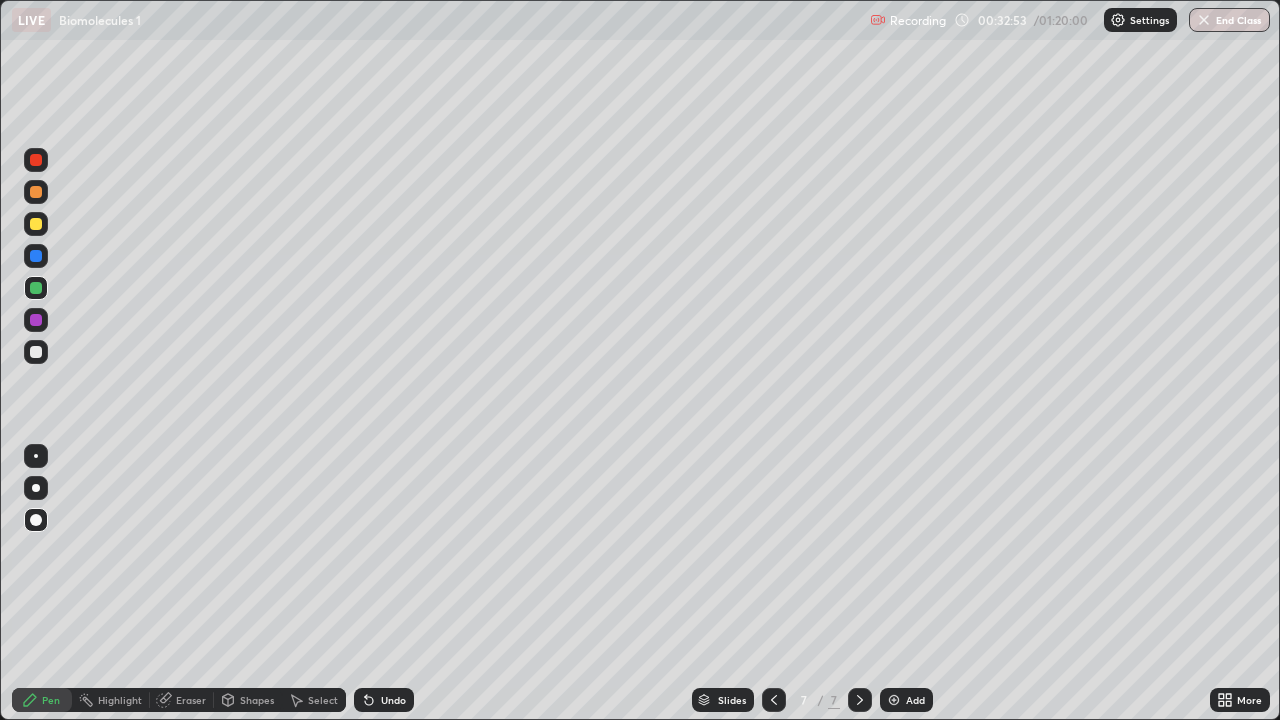 click at bounding box center [36, 456] 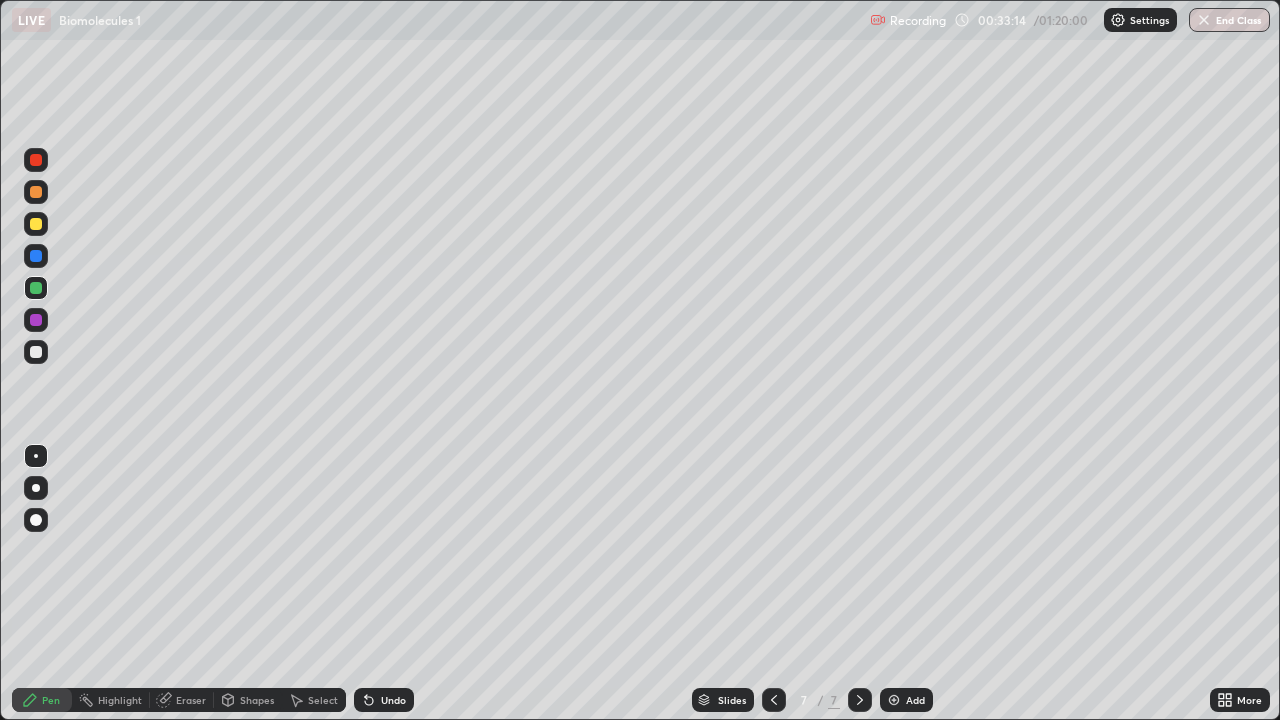 click at bounding box center [36, 352] 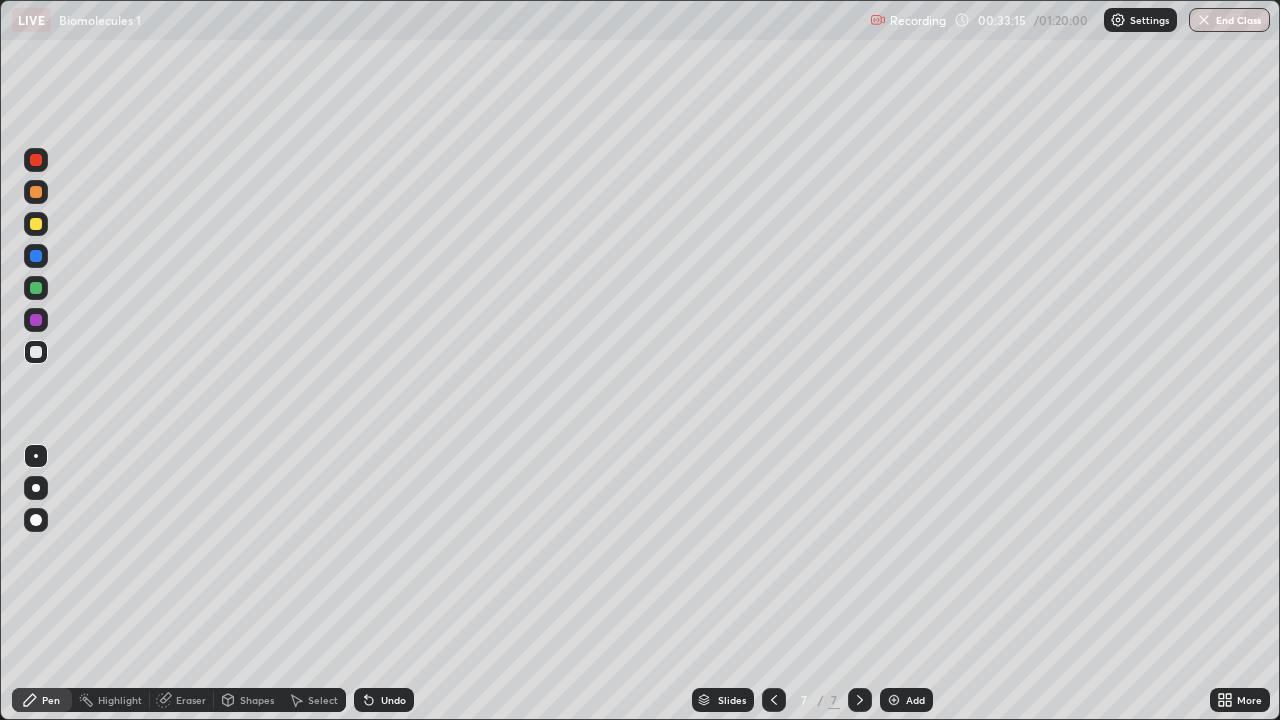 click at bounding box center [36, 224] 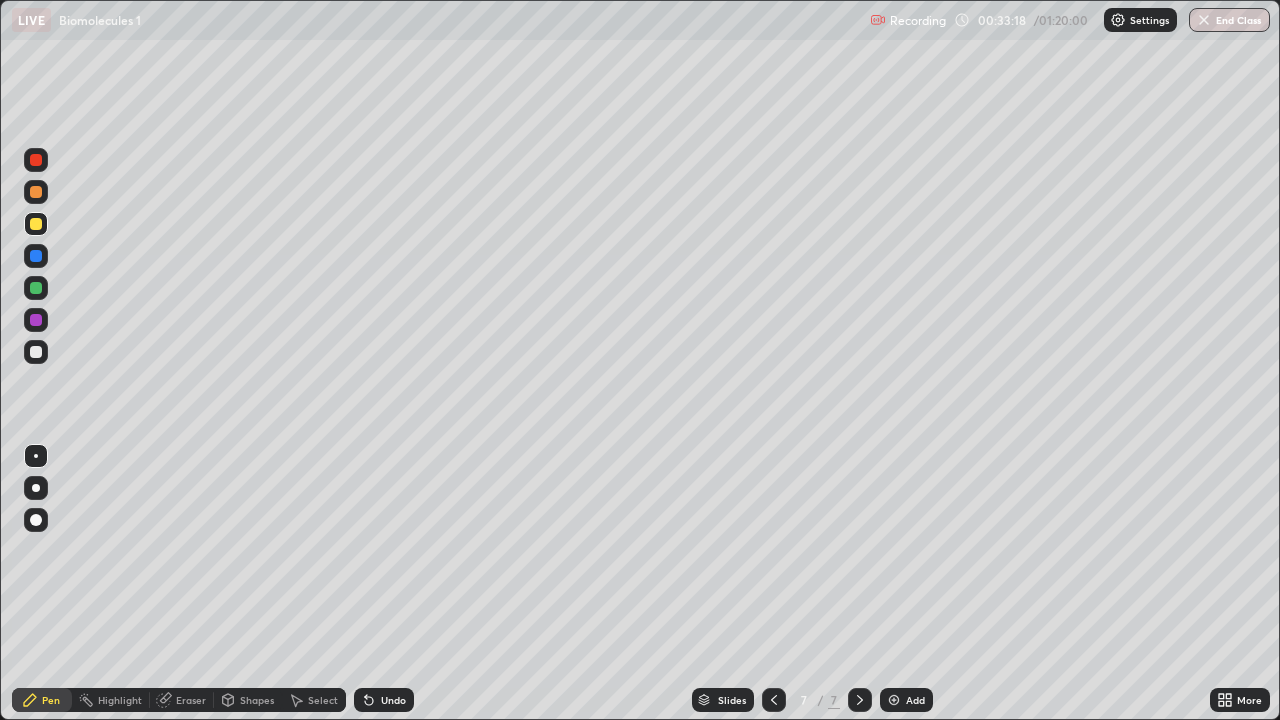 click at bounding box center (36, 192) 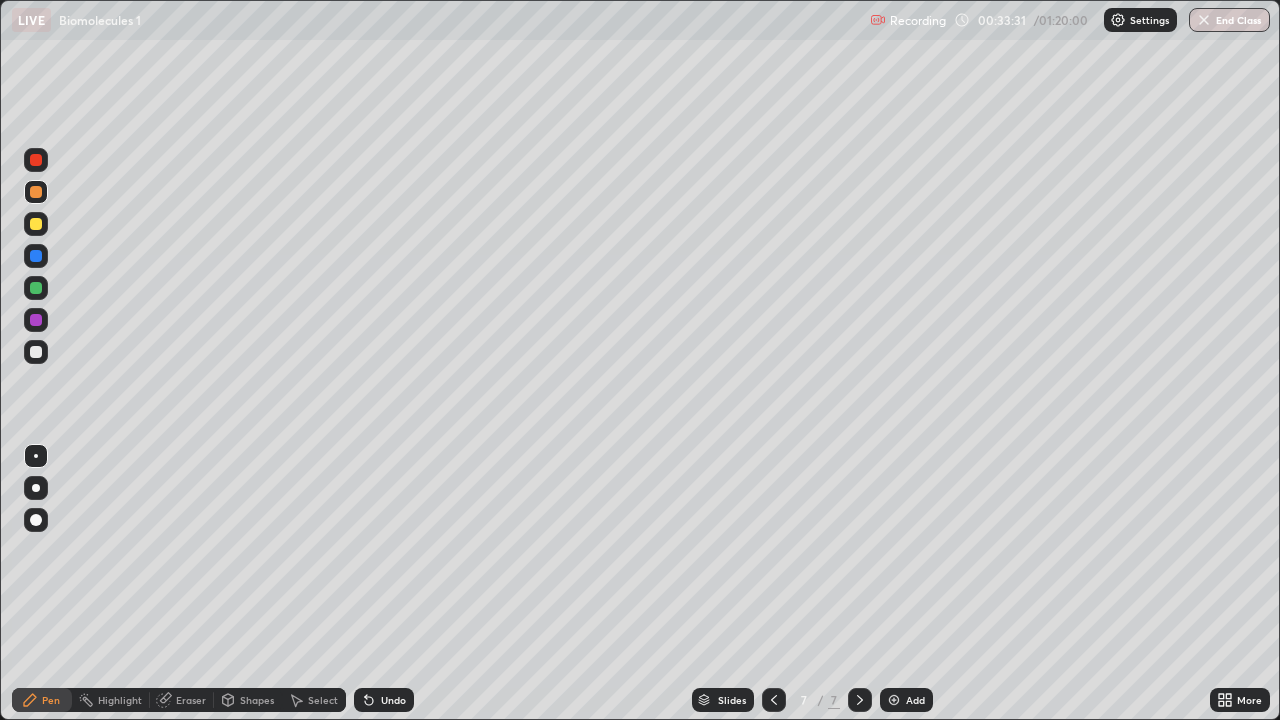 click at bounding box center [36, 224] 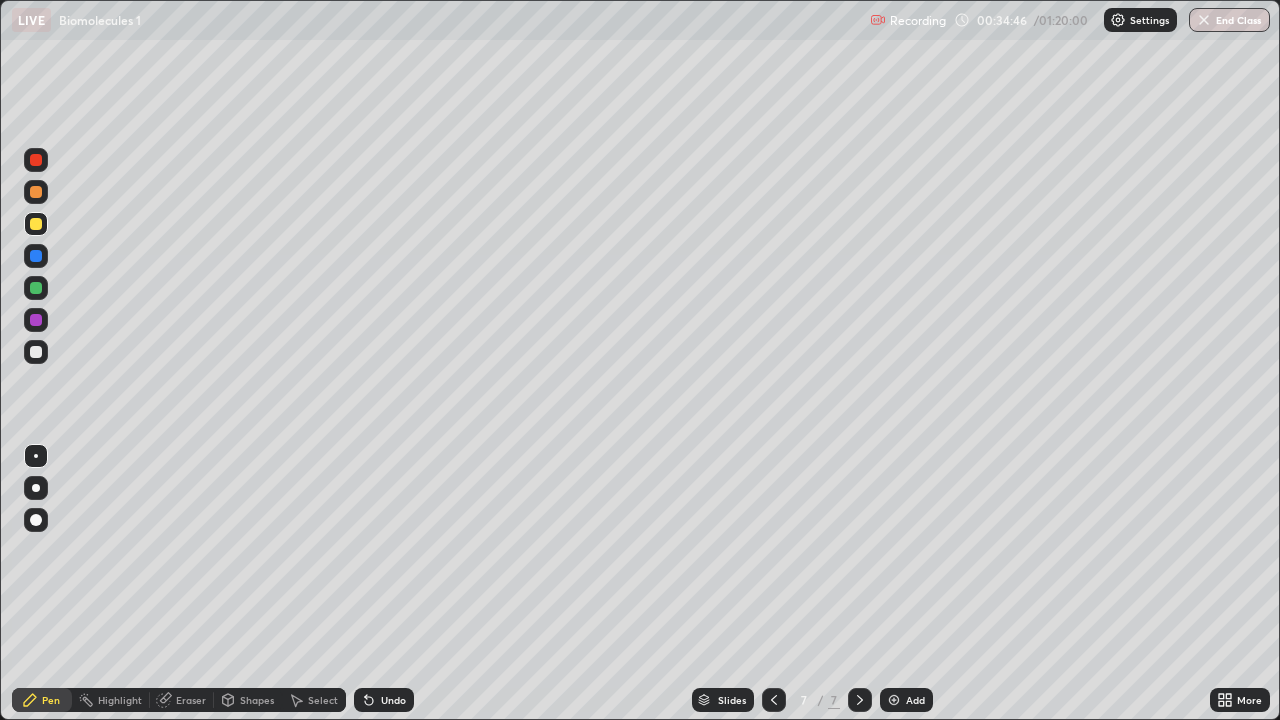 click on "Undo" at bounding box center [393, 700] 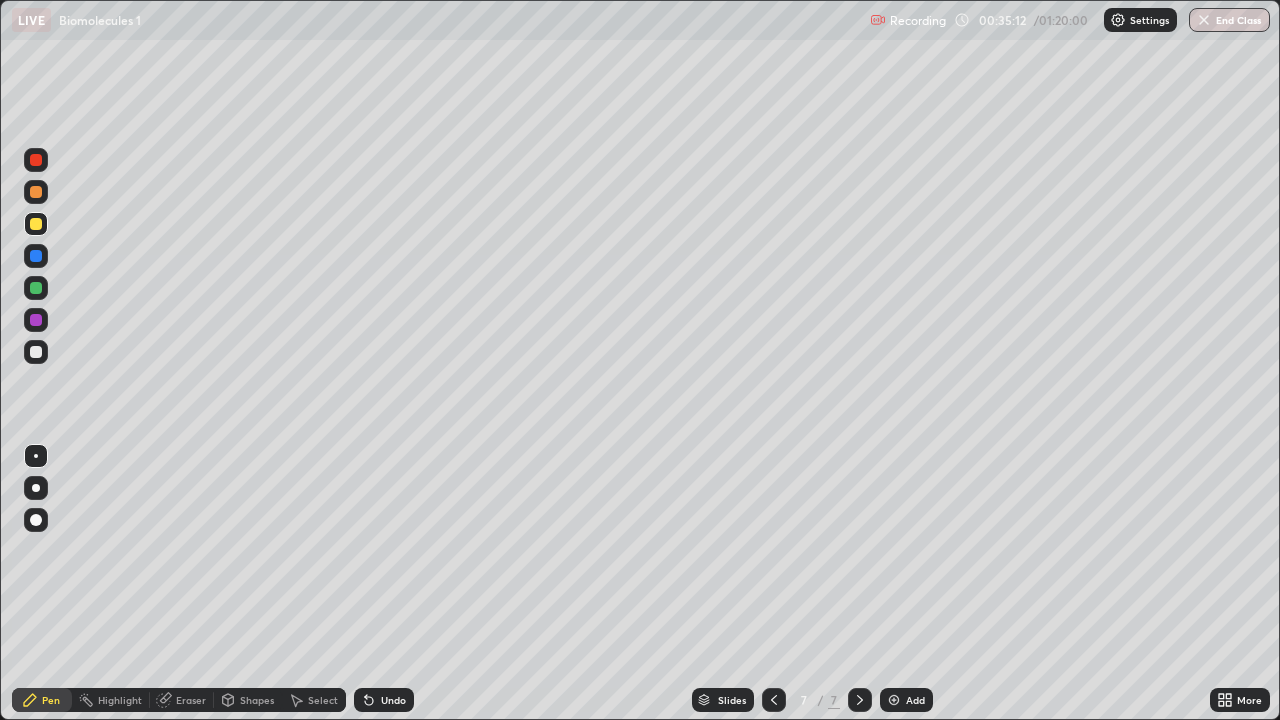 click on "Add" at bounding box center [915, 700] 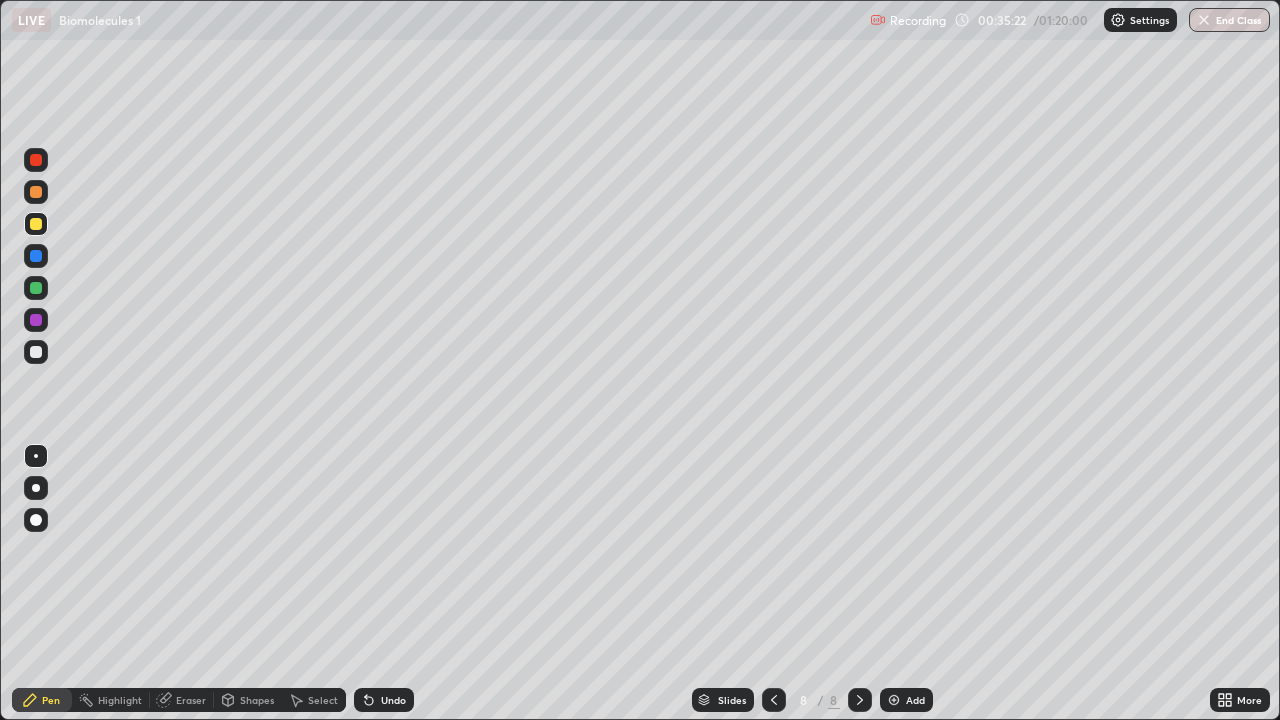 click at bounding box center [36, 352] 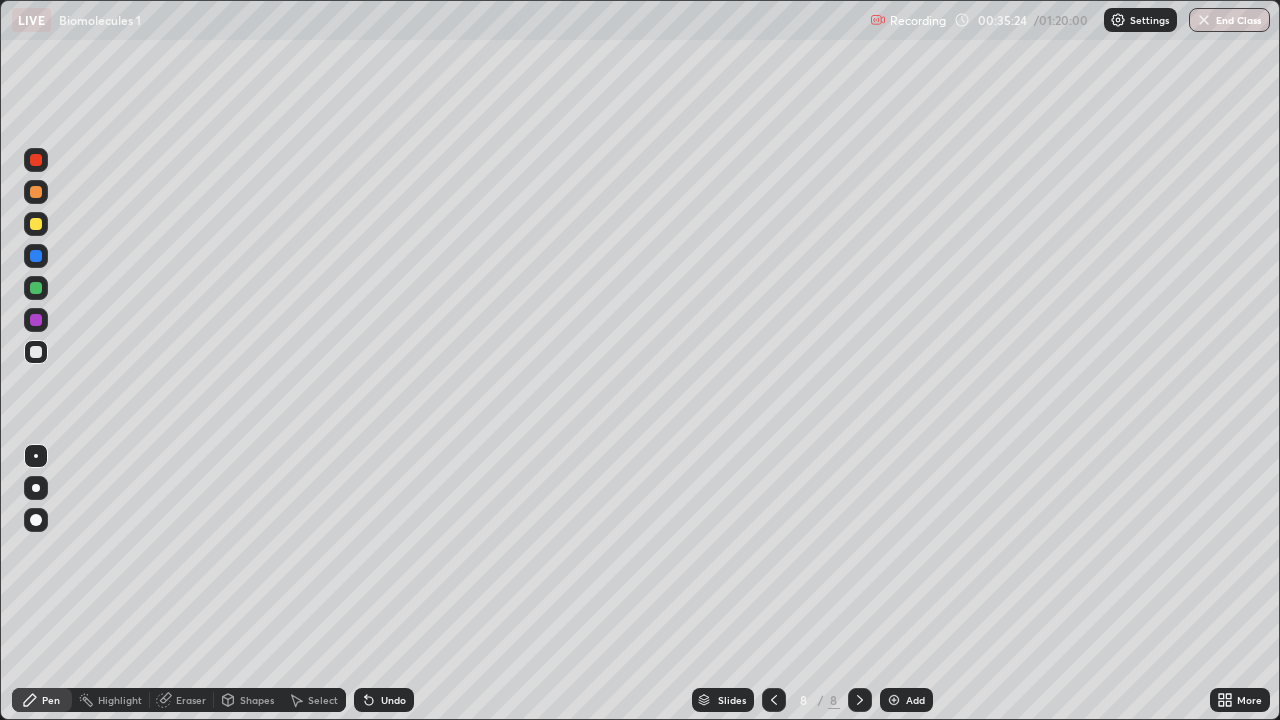 click at bounding box center [36, 352] 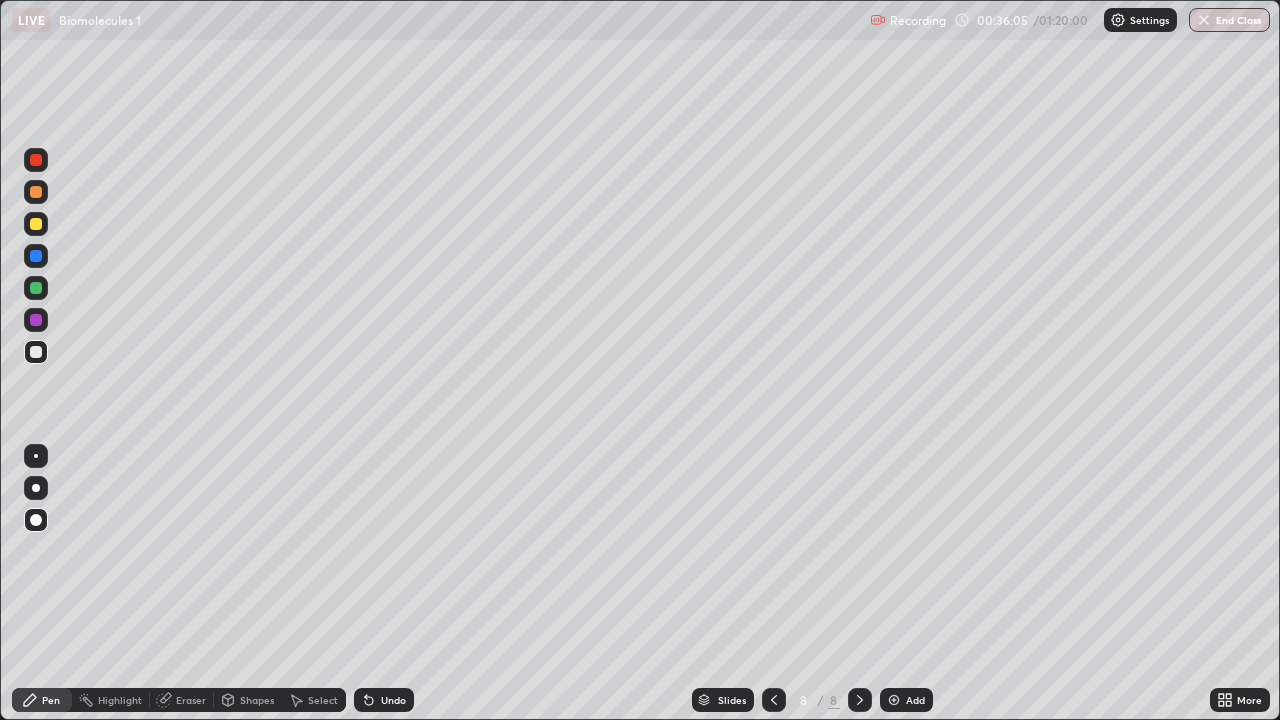 click at bounding box center (36, 288) 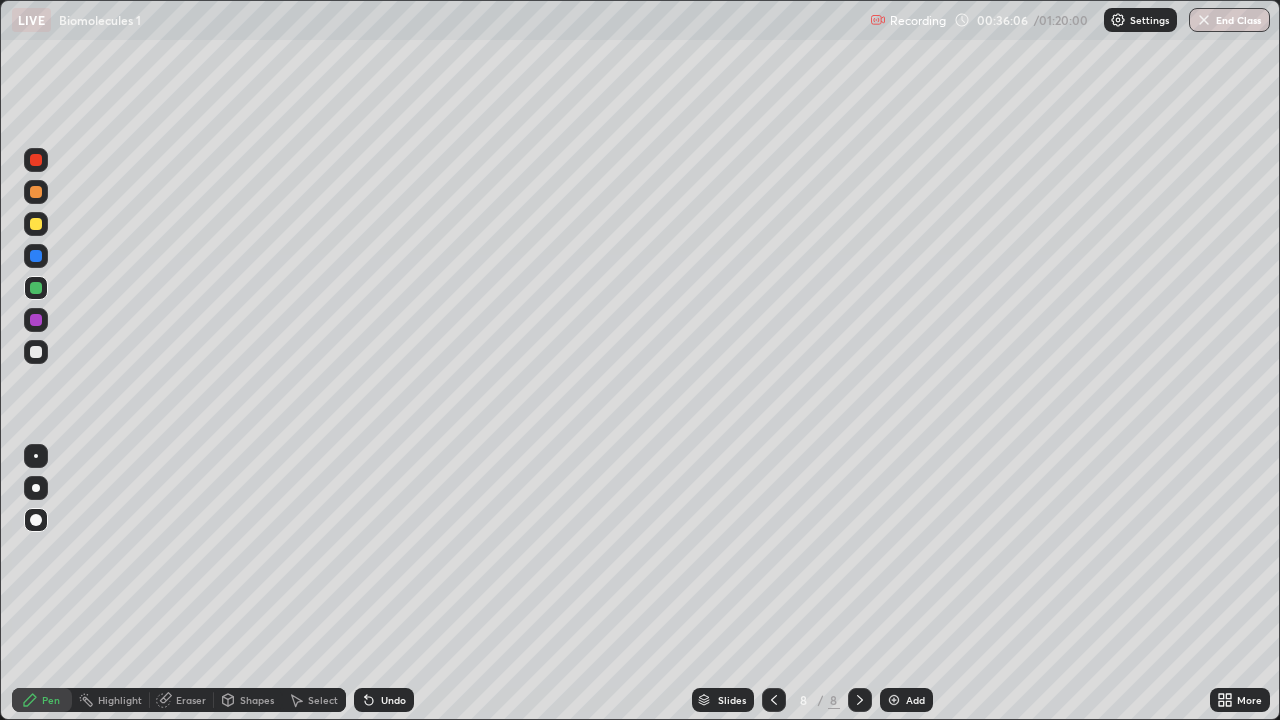 click at bounding box center (36, 488) 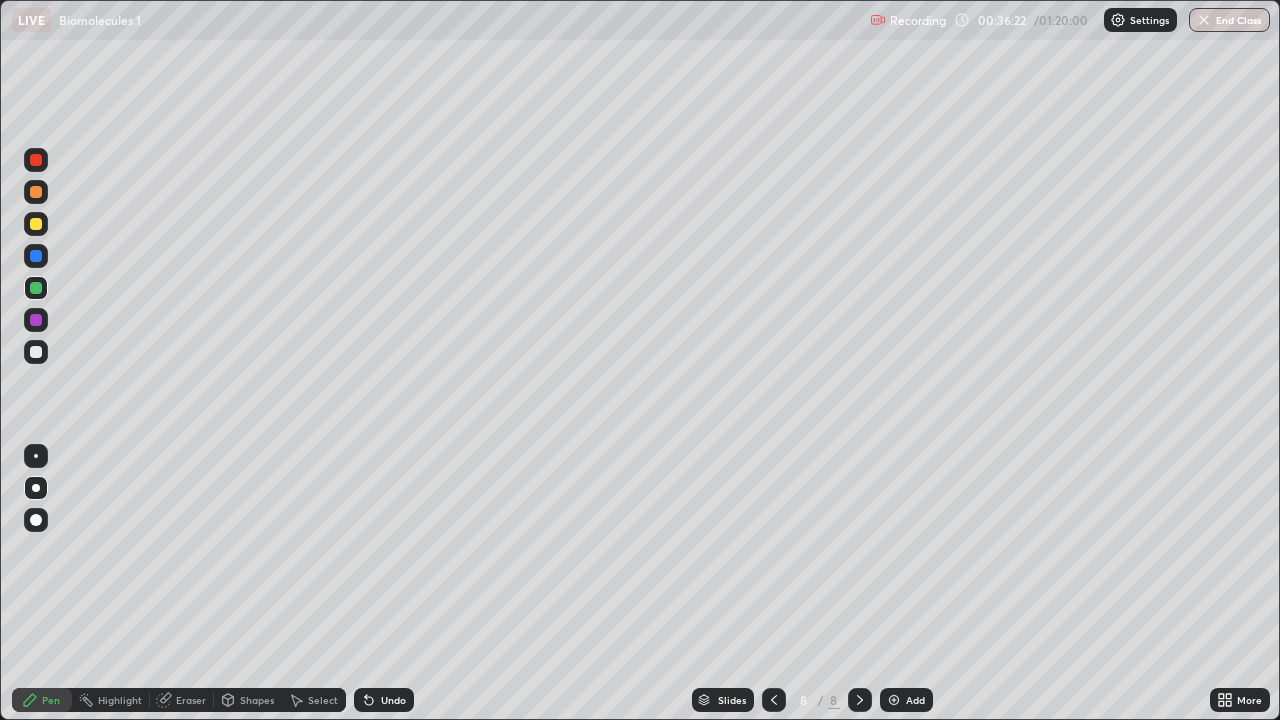click at bounding box center [36, 456] 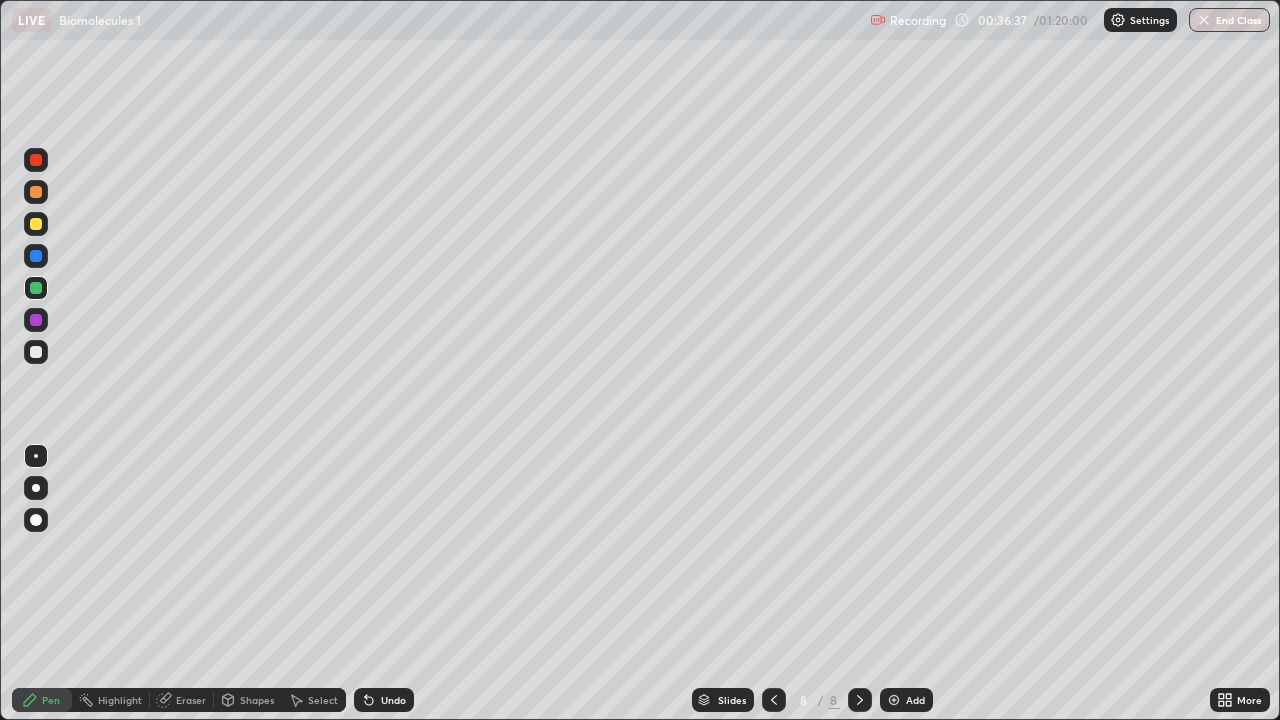 click at bounding box center (36, 352) 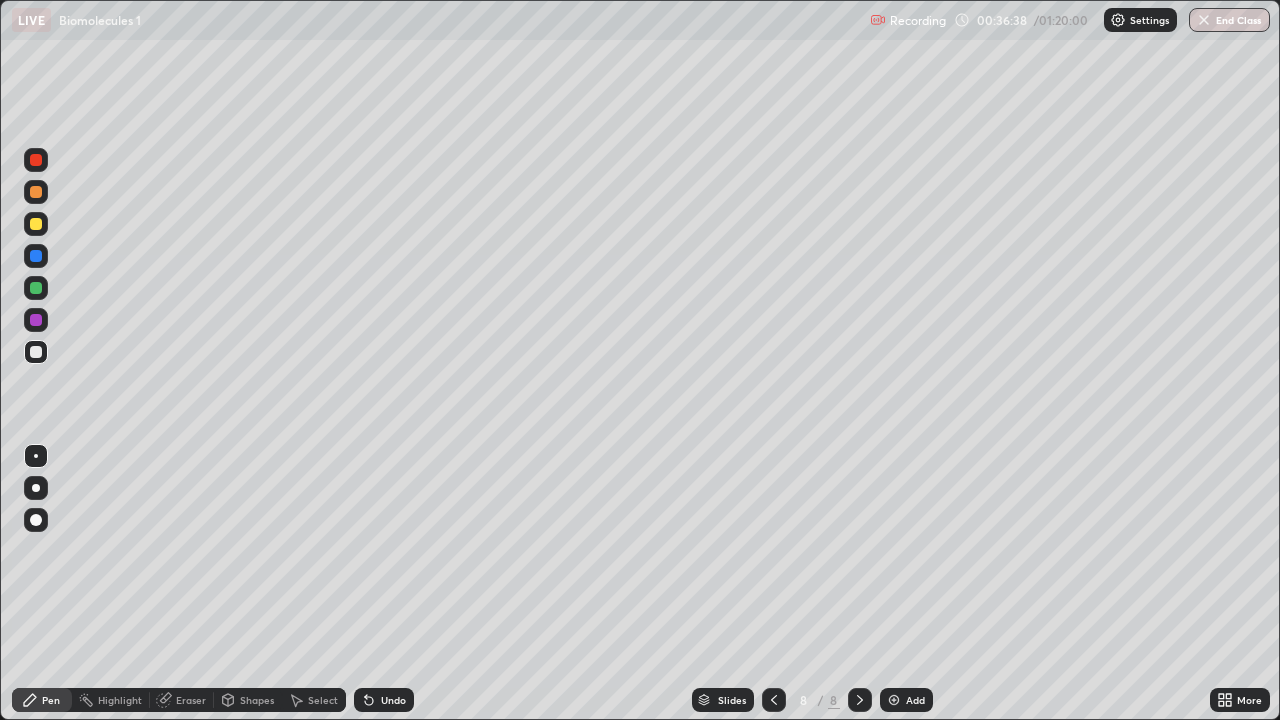 click at bounding box center [36, 192] 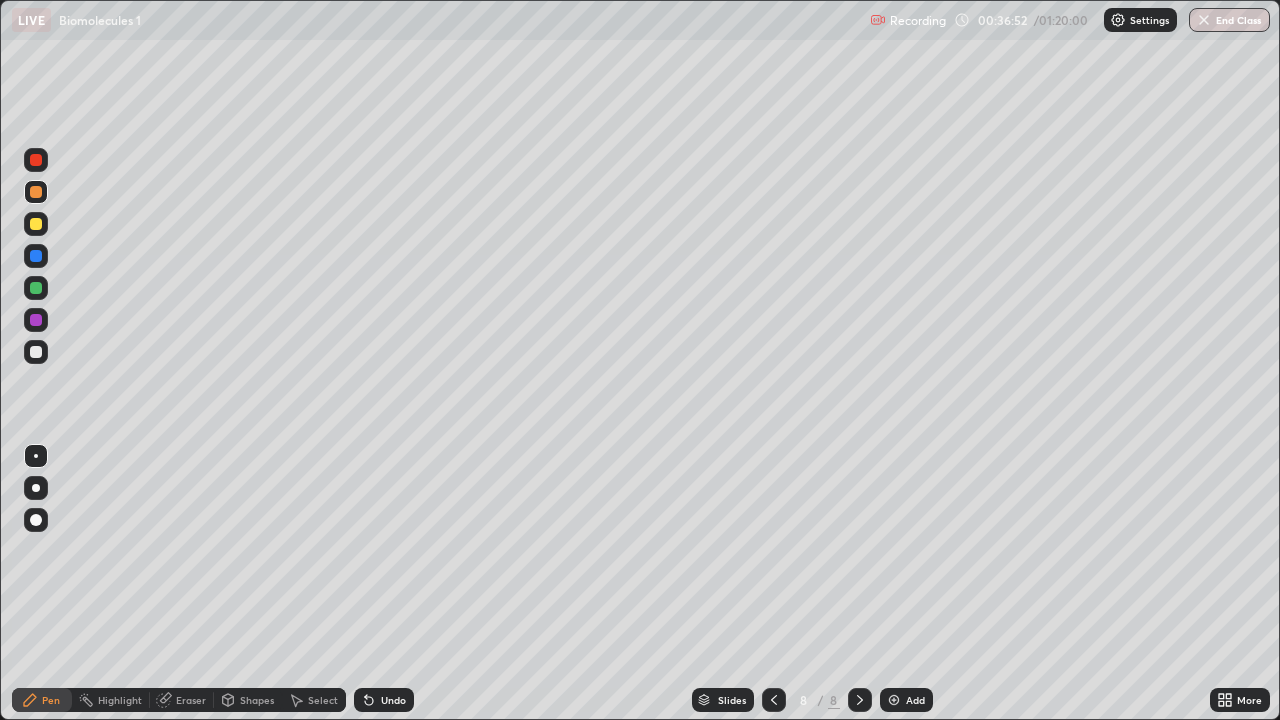 click 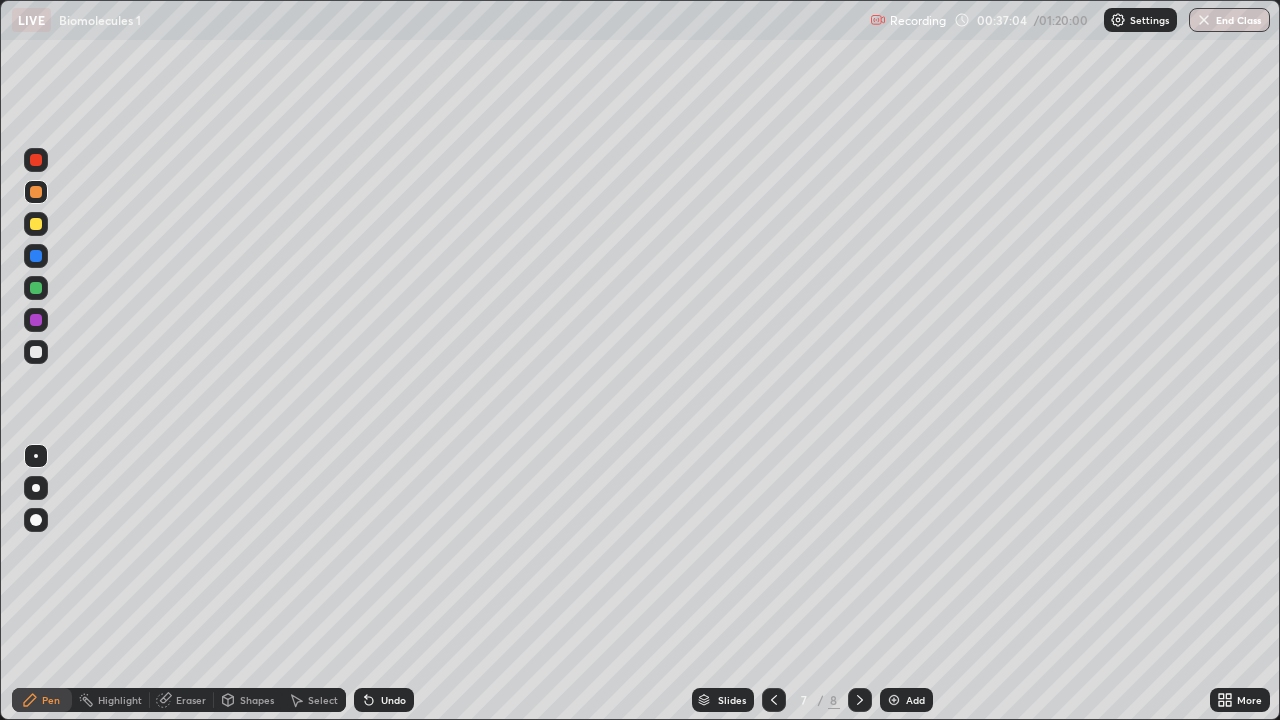 click 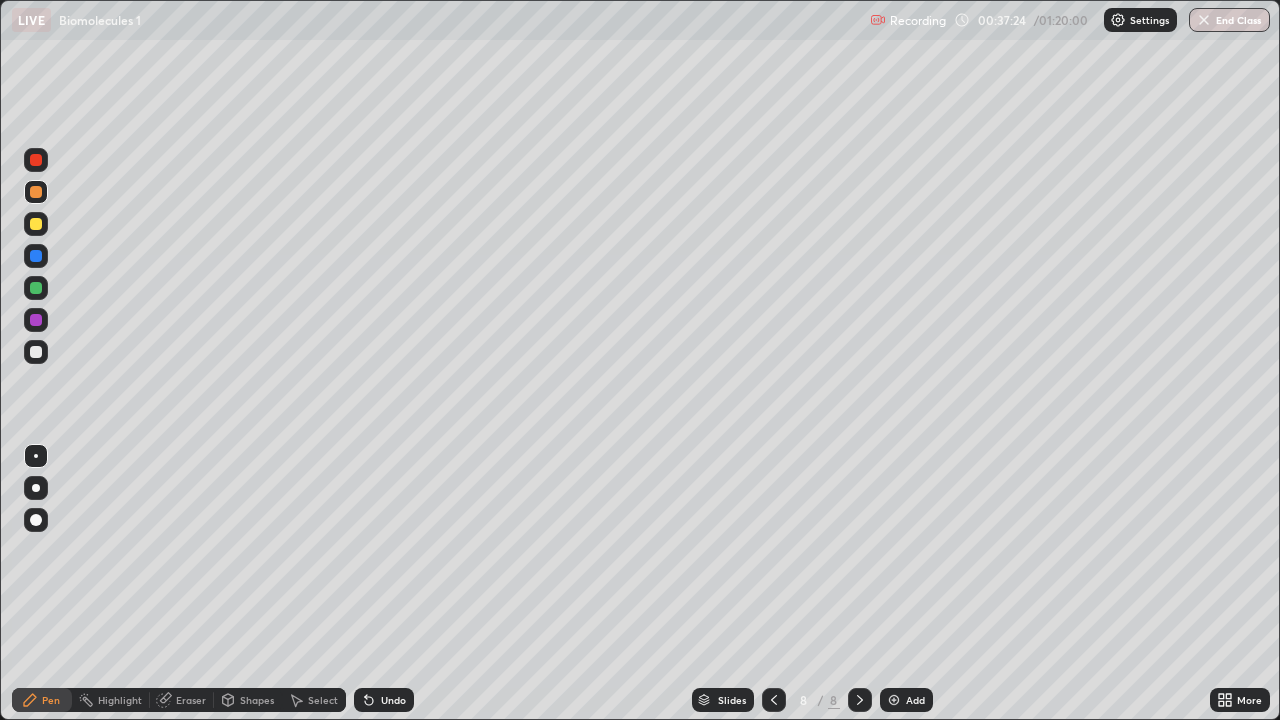 click at bounding box center (894, 700) 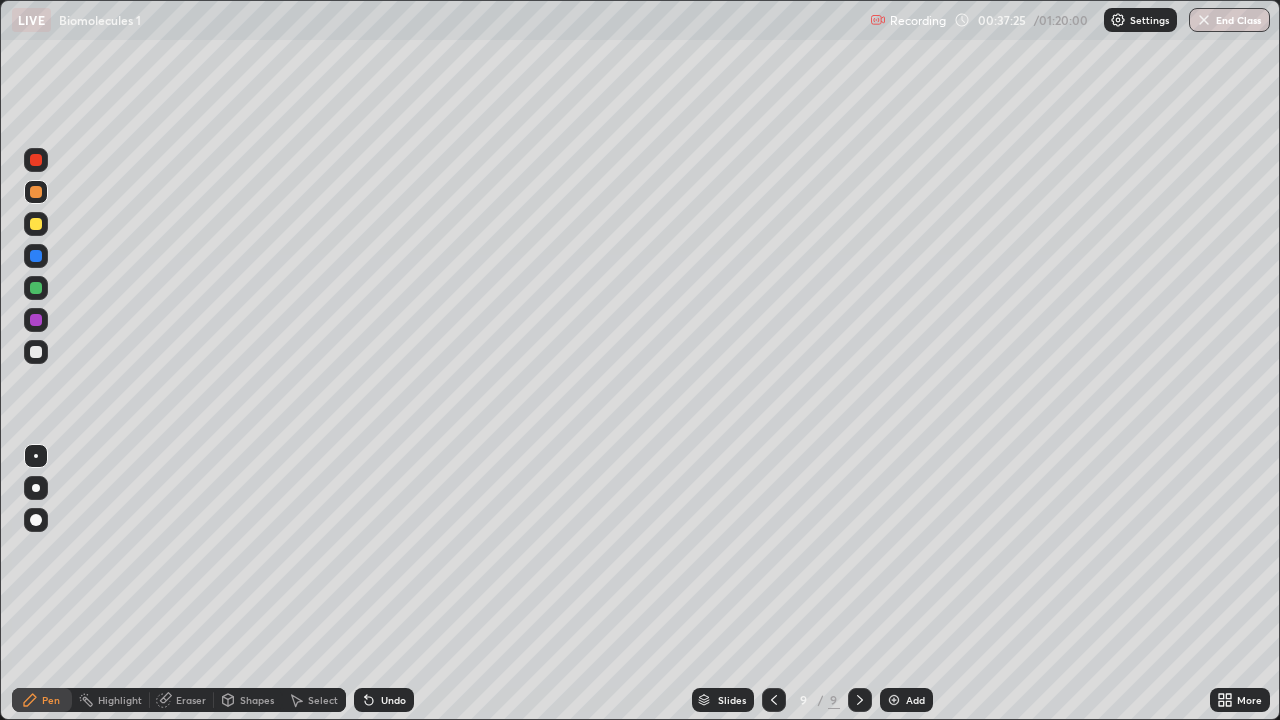 click at bounding box center [36, 352] 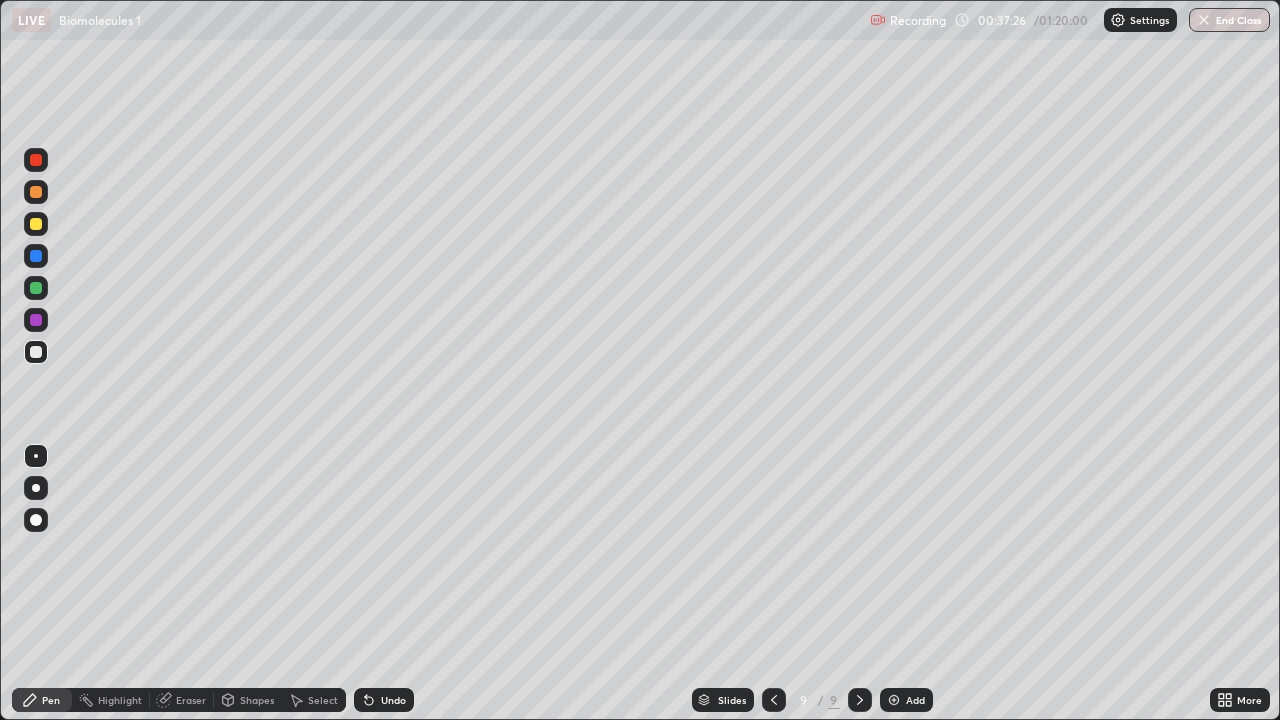 click at bounding box center (36, 520) 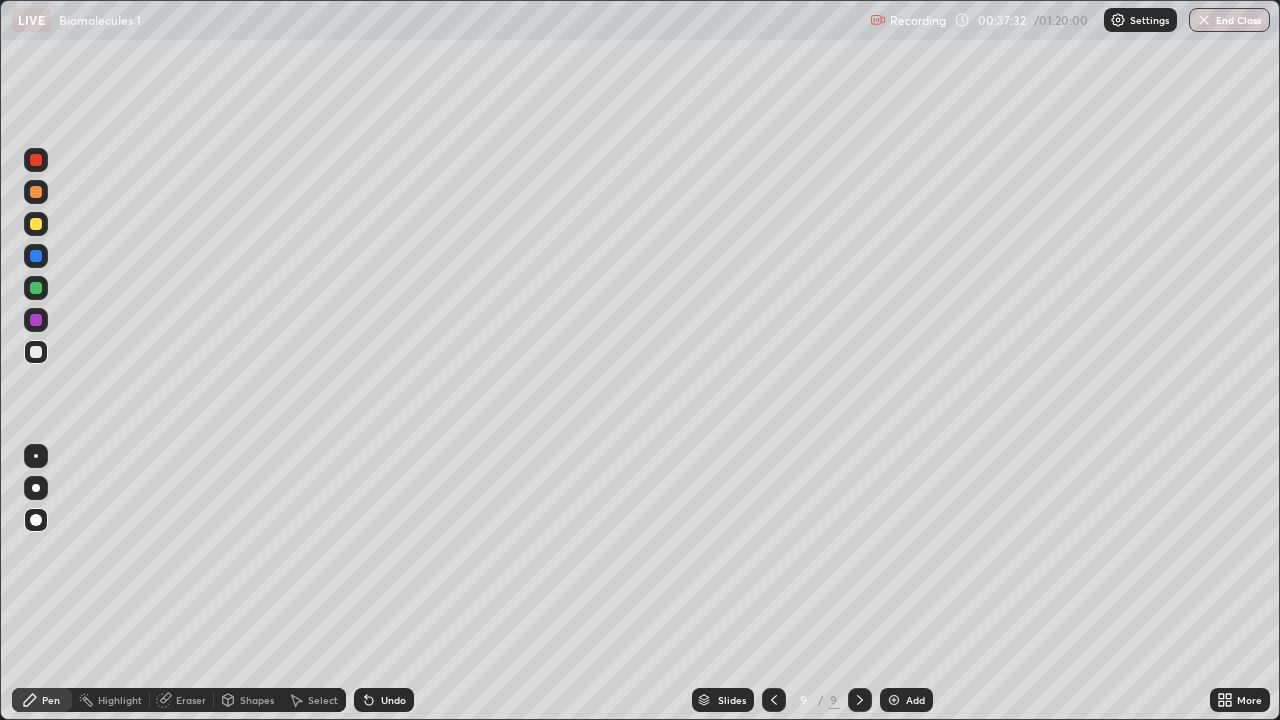 click on "Undo" at bounding box center [384, 700] 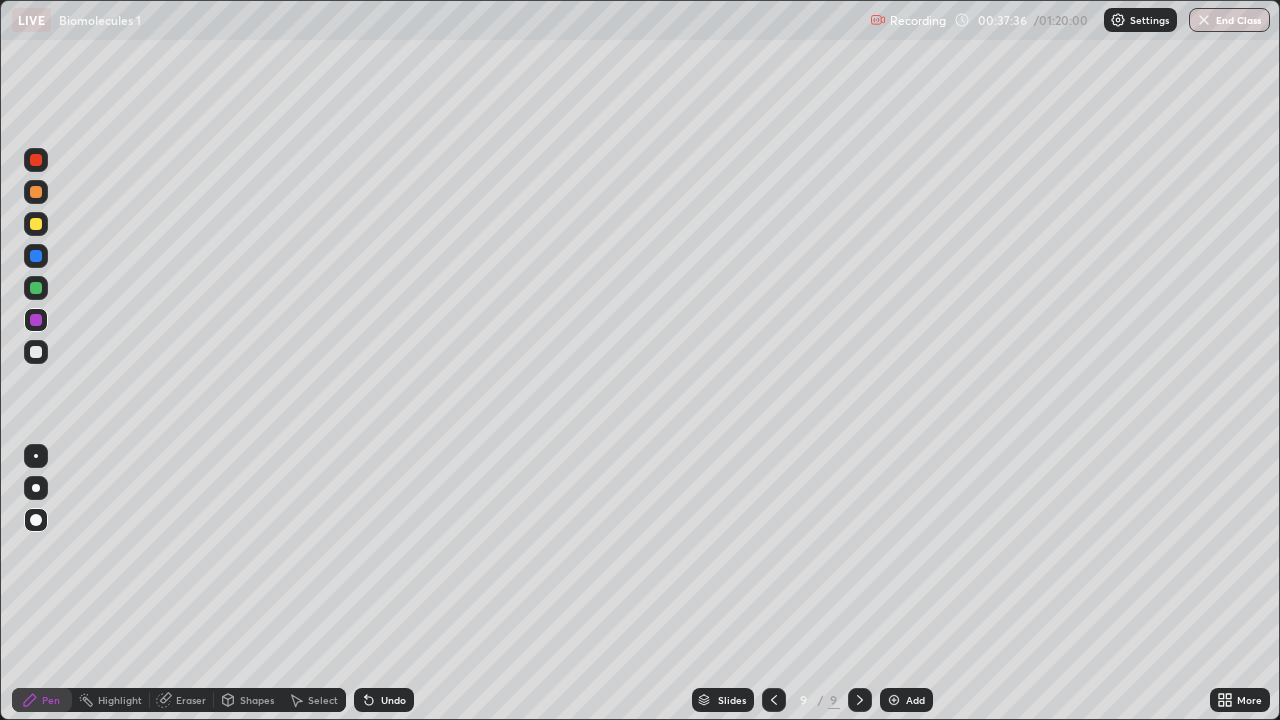 click at bounding box center (36, 192) 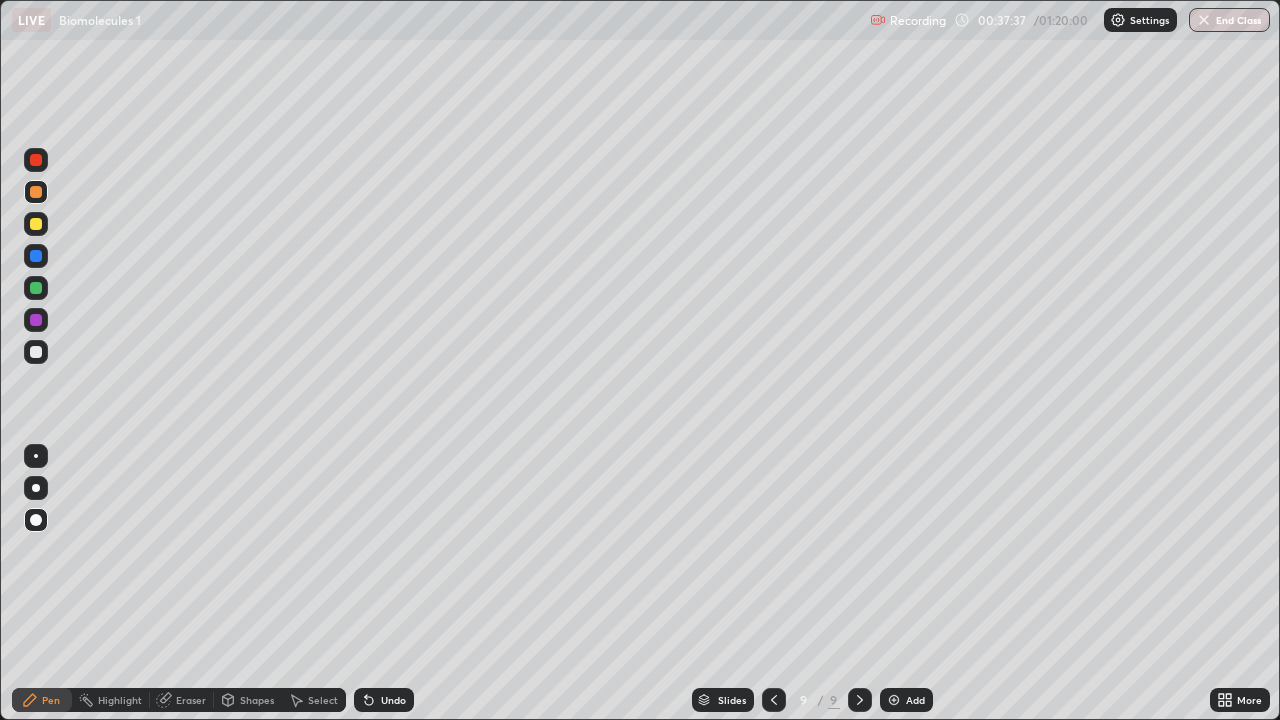 click at bounding box center (36, 456) 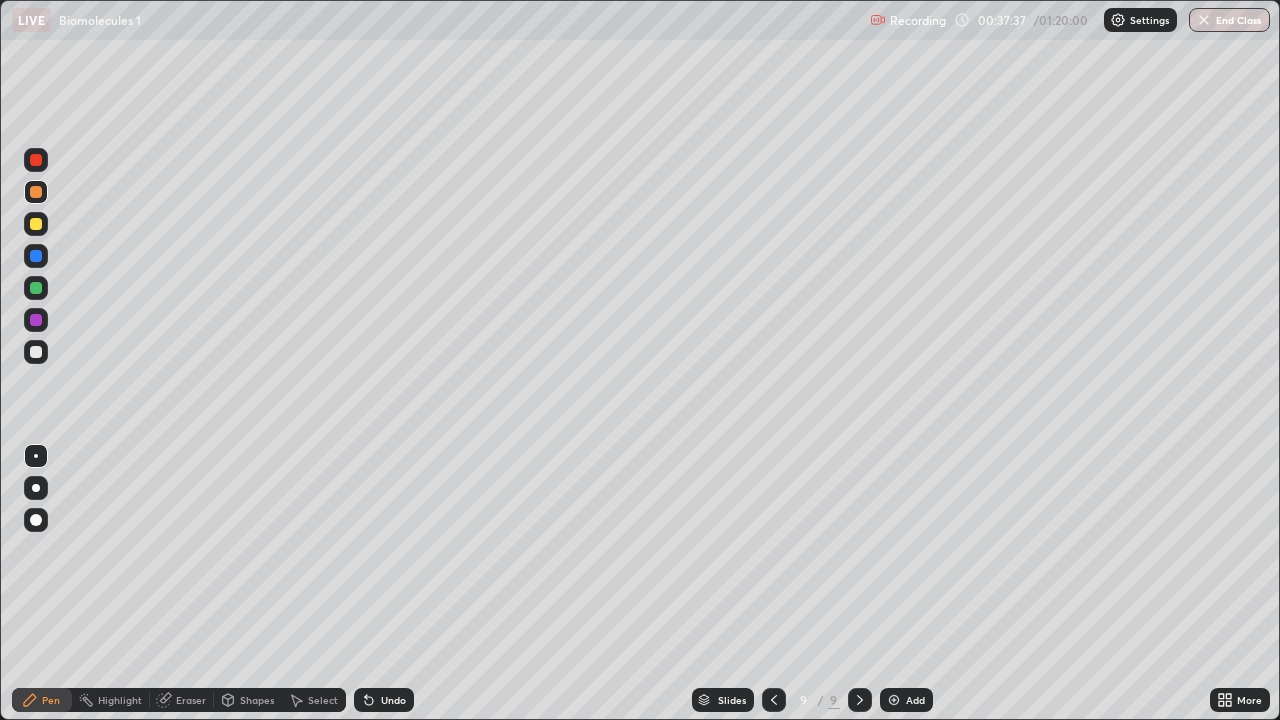 click at bounding box center (36, 488) 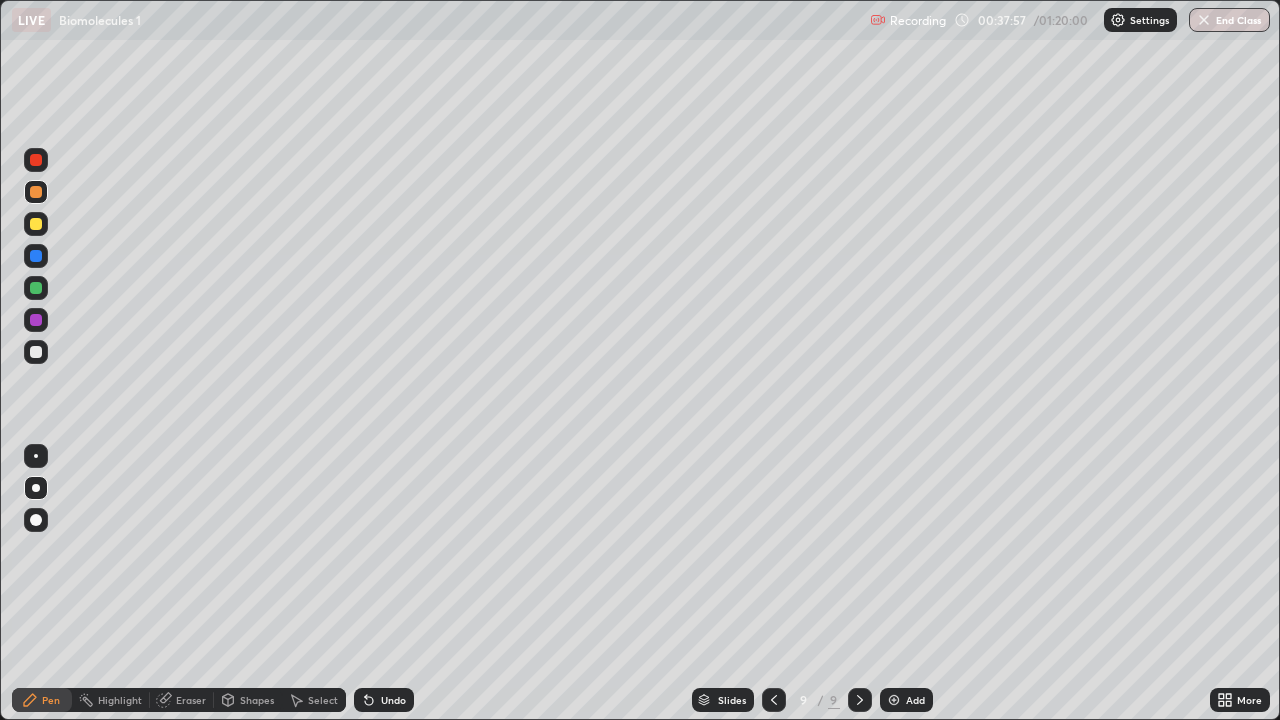 click on "Eraser" at bounding box center [191, 700] 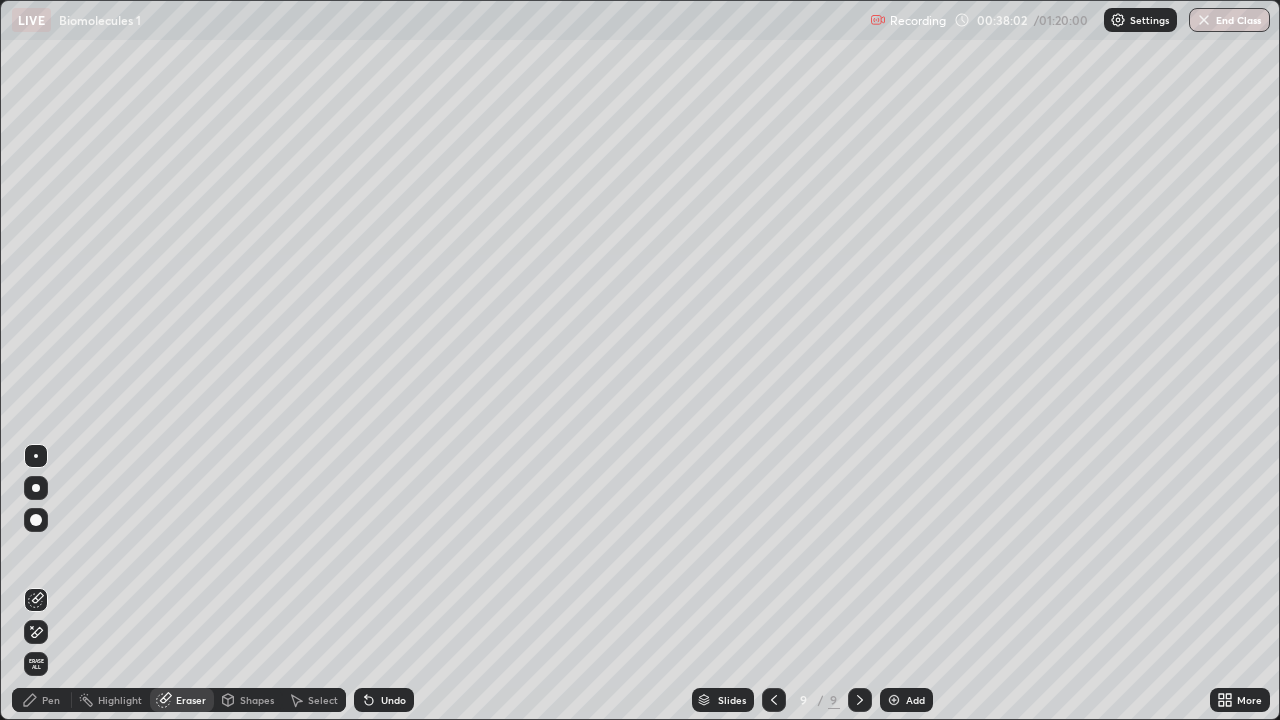 click on "Pen" at bounding box center (51, 700) 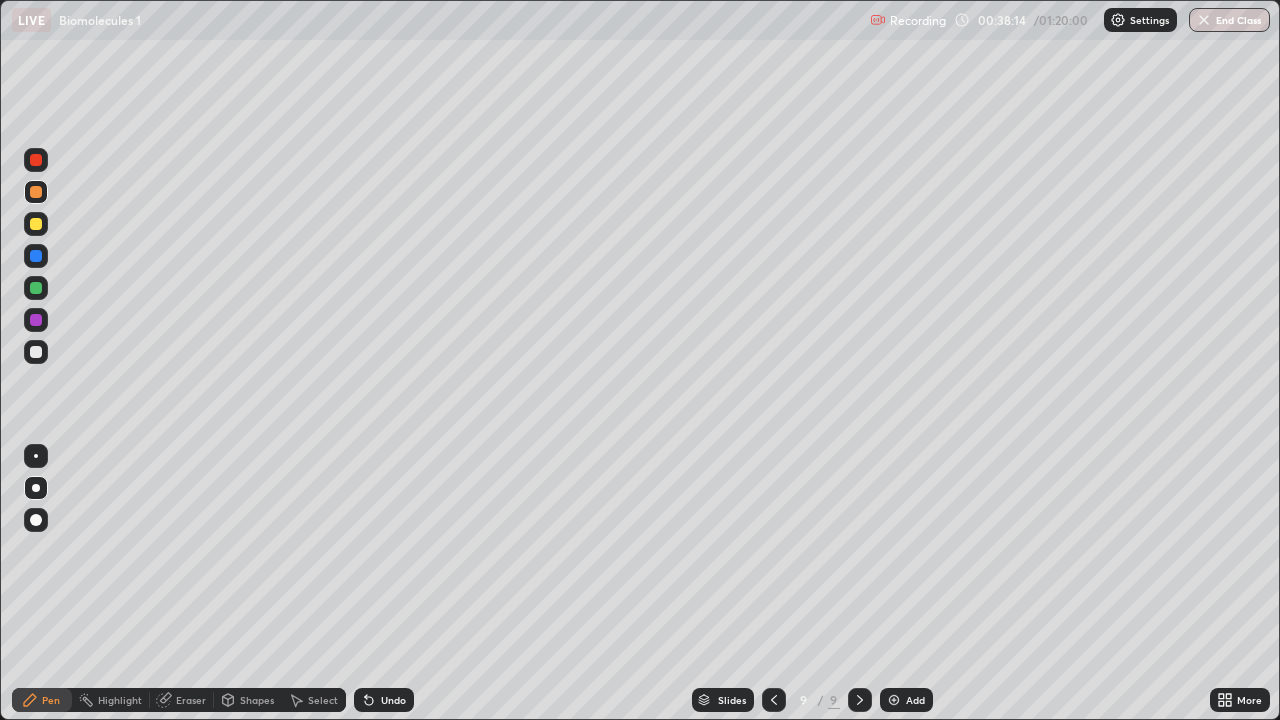 click at bounding box center [36, 352] 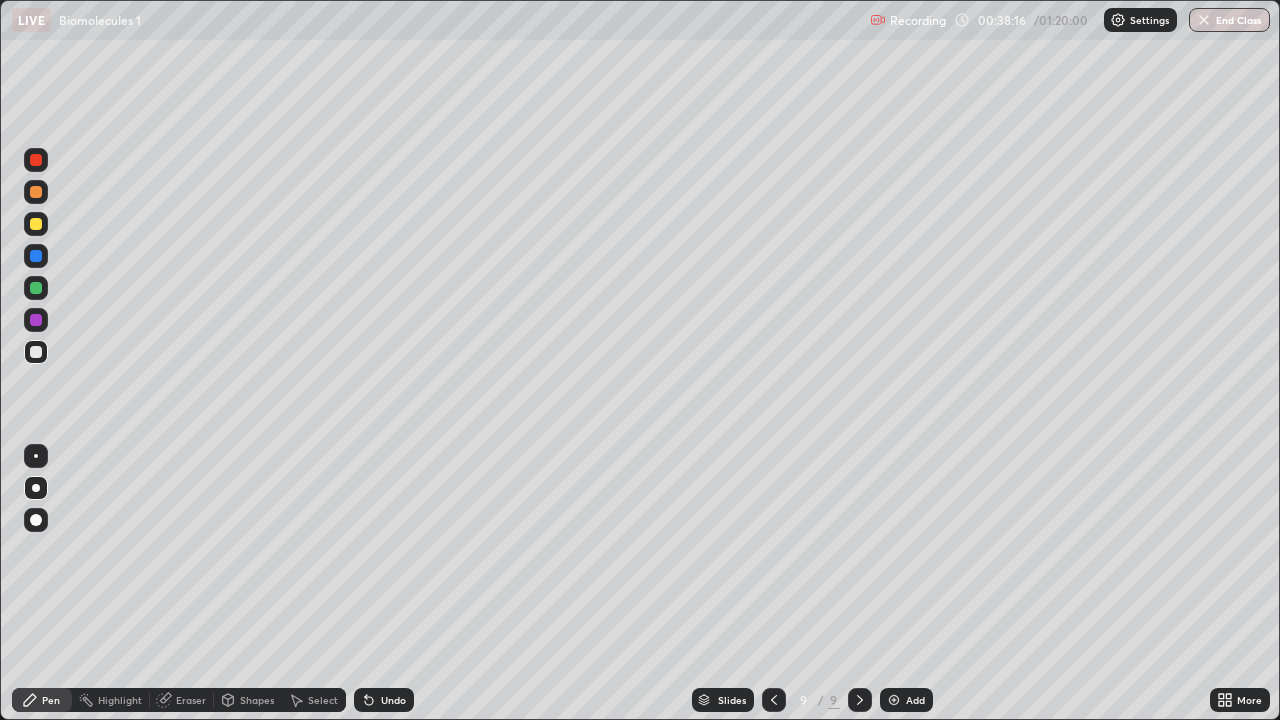 click at bounding box center [36, 520] 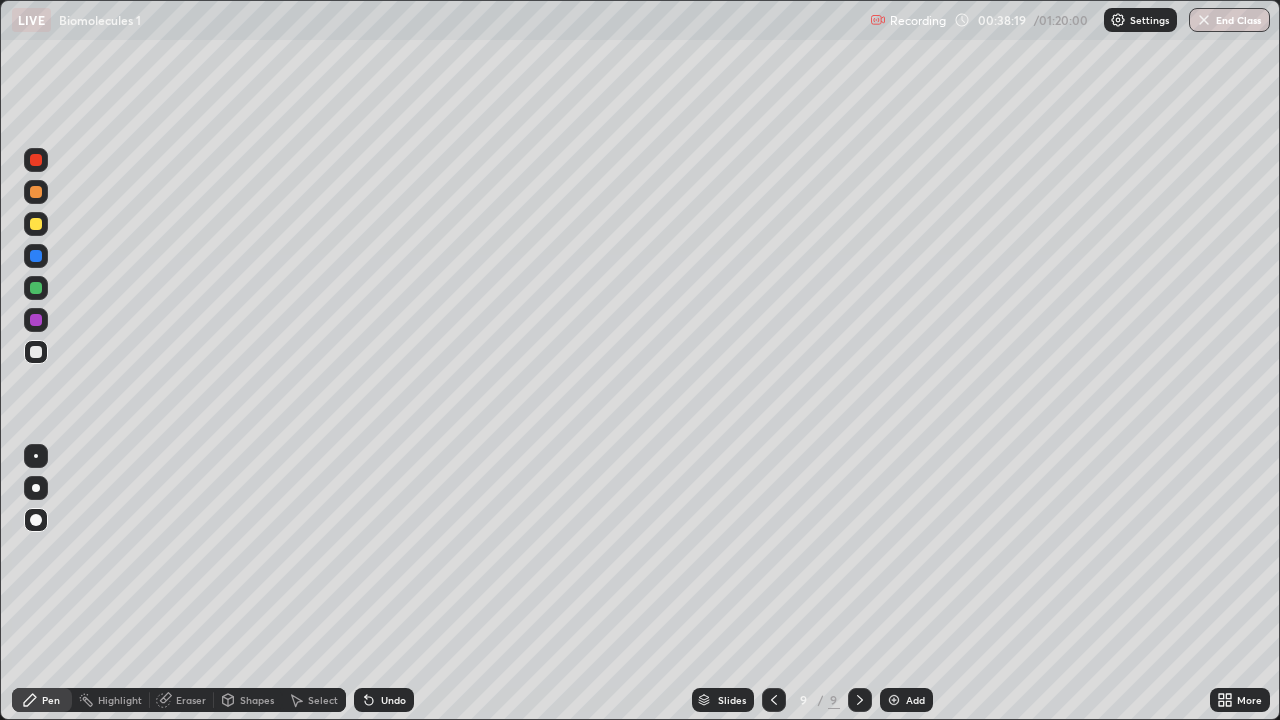click at bounding box center (36, 352) 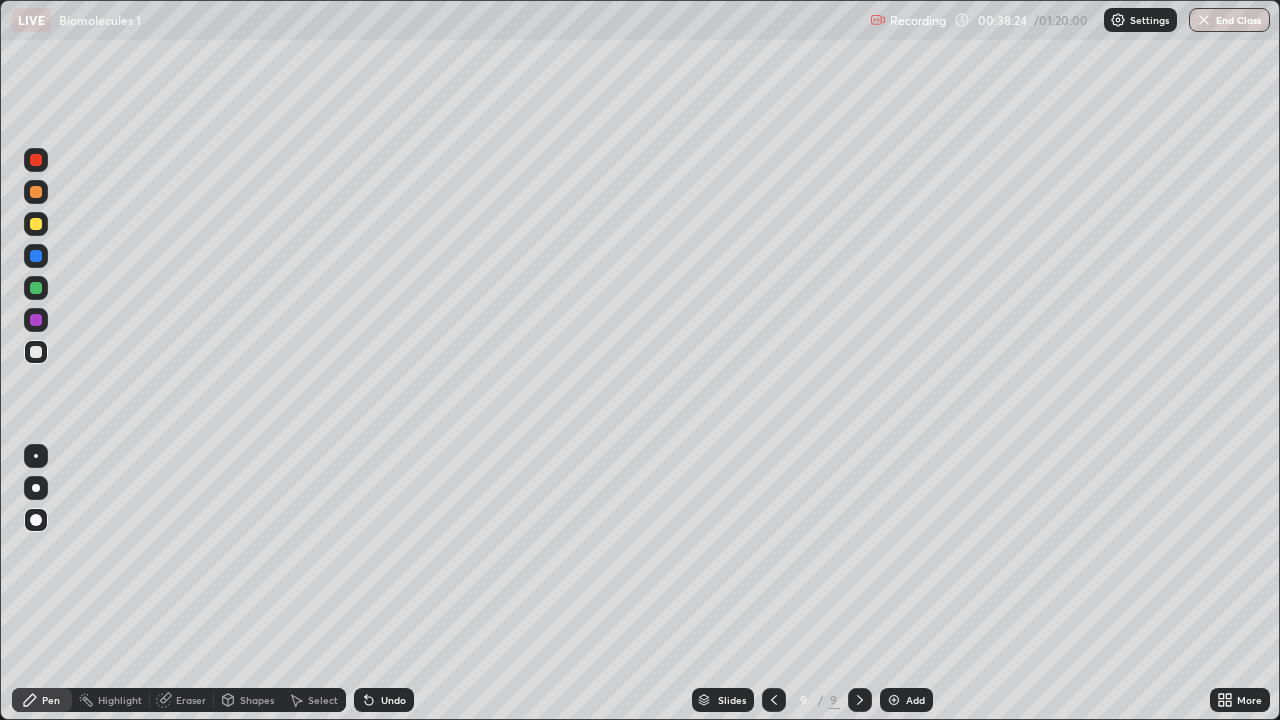 click at bounding box center (36, 456) 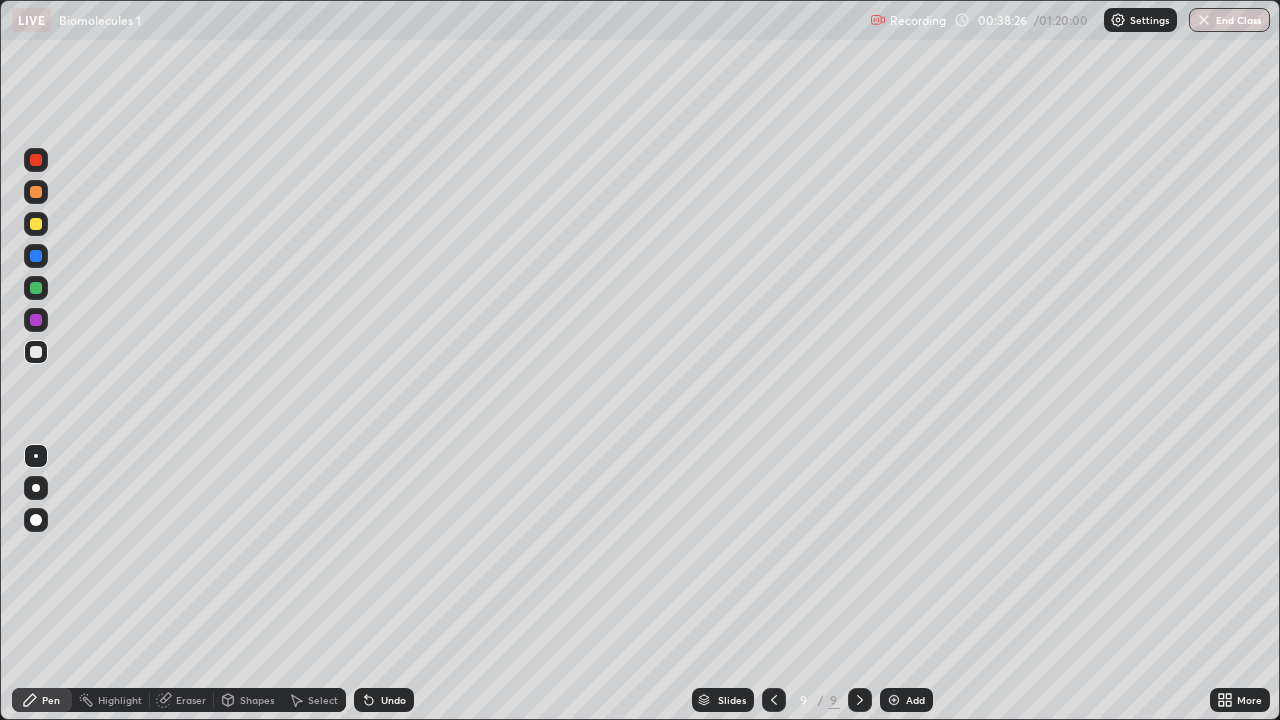 click at bounding box center [36, 288] 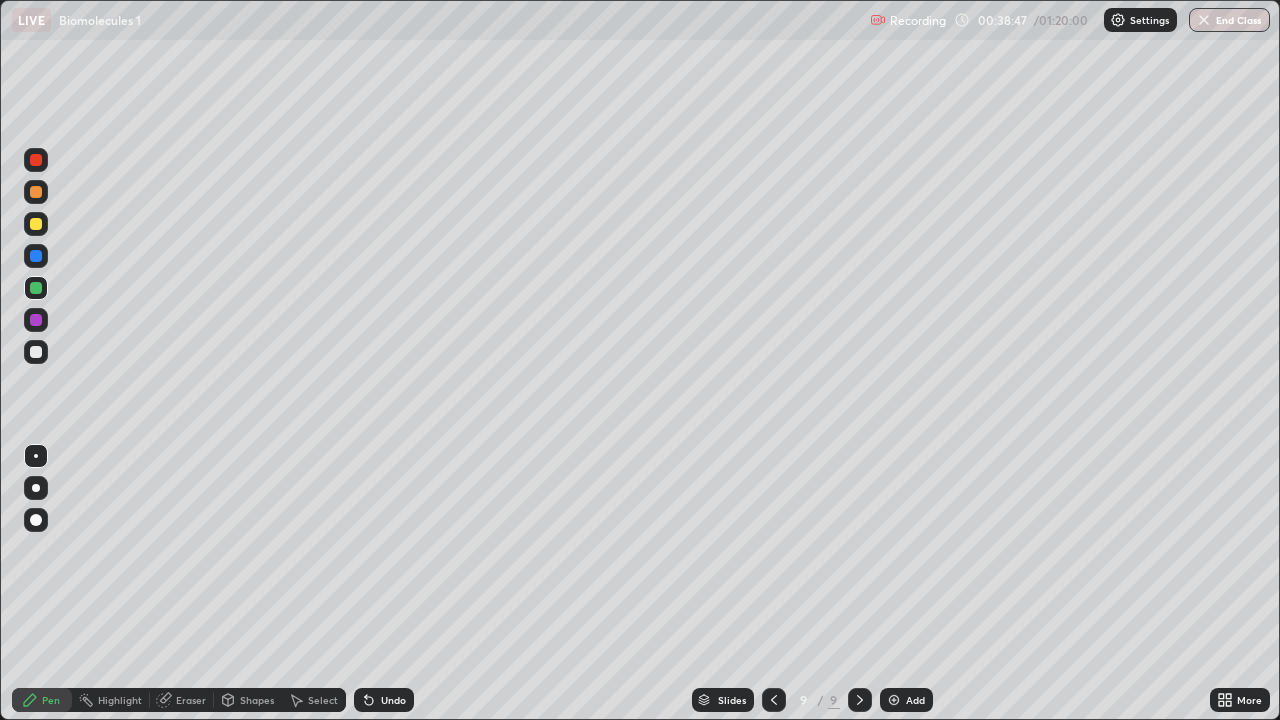 click on "Undo" at bounding box center [393, 700] 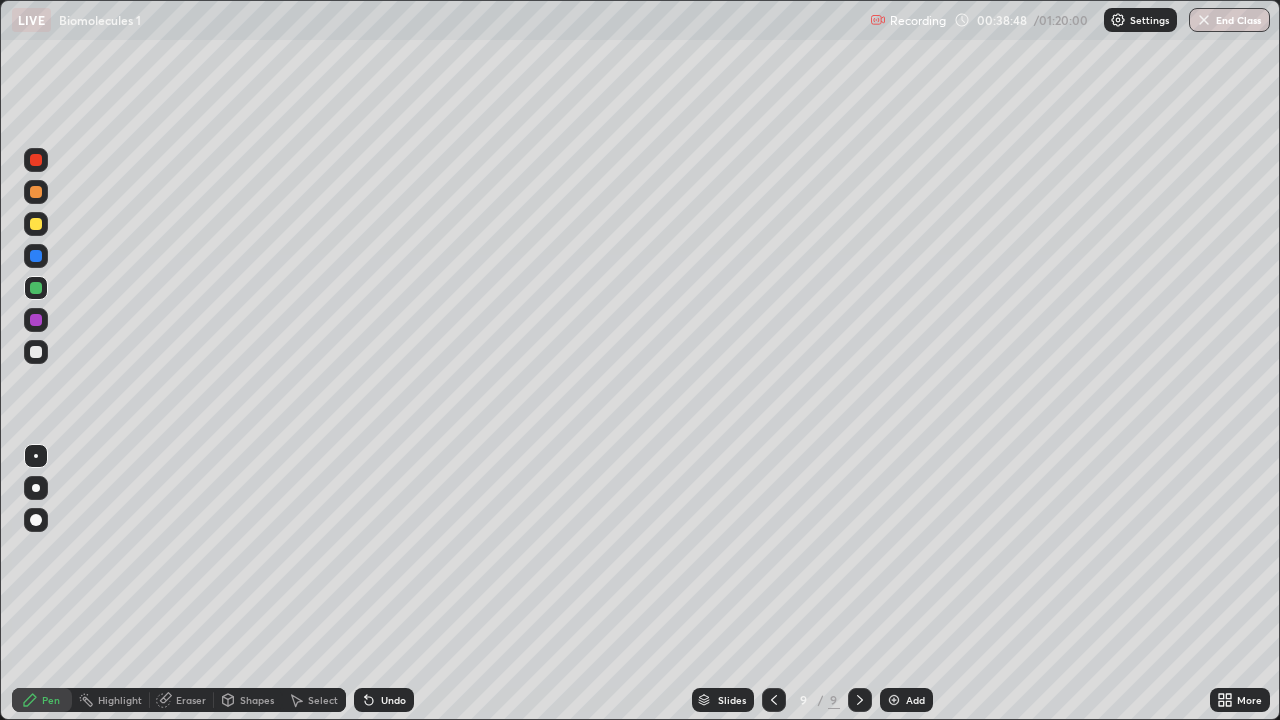 click on "Undo" at bounding box center [393, 700] 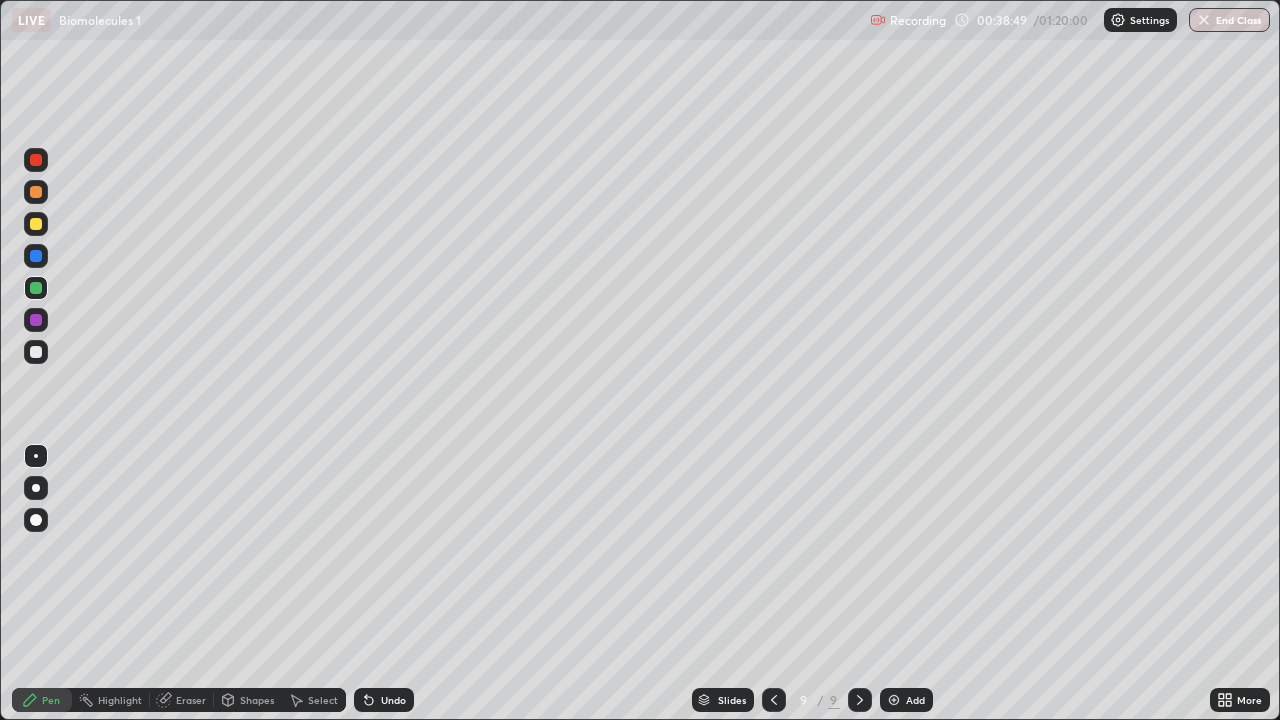 click on "Undo" at bounding box center (393, 700) 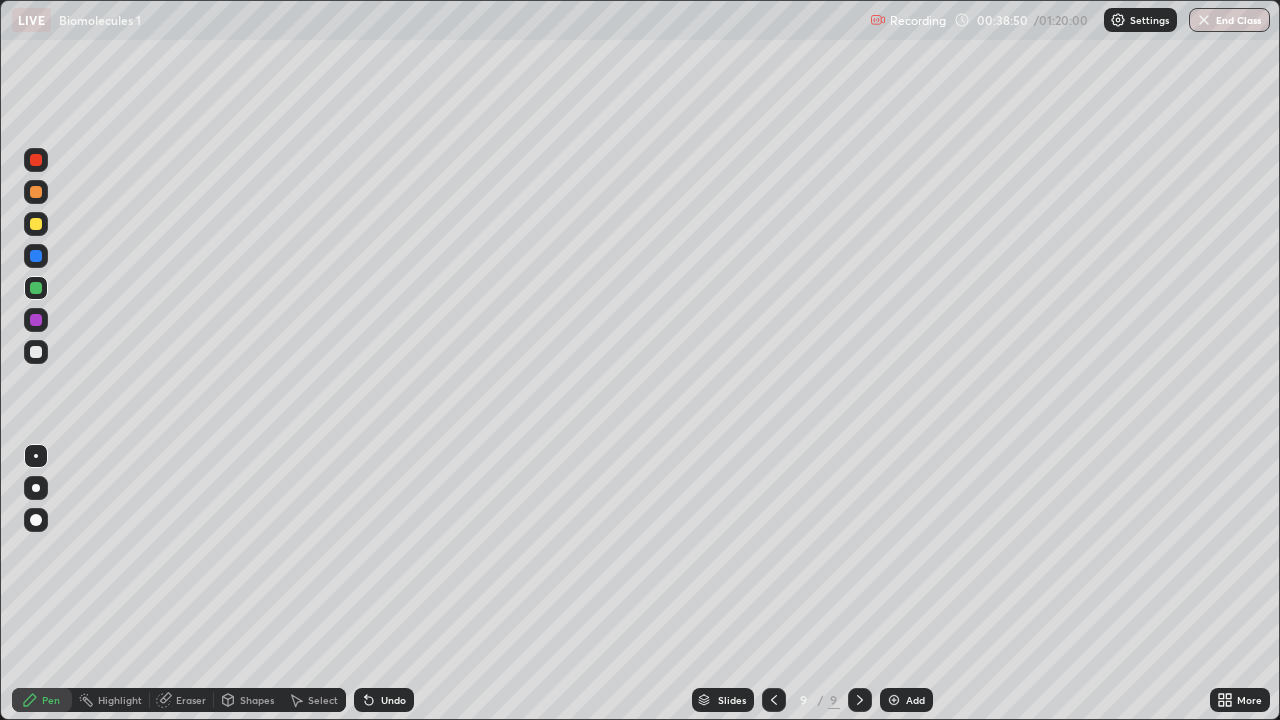 click on "Undo" at bounding box center (384, 700) 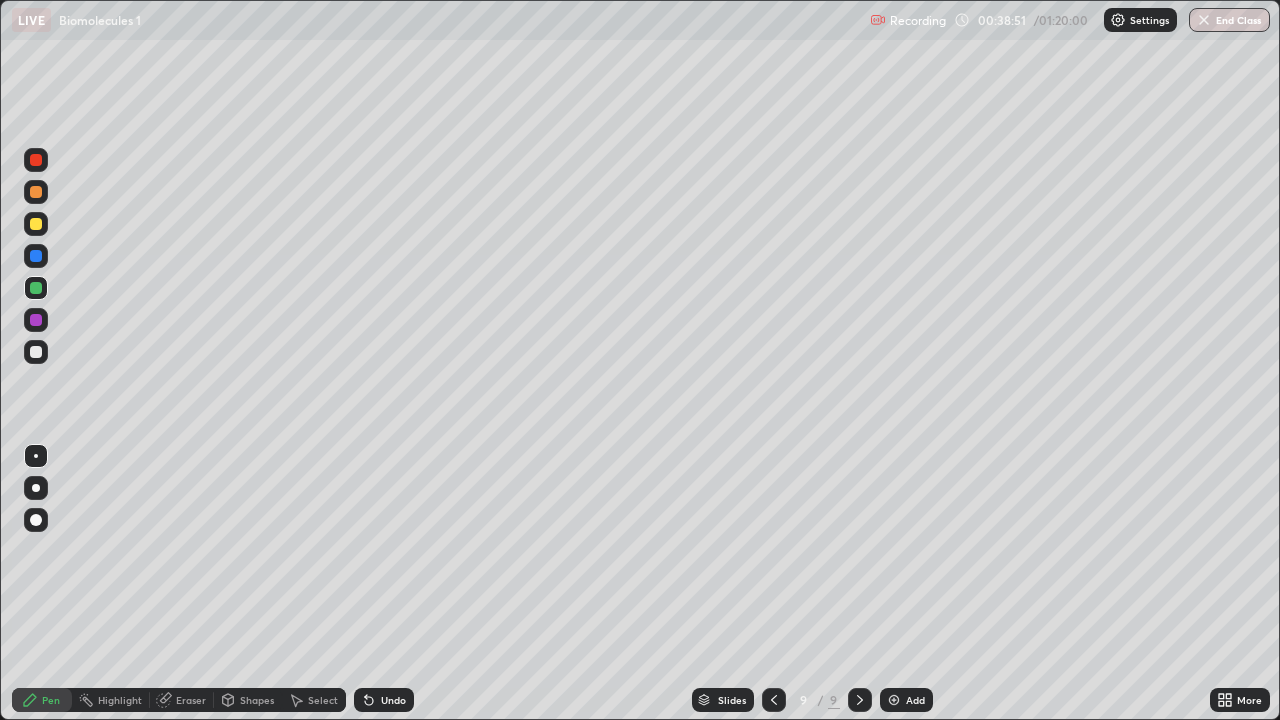 click on "Undo" at bounding box center [393, 700] 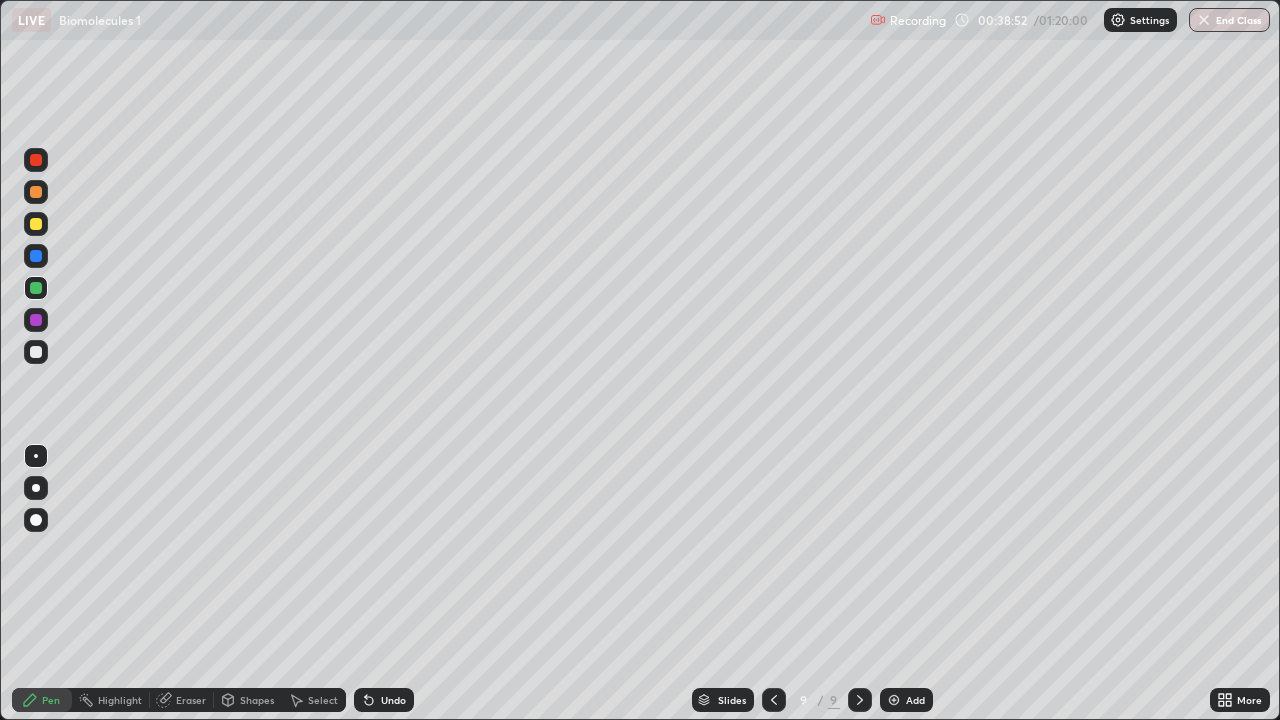 click on "Undo" at bounding box center [384, 700] 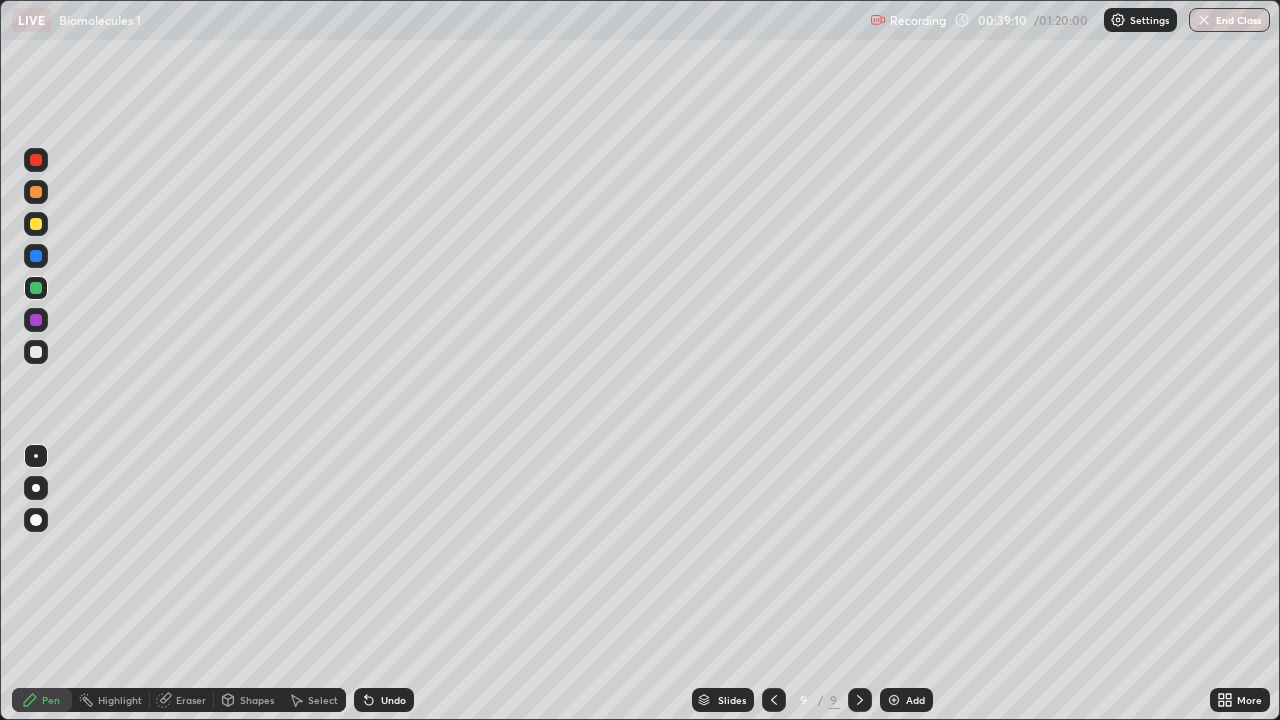 click at bounding box center (36, 192) 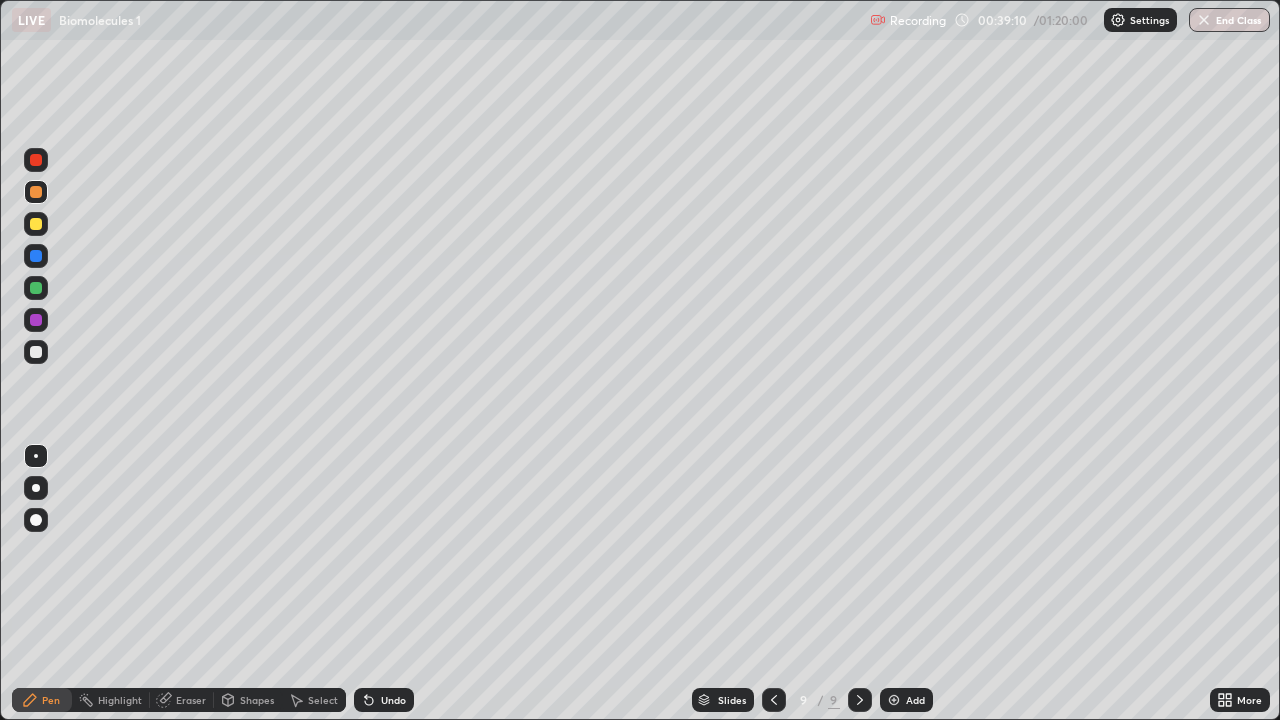 click at bounding box center (36, 488) 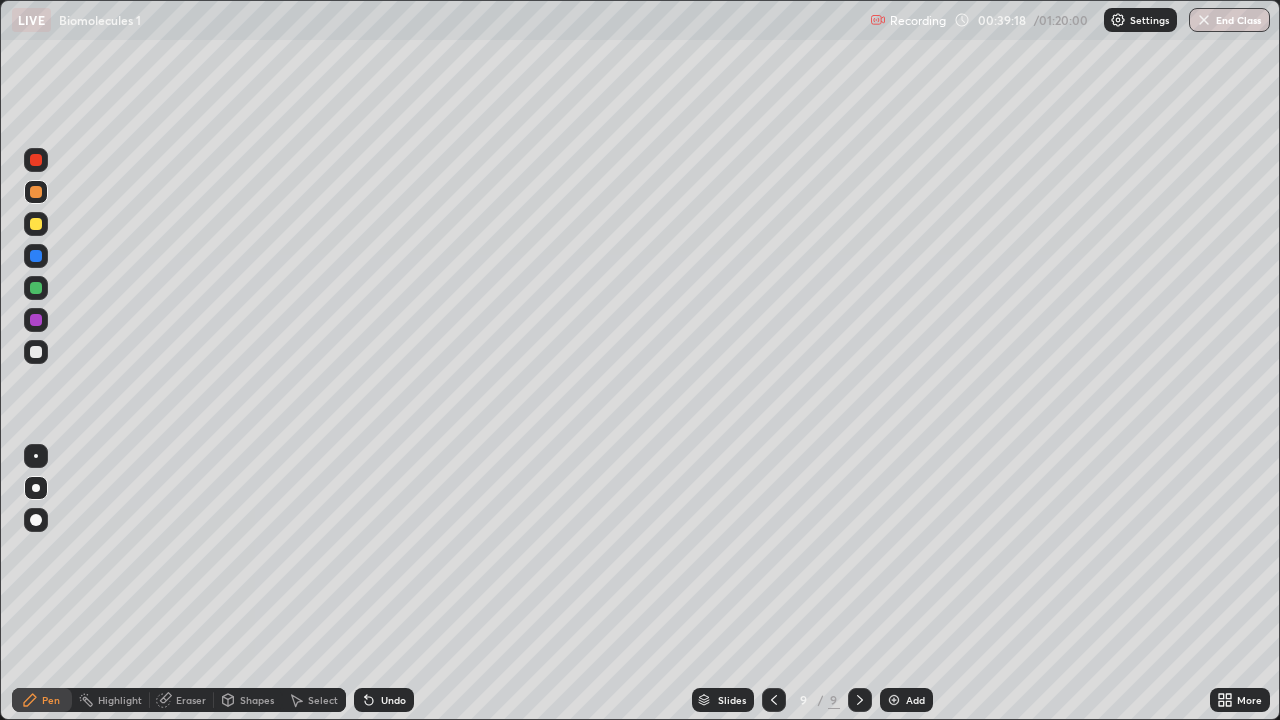 click on "Undo" at bounding box center (384, 700) 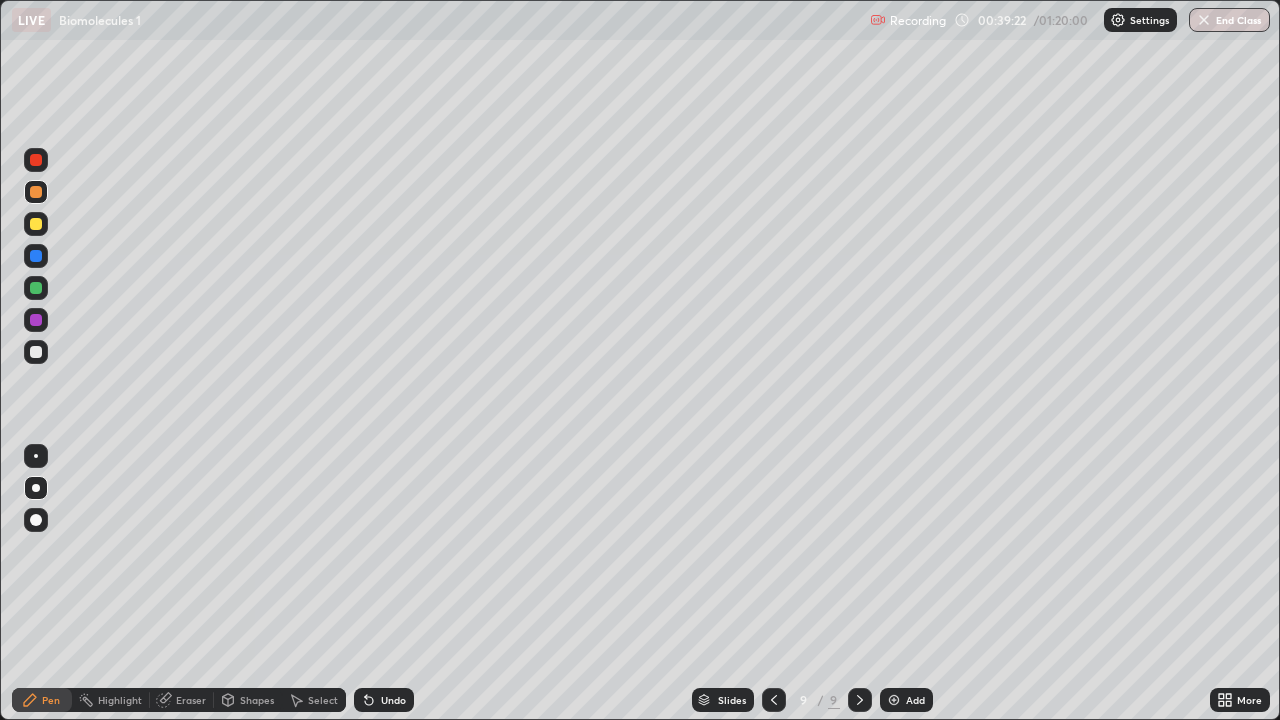 click on "Undo" at bounding box center (393, 700) 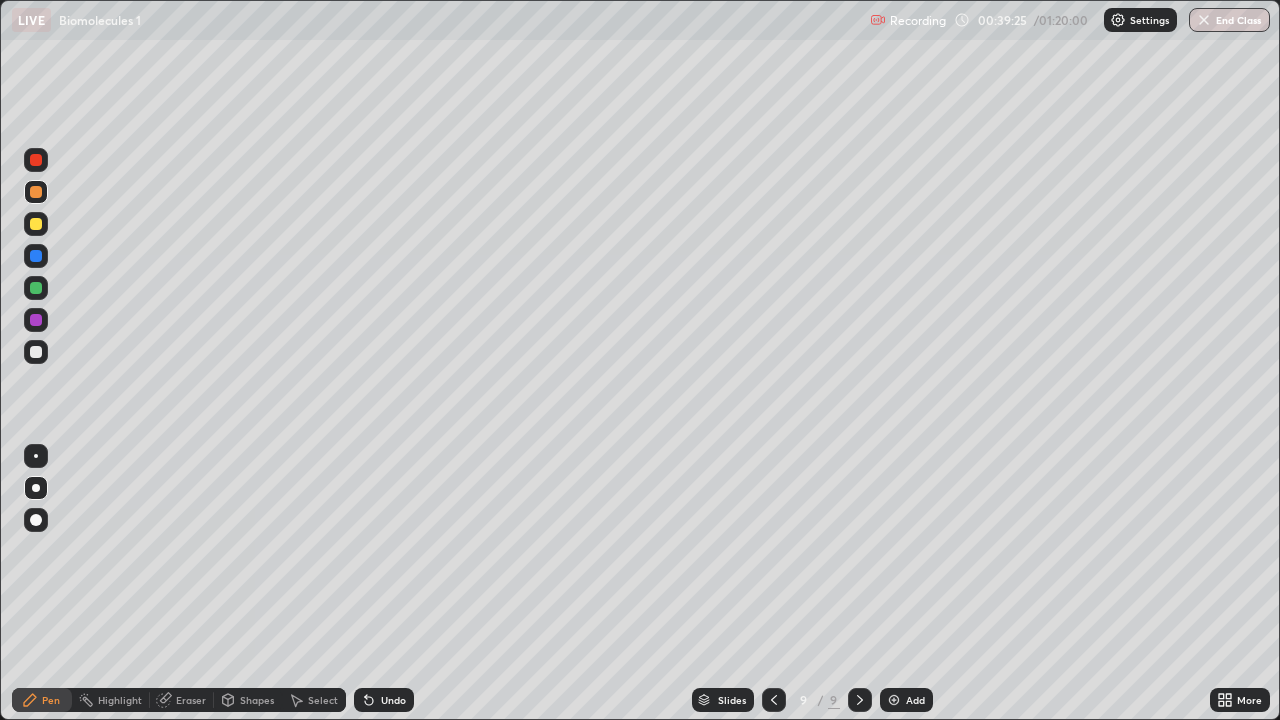 click at bounding box center (36, 288) 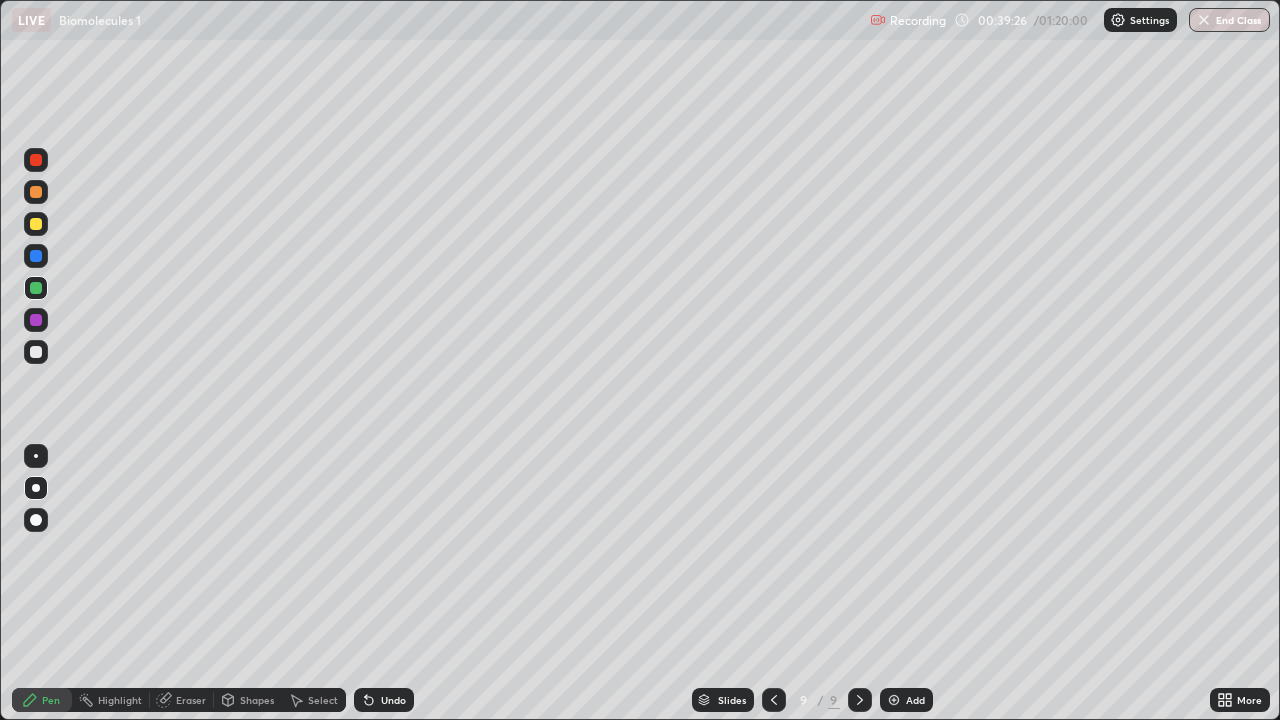 click at bounding box center [36, 456] 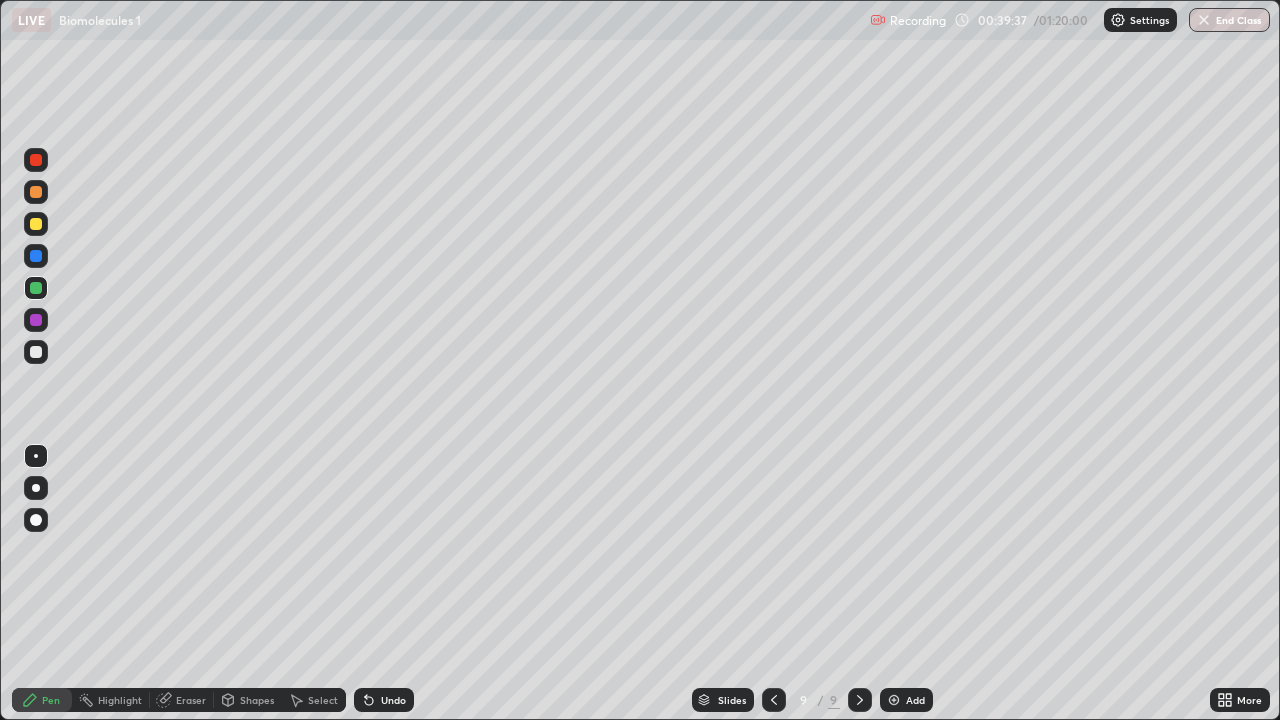 click at bounding box center [36, 352] 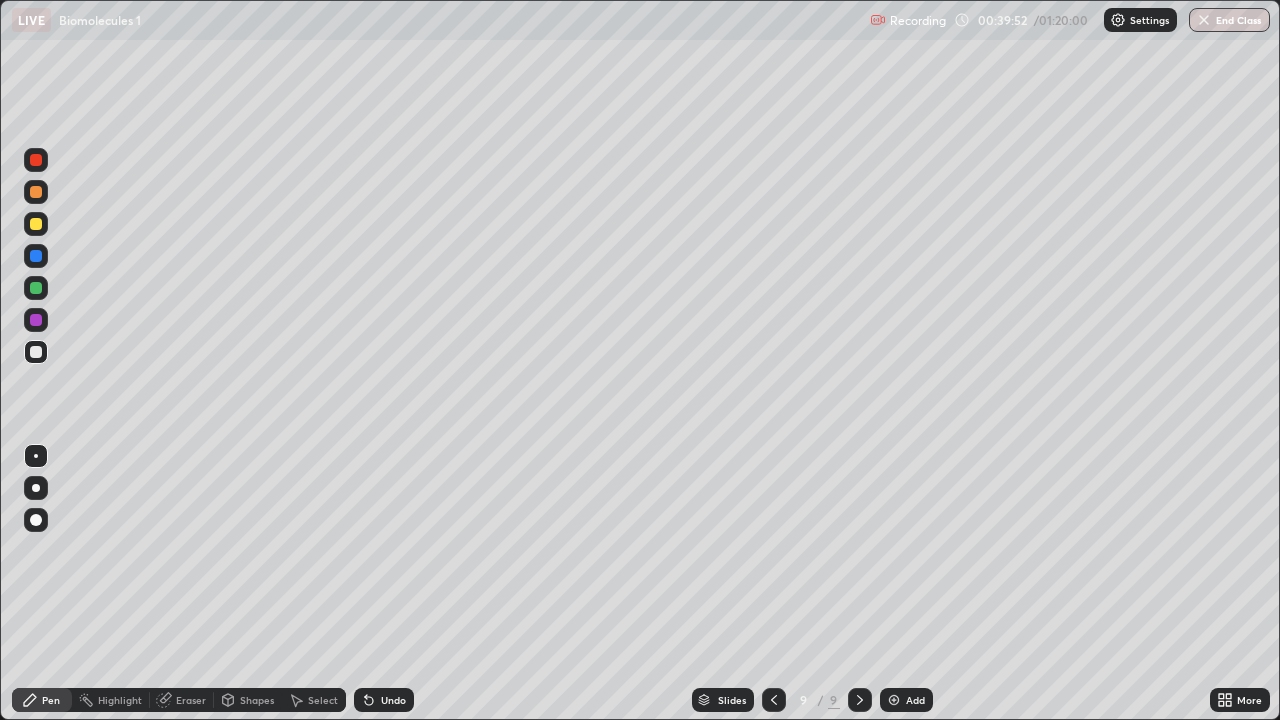 click on "Select" at bounding box center [323, 700] 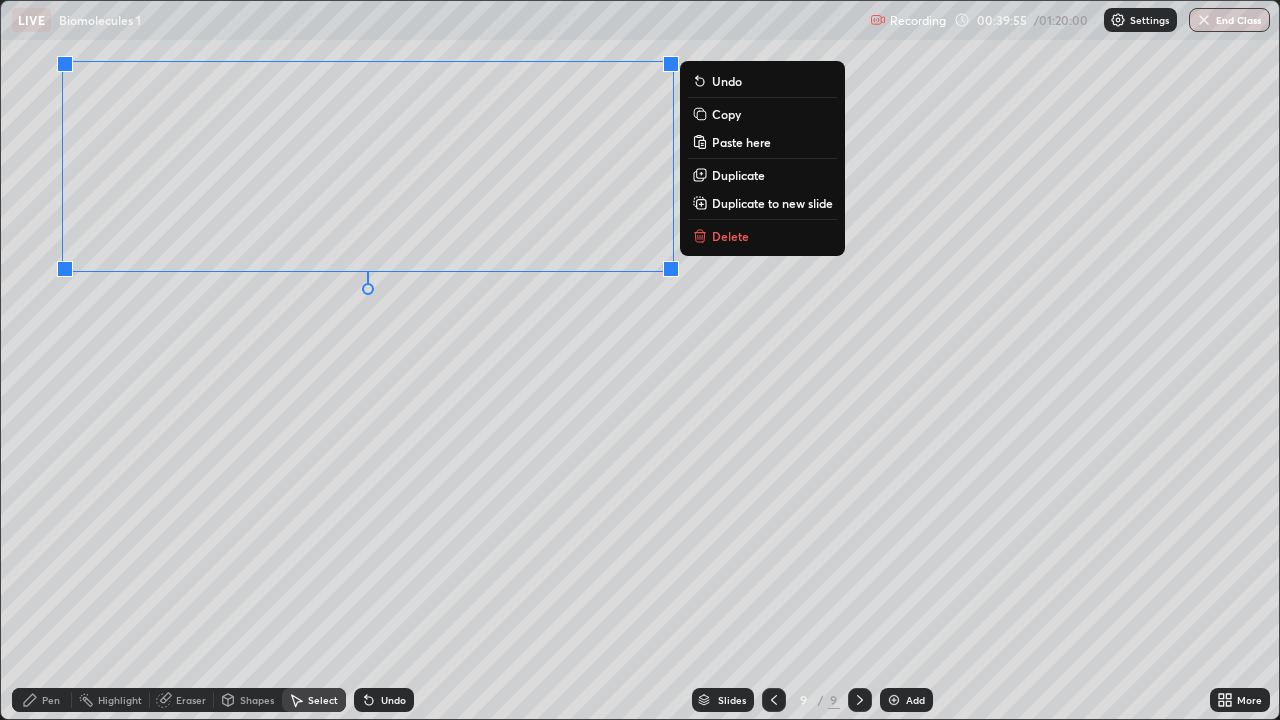 click on "0 ° Undo Copy Paste here Duplicate Duplicate to new slide Delete" at bounding box center [640, 360] 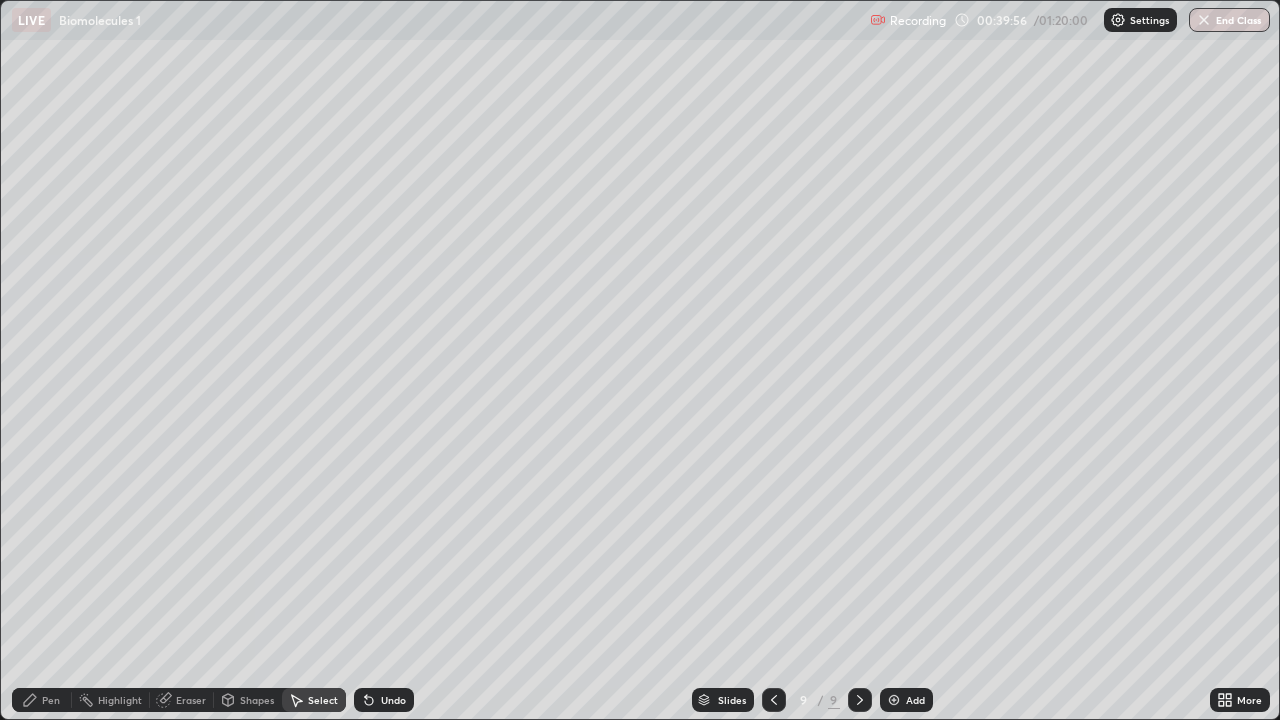 click on "Pen" at bounding box center [51, 700] 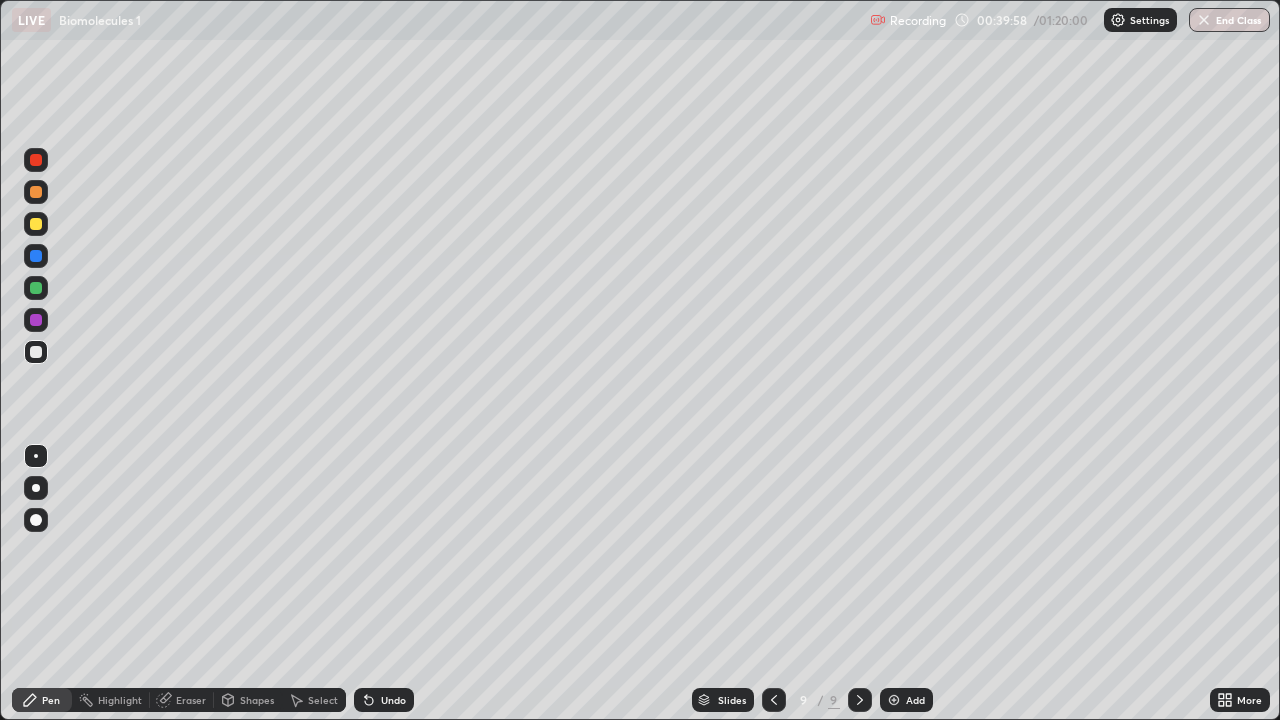 click at bounding box center (36, 352) 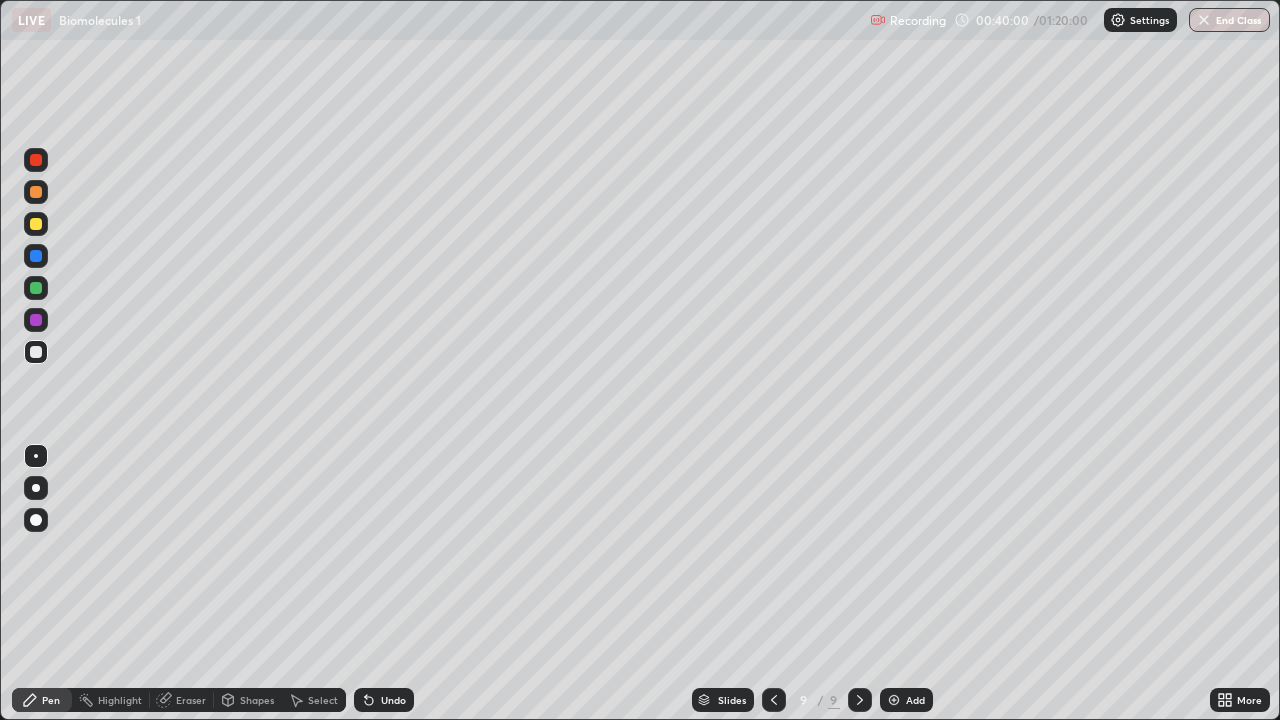 click at bounding box center (36, 320) 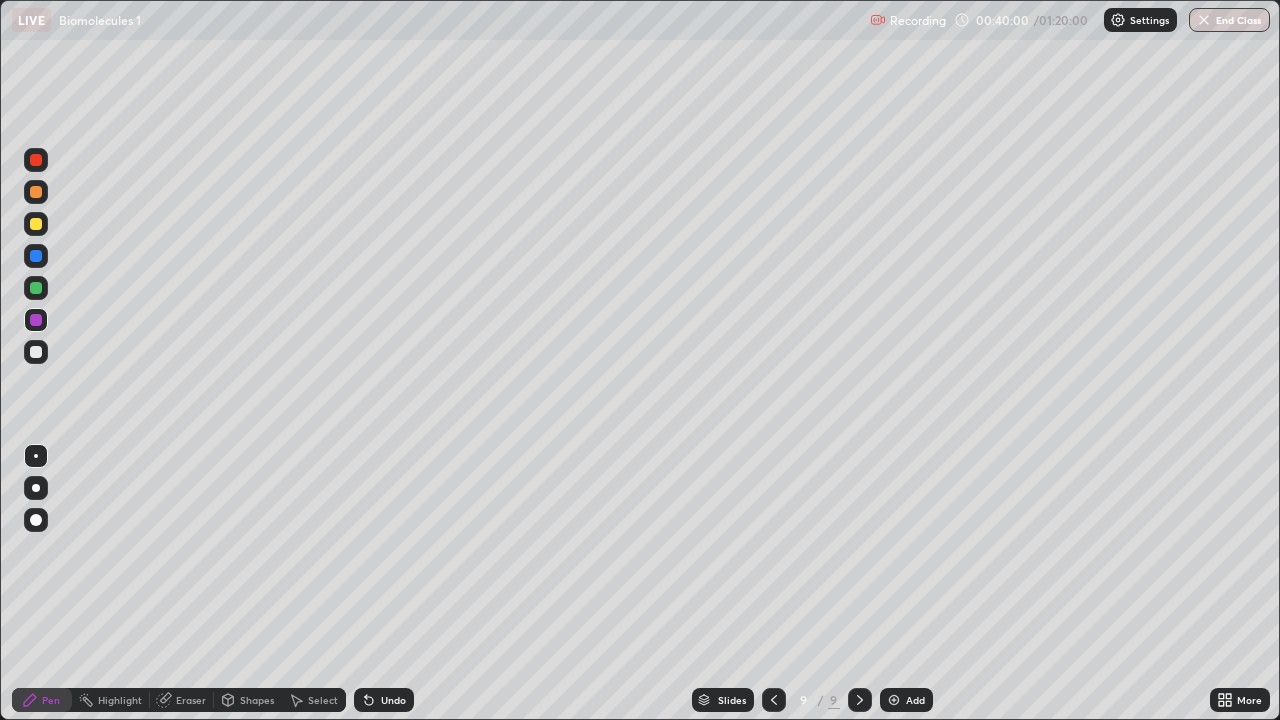 click at bounding box center (36, 520) 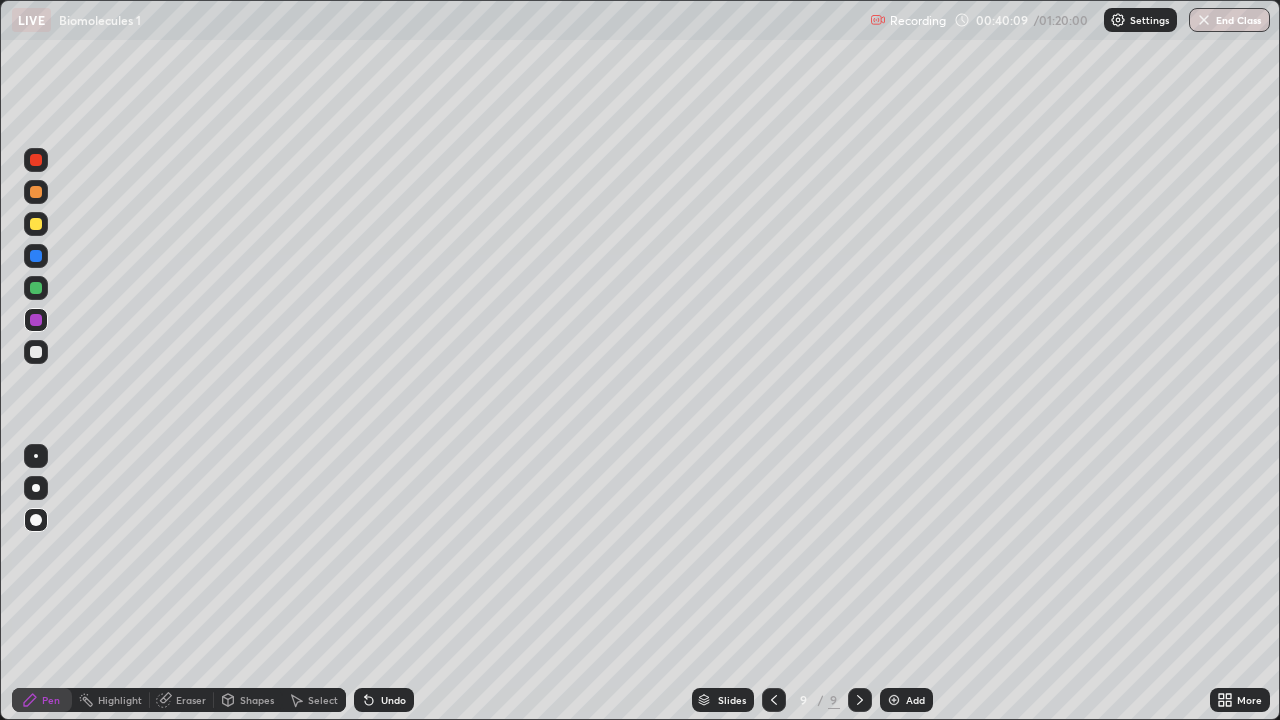 click at bounding box center (36, 192) 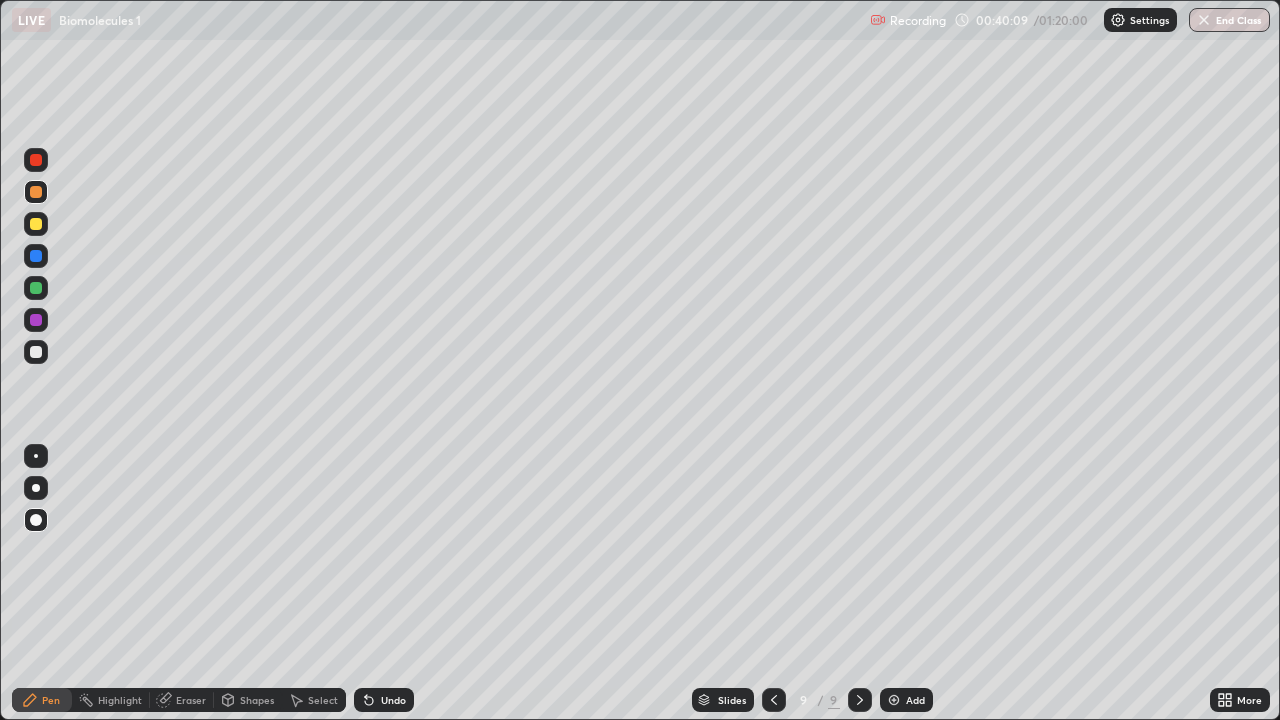 click at bounding box center (36, 456) 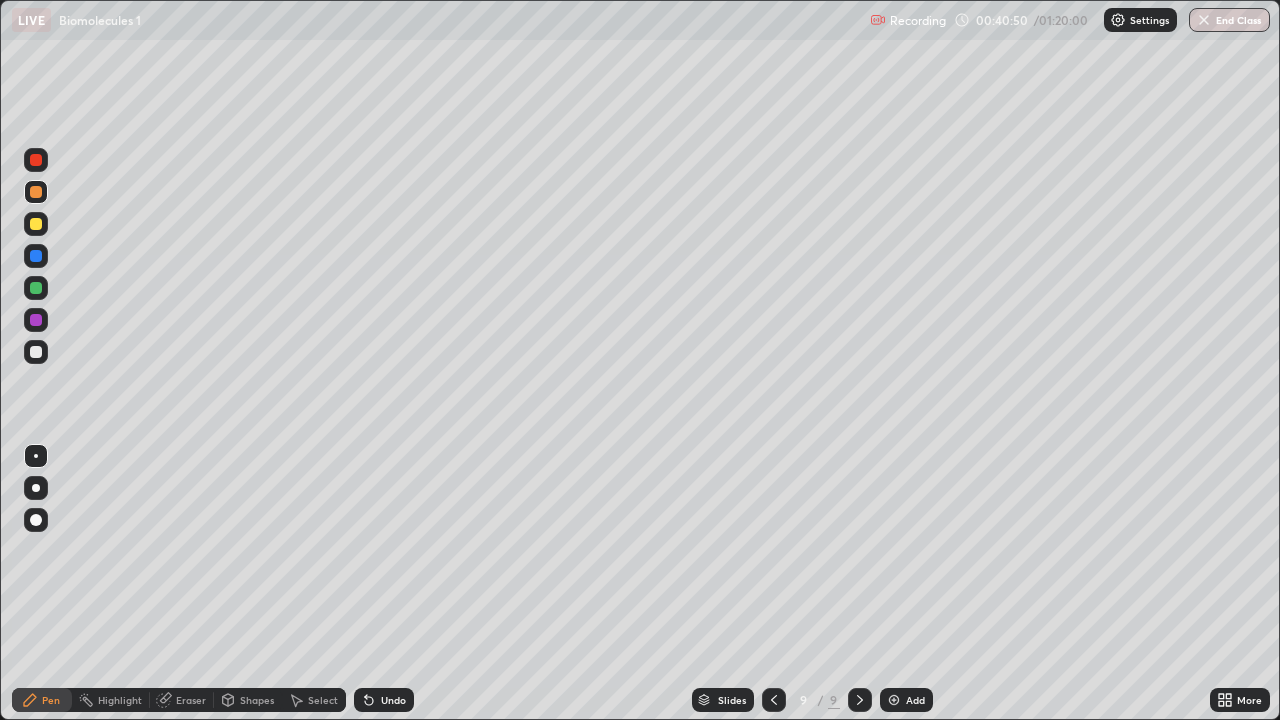 click on "Select" at bounding box center [323, 700] 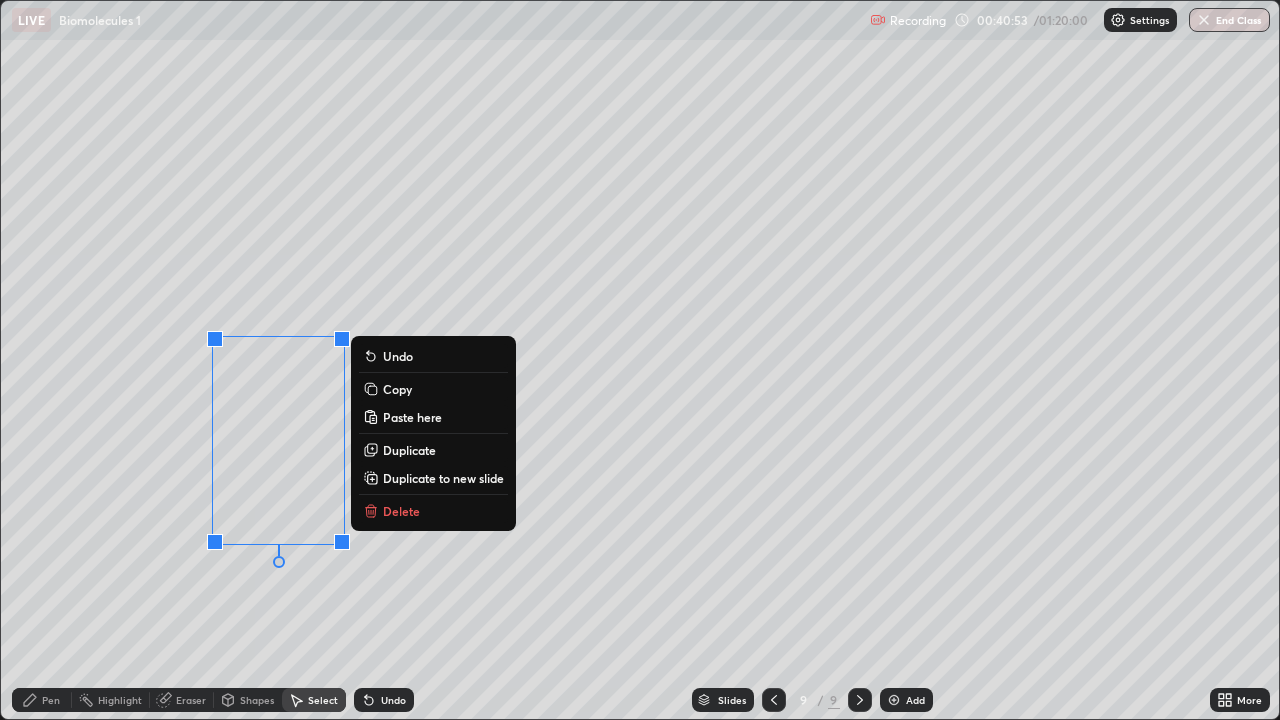 click on "0 ° Undo Copy Paste here Duplicate Duplicate to new slide Delete" at bounding box center (640, 360) 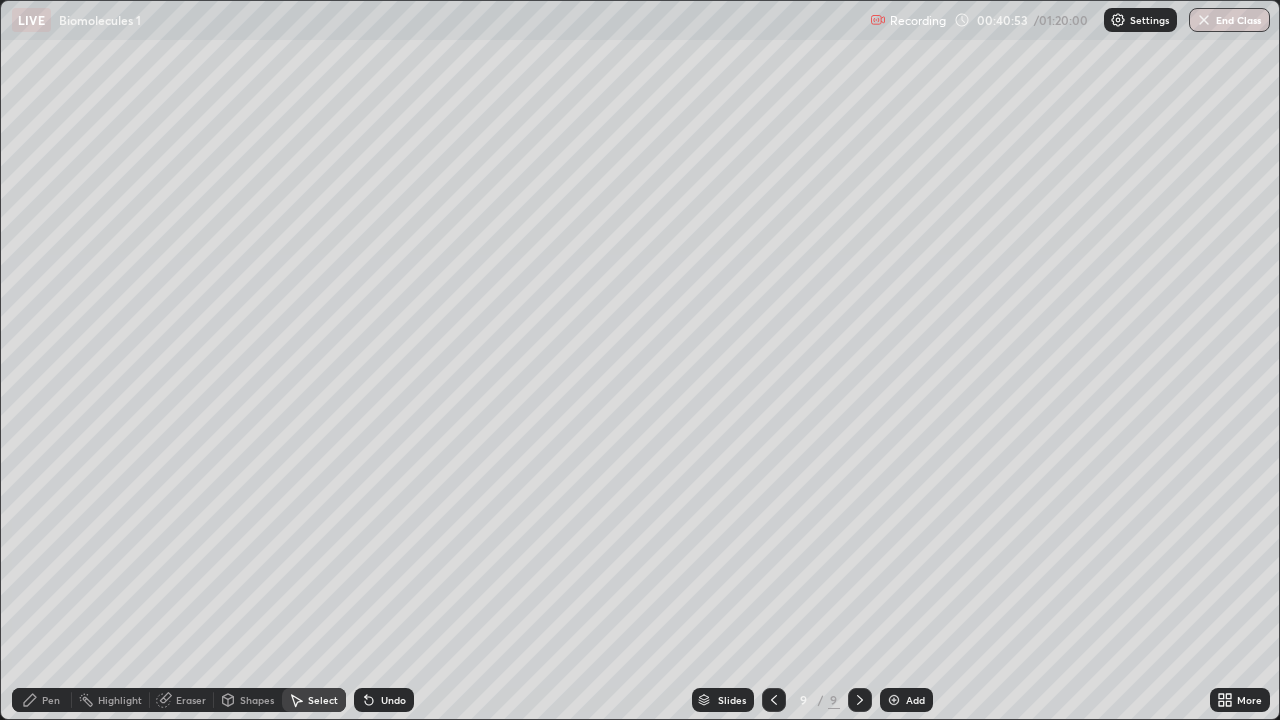 click on "Pen" at bounding box center (42, 700) 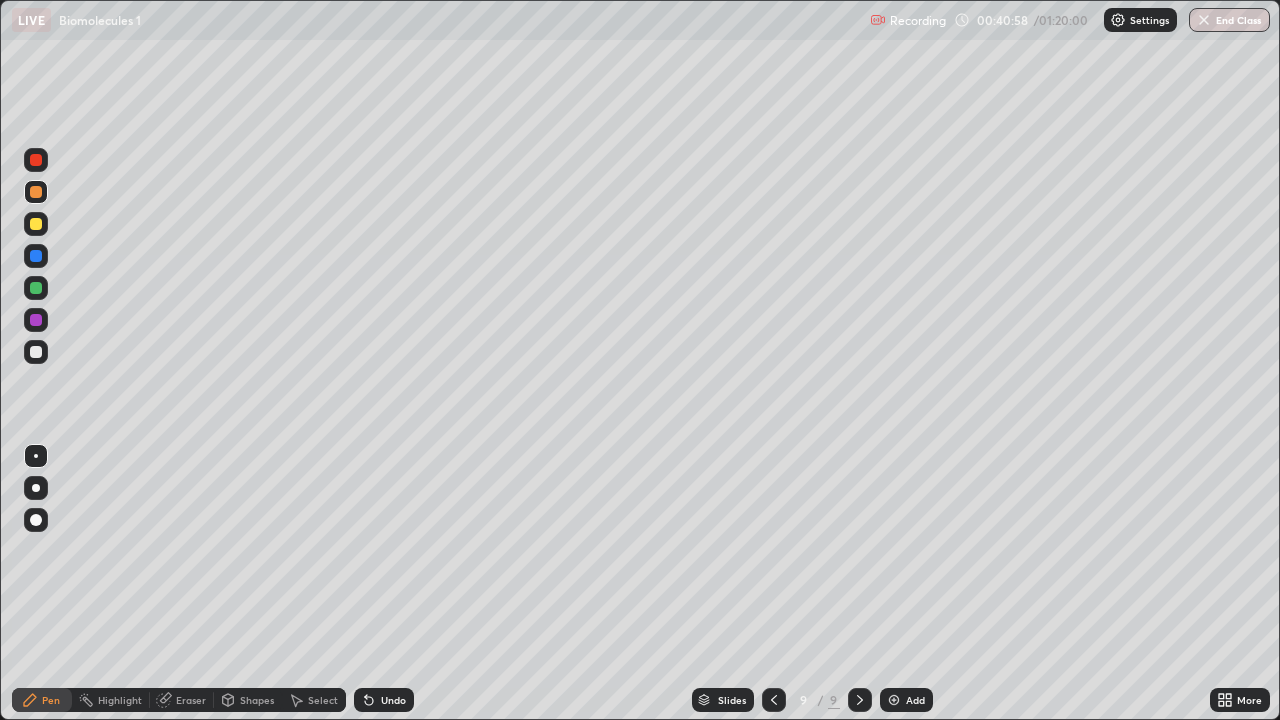 click 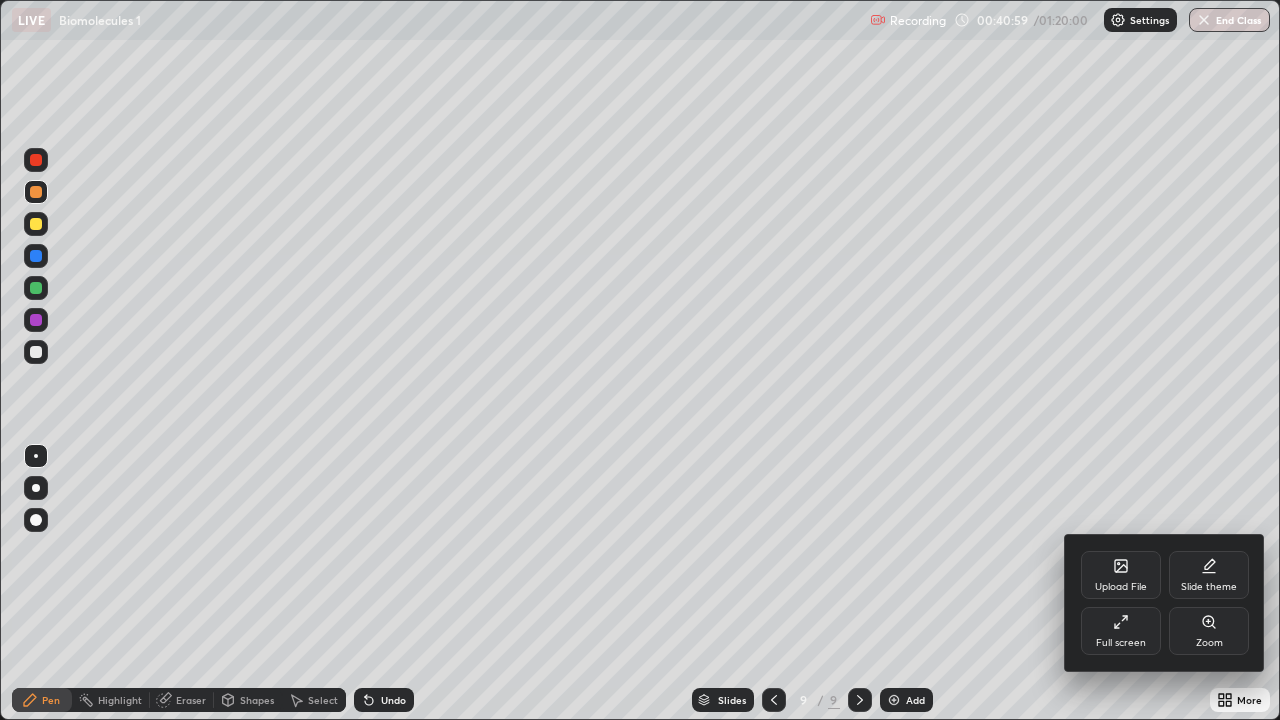 click on "Full screen" at bounding box center [1121, 631] 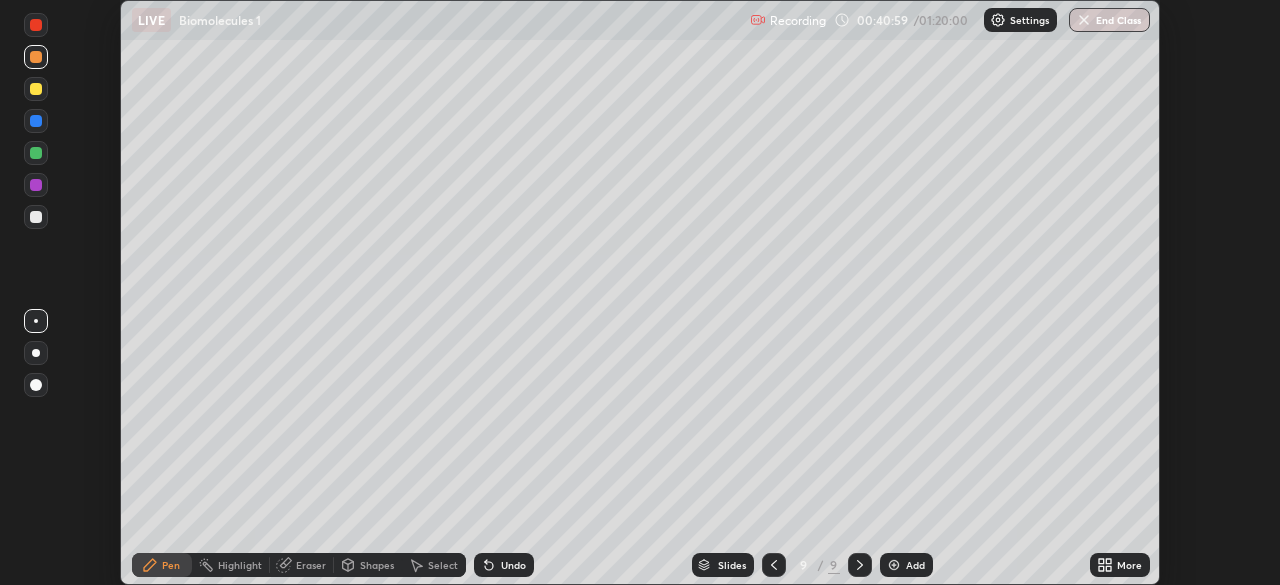 scroll, scrollTop: 585, scrollLeft: 1280, axis: both 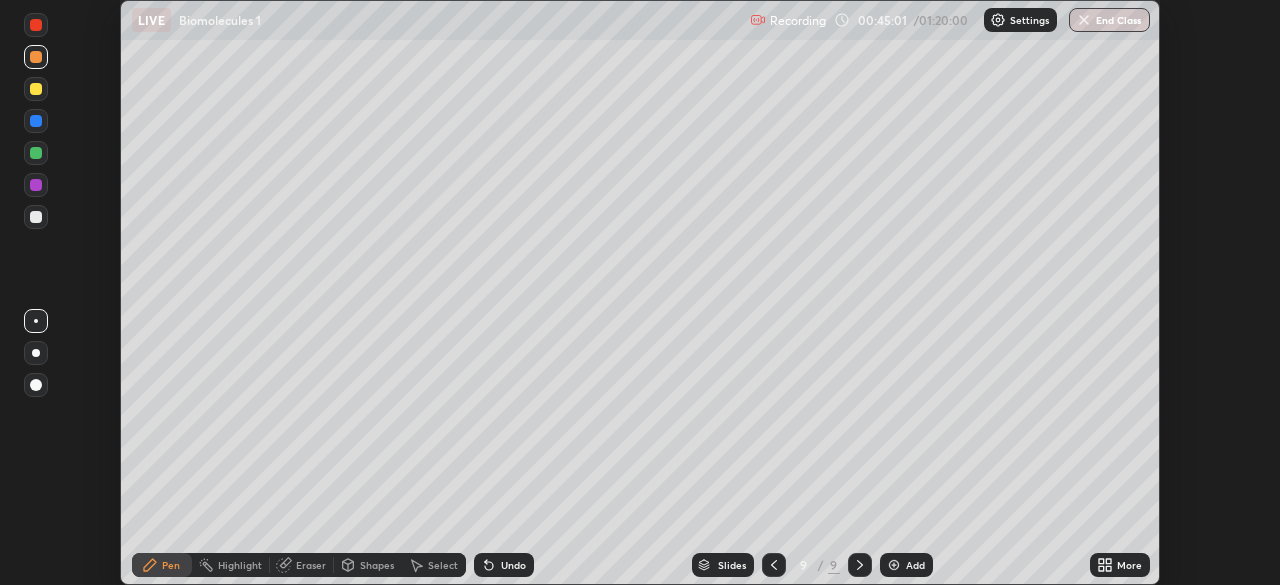 click at bounding box center [36, 217] 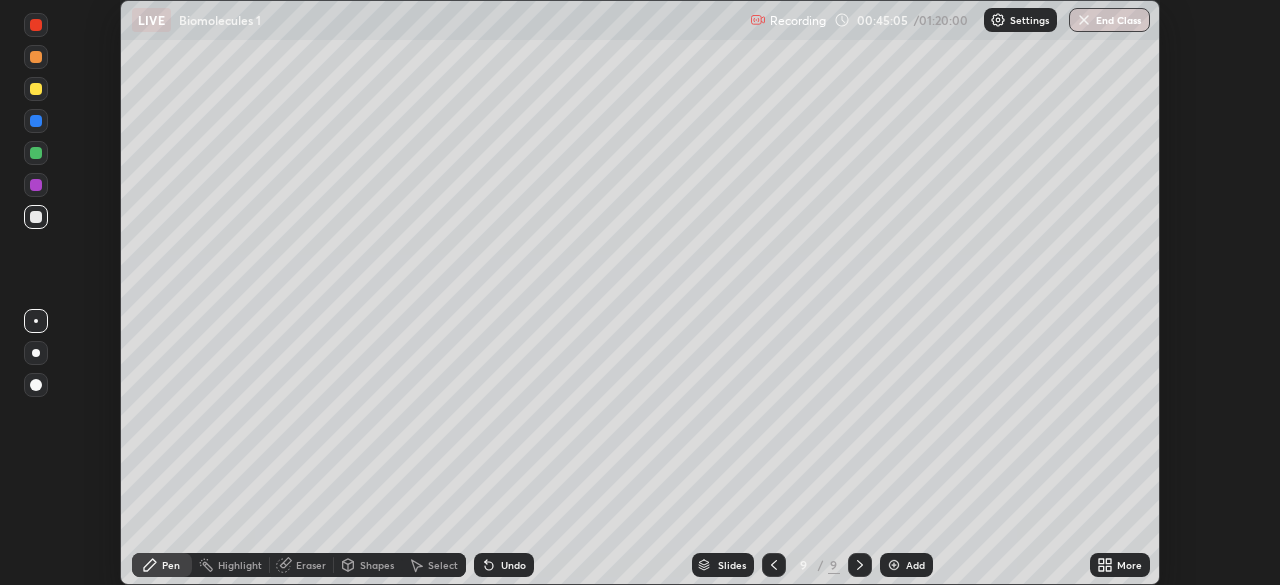click on "Undo" at bounding box center (513, 565) 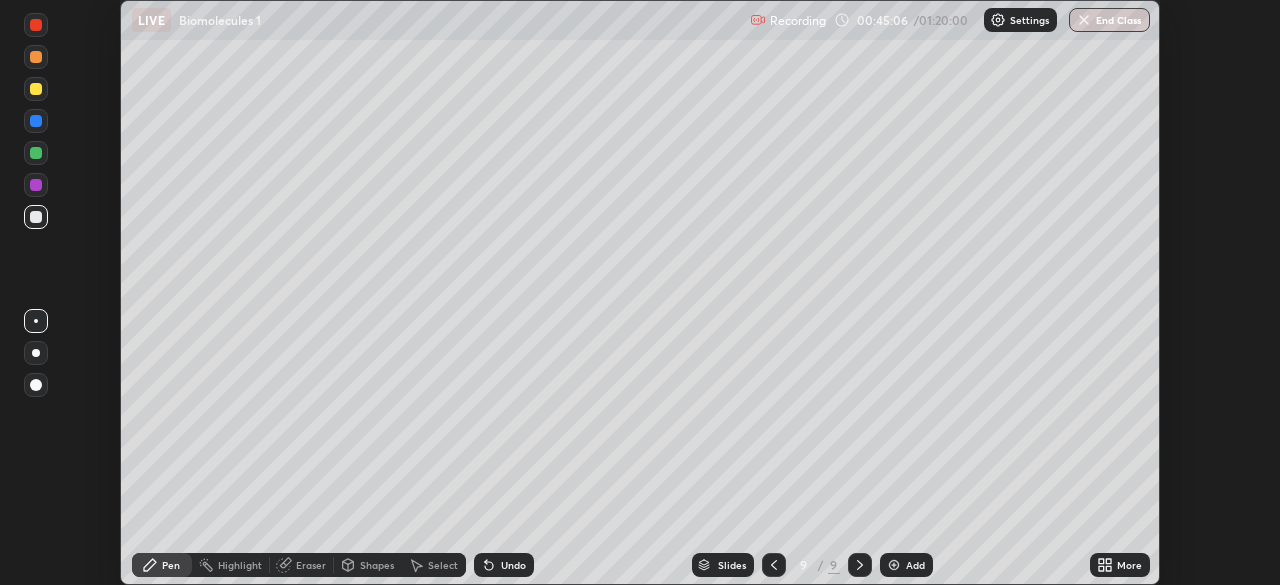 click on "Undo" at bounding box center [513, 565] 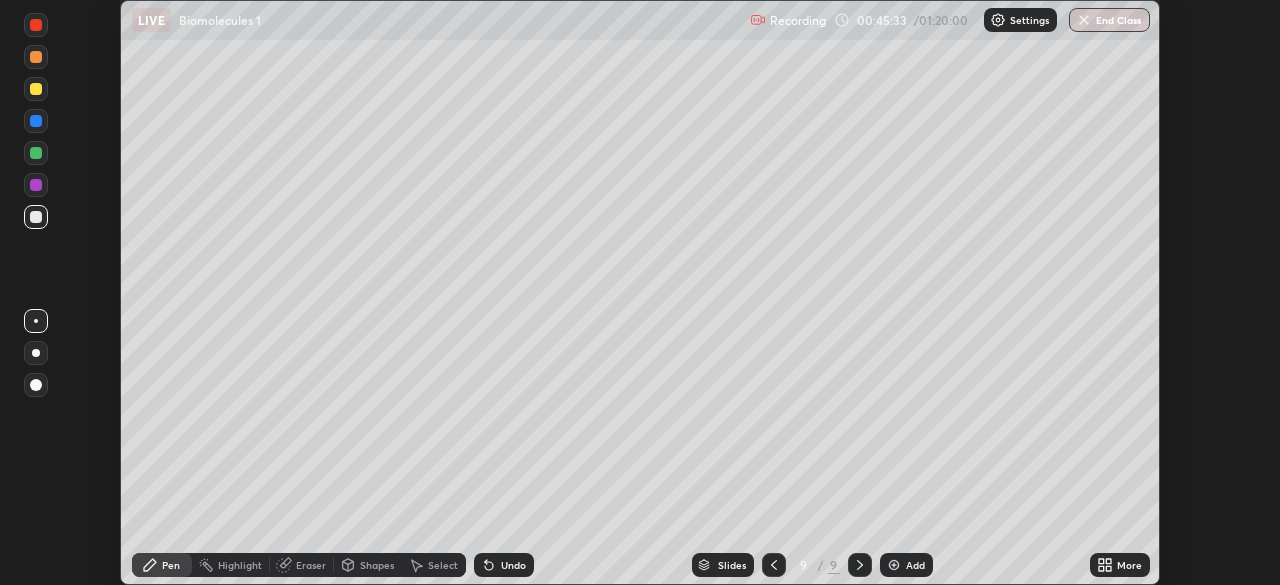 click on "Select" at bounding box center (443, 565) 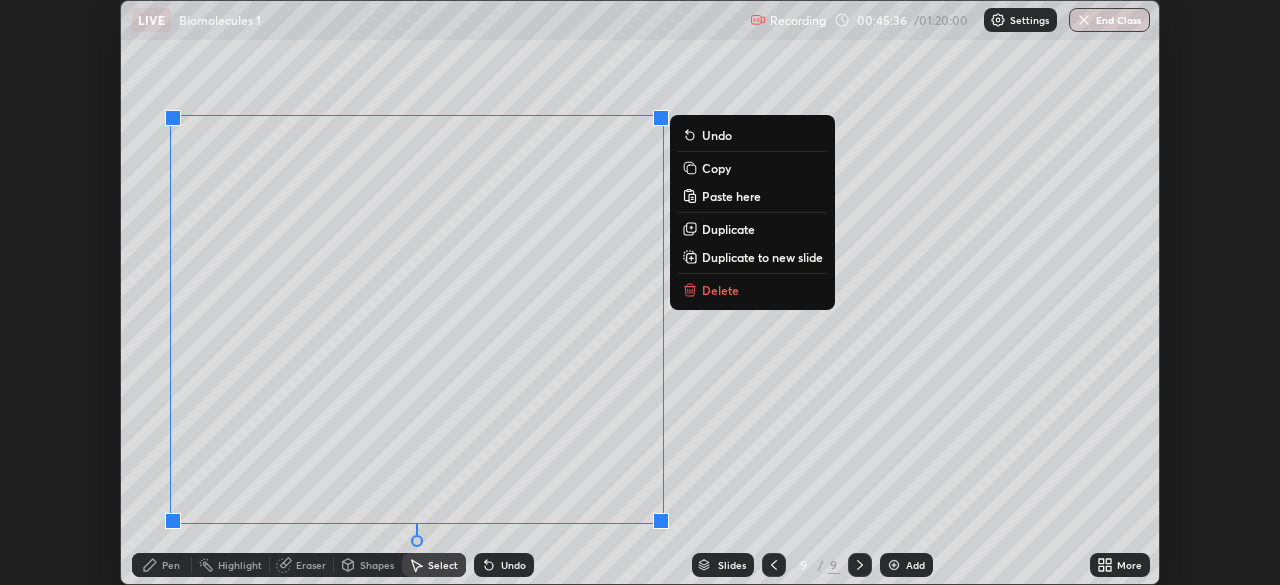click on "0 ° Undo Copy Paste here Duplicate Duplicate to new slide Delete" at bounding box center [640, 292] 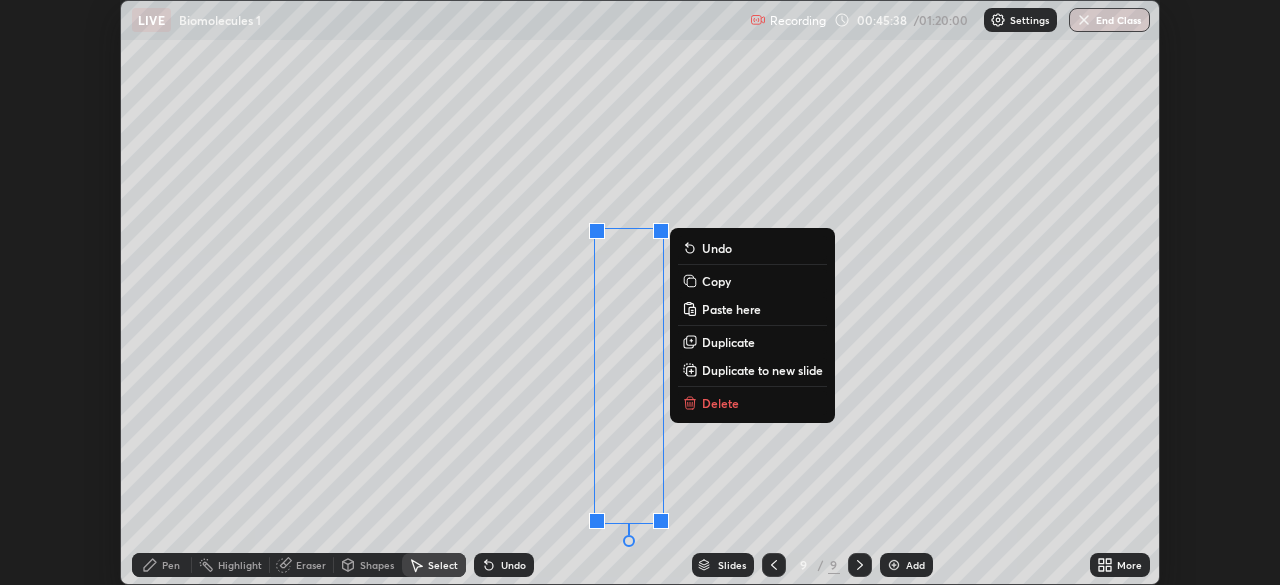 click on "Copy" at bounding box center [716, 281] 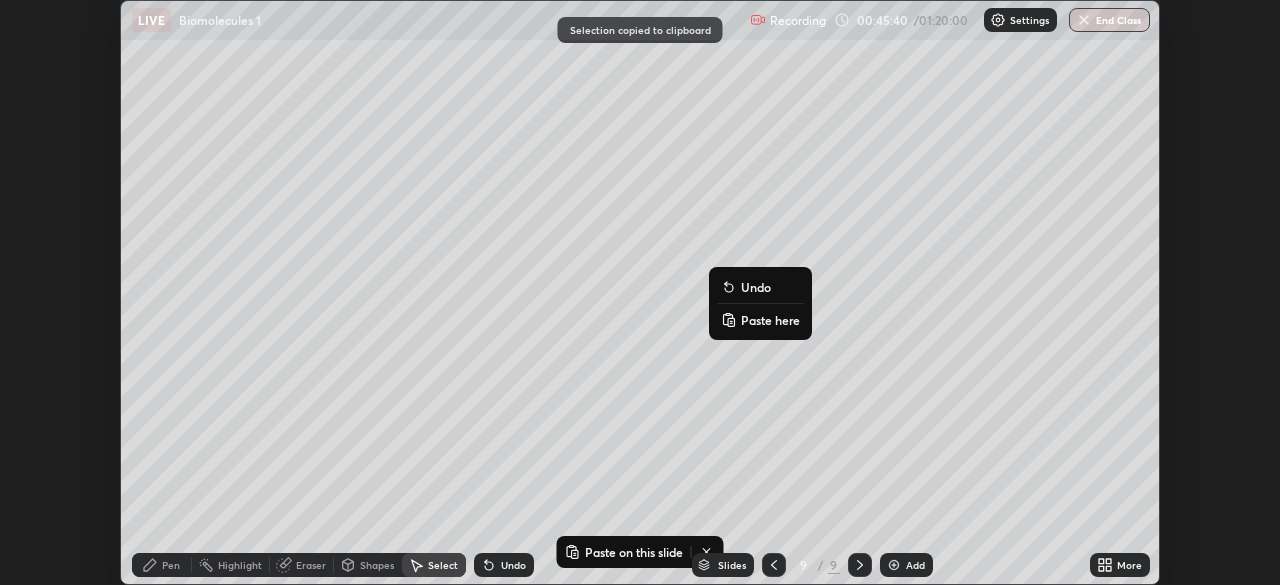 click on "Paste here" at bounding box center [770, 320] 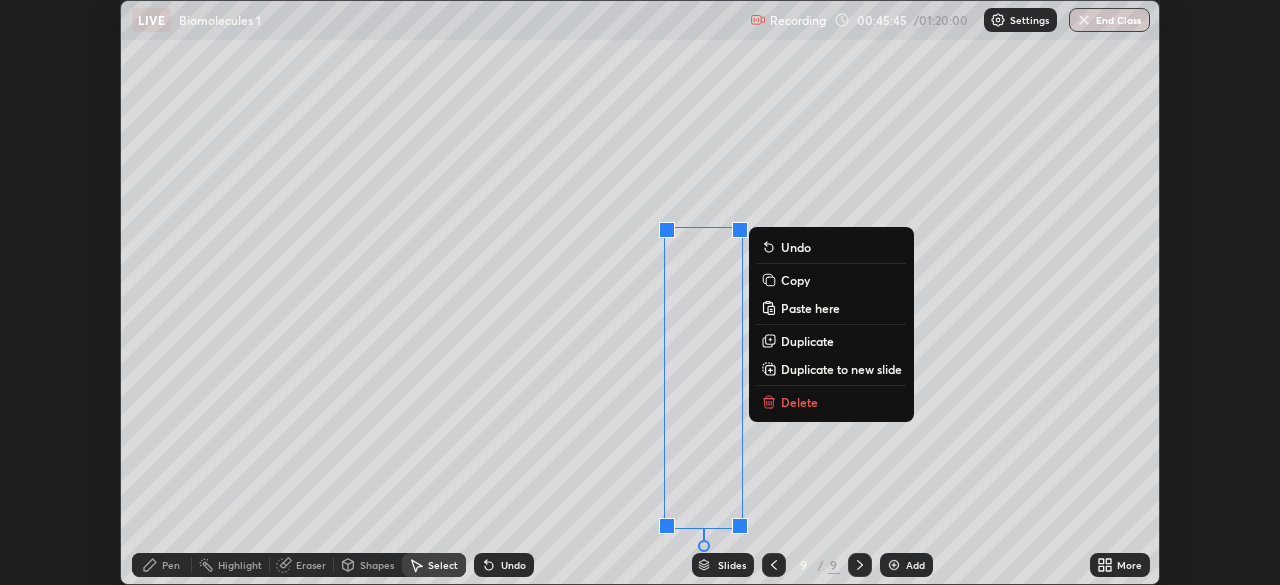 click on "0 ° Undo Copy Paste here Duplicate Duplicate to new slide Delete" at bounding box center (640, 292) 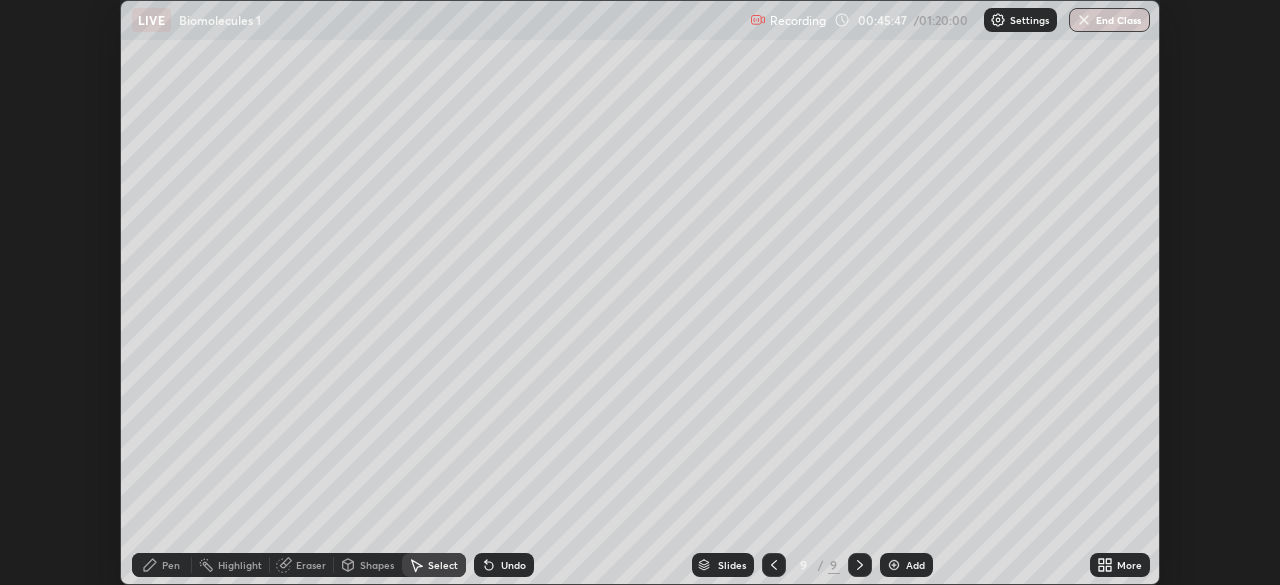 click on "Pen" at bounding box center [171, 565] 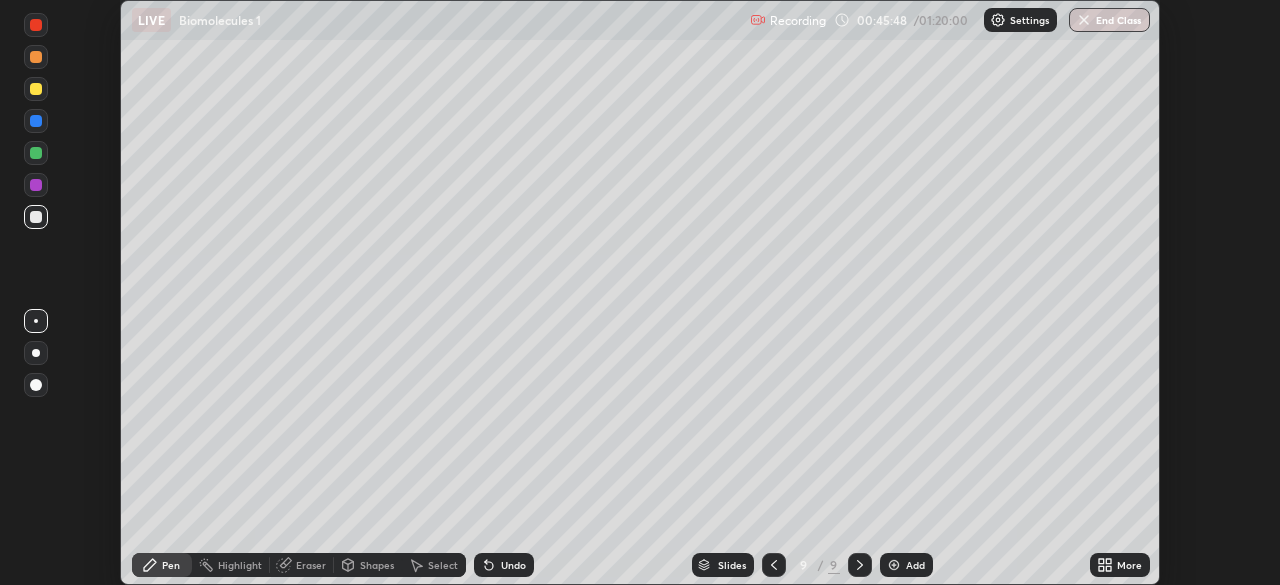click at bounding box center [36, 217] 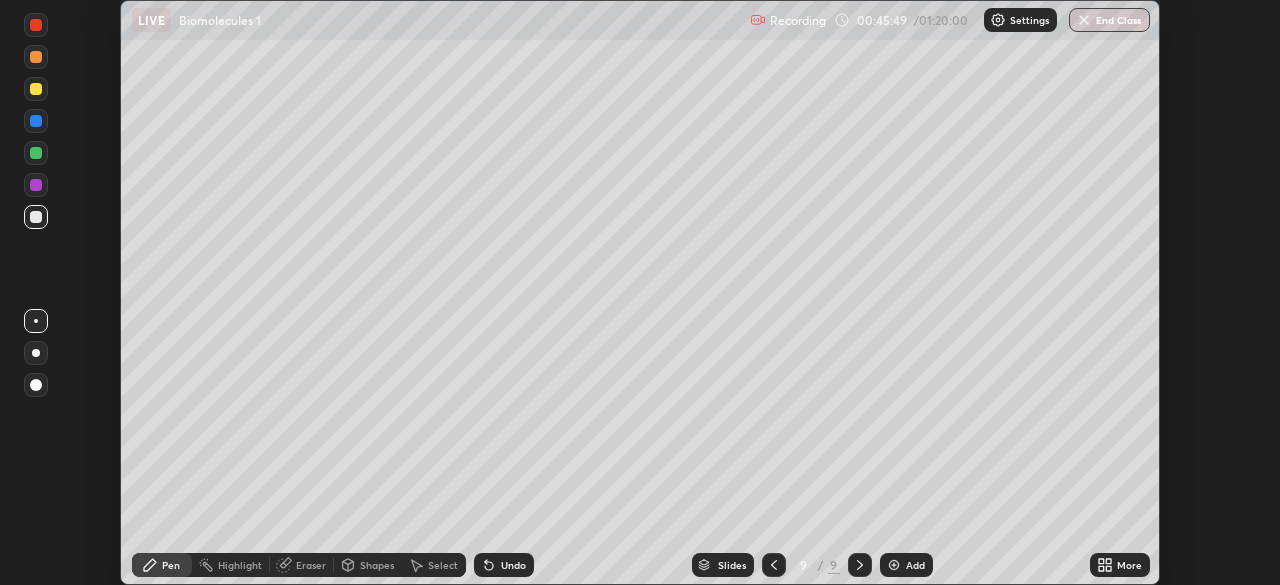 click at bounding box center [36, 89] 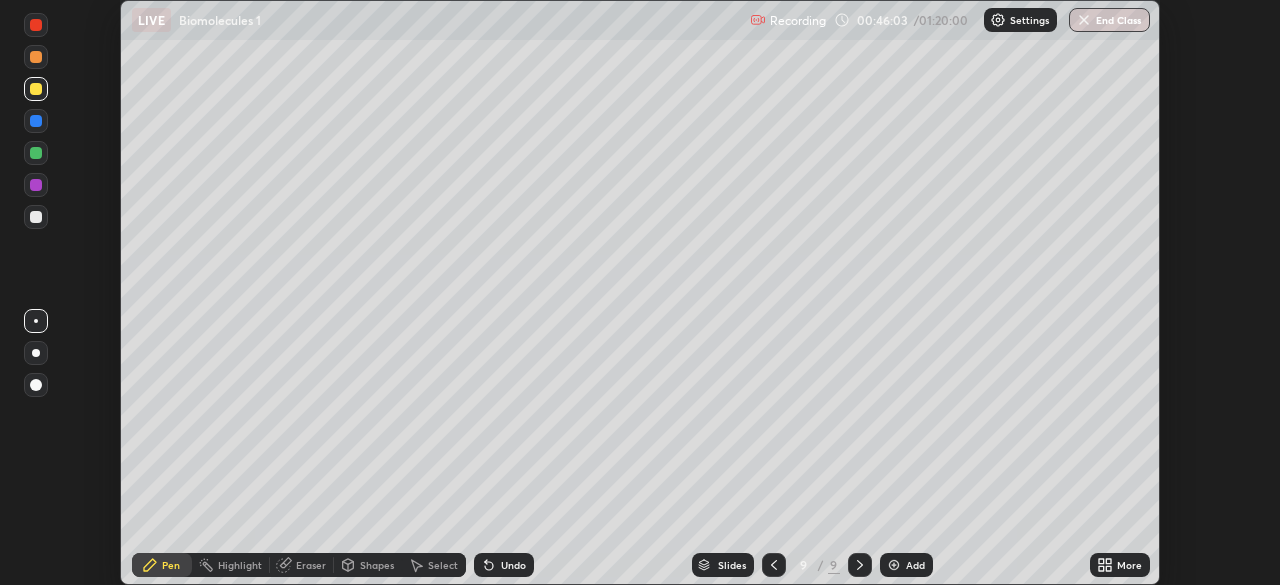 click at bounding box center (36, 57) 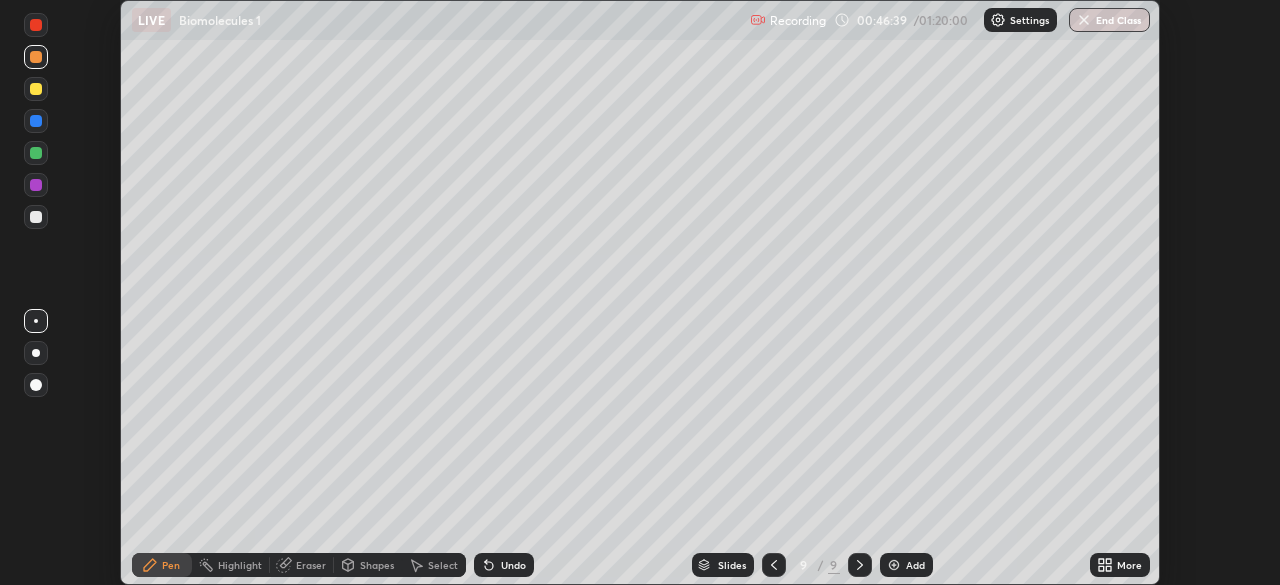 click 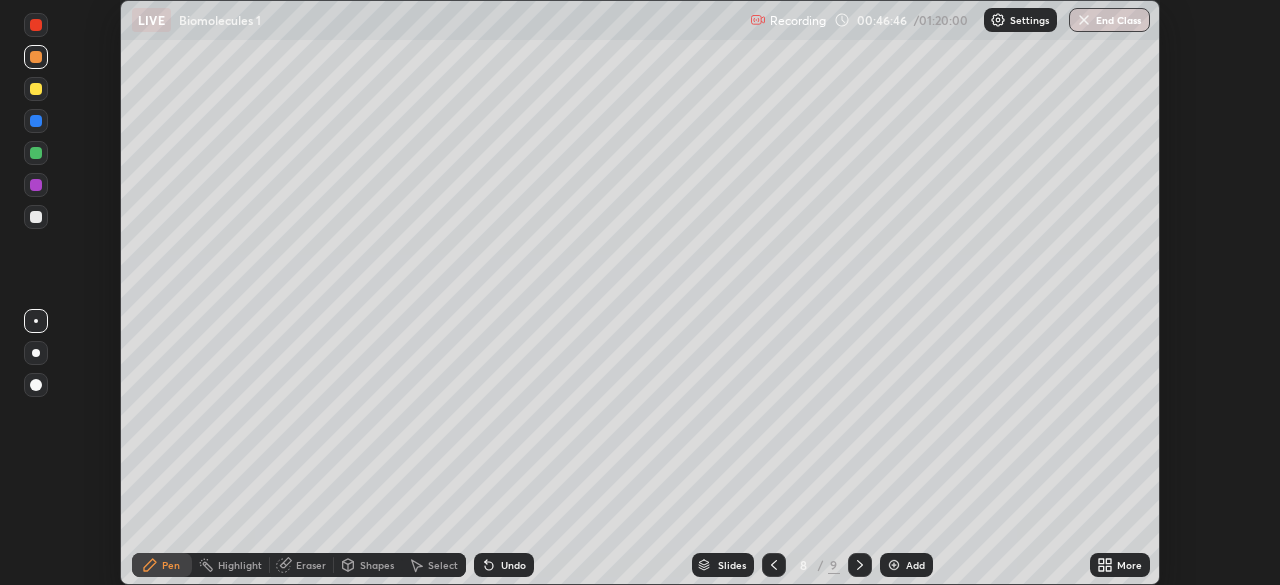 click 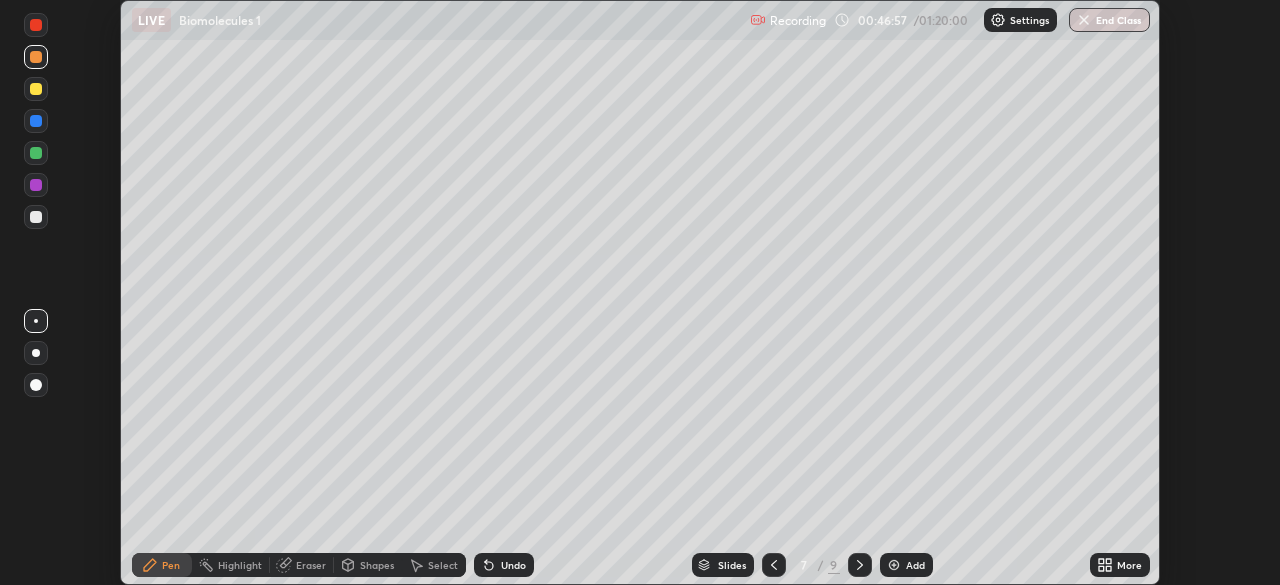 click at bounding box center [774, 565] 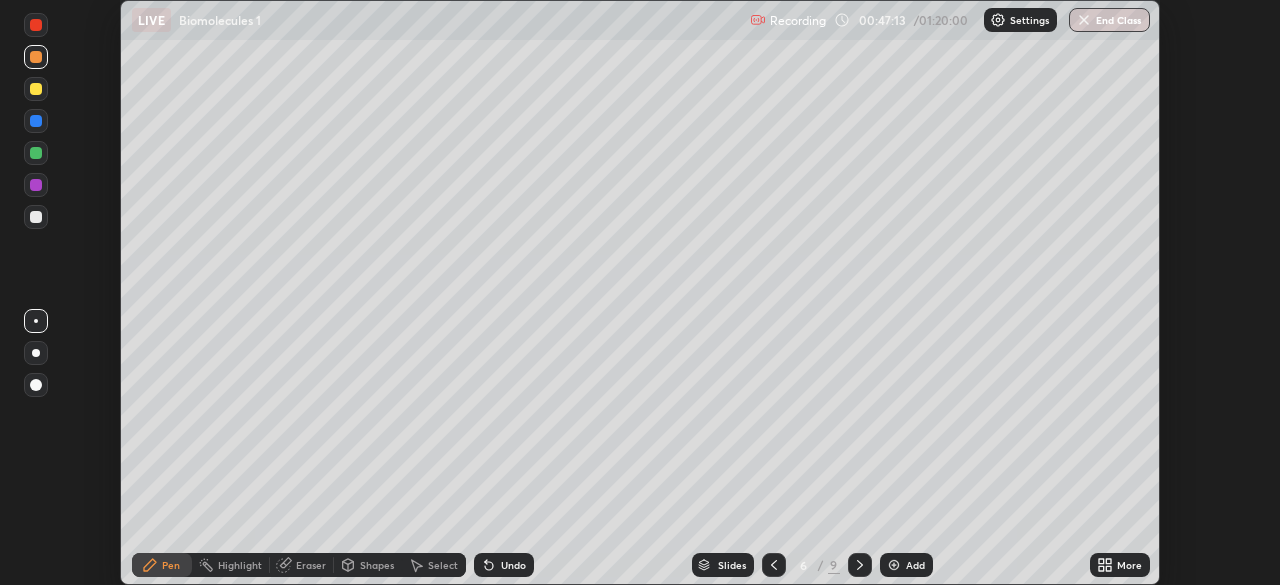click 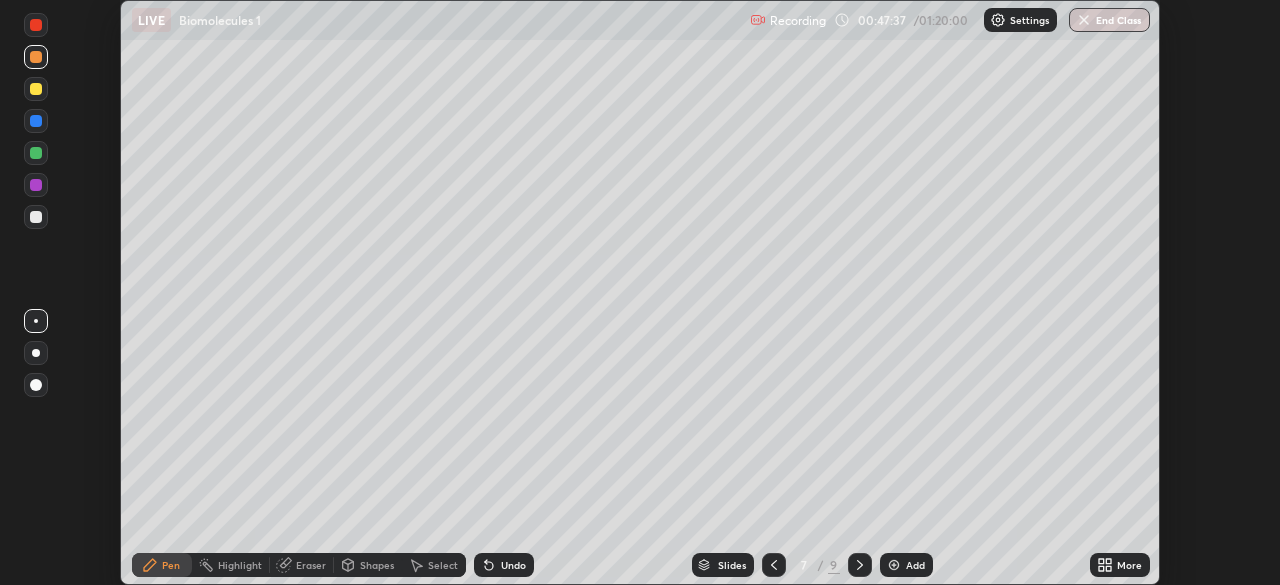 click on "Undo" at bounding box center [513, 565] 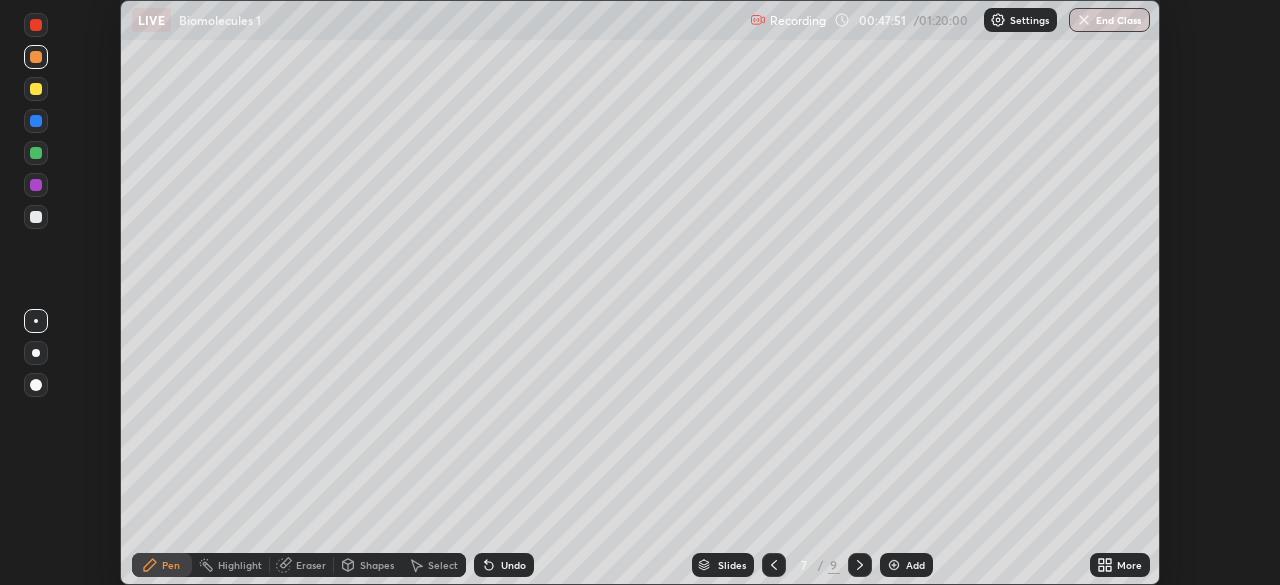 click 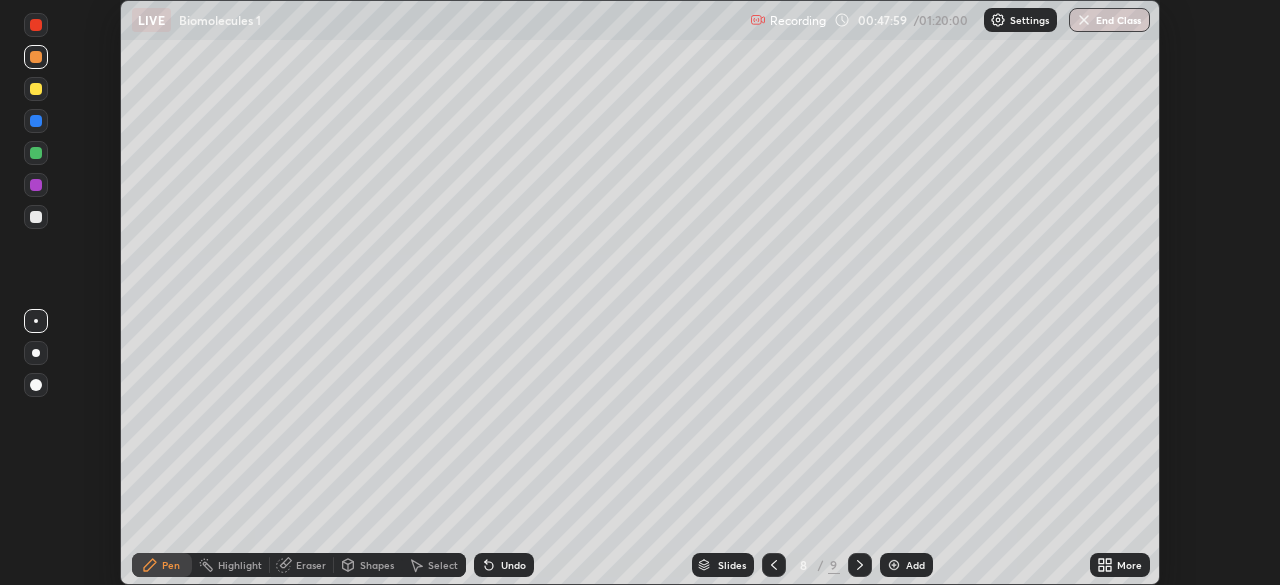 click 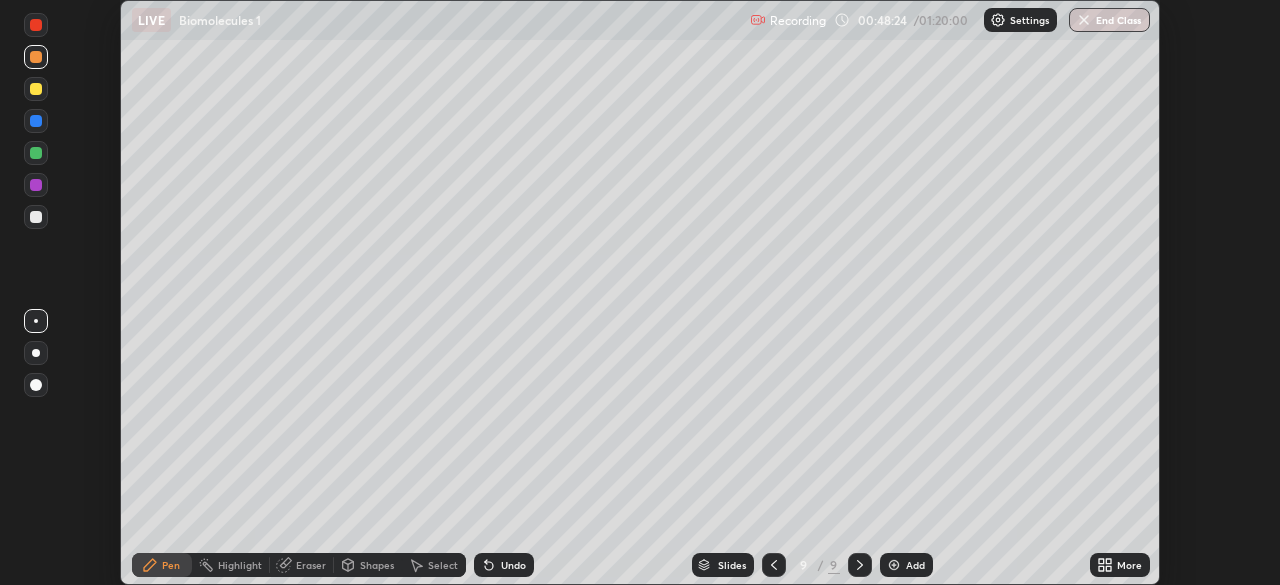 click on "More" at bounding box center (1129, 565) 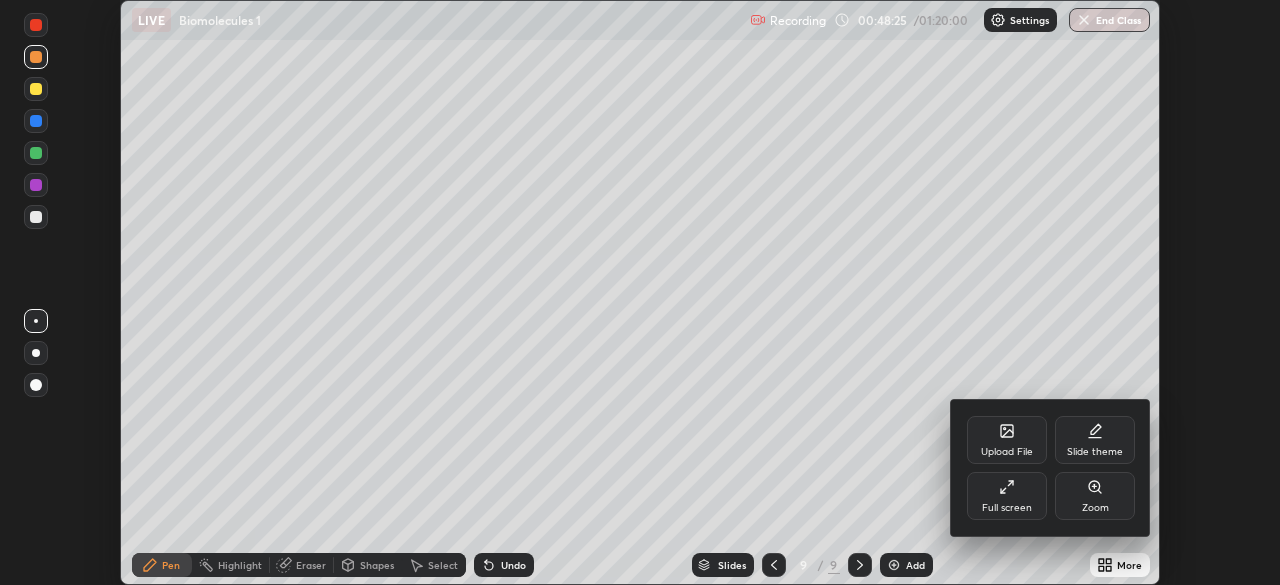 click on "Full screen" at bounding box center [1007, 496] 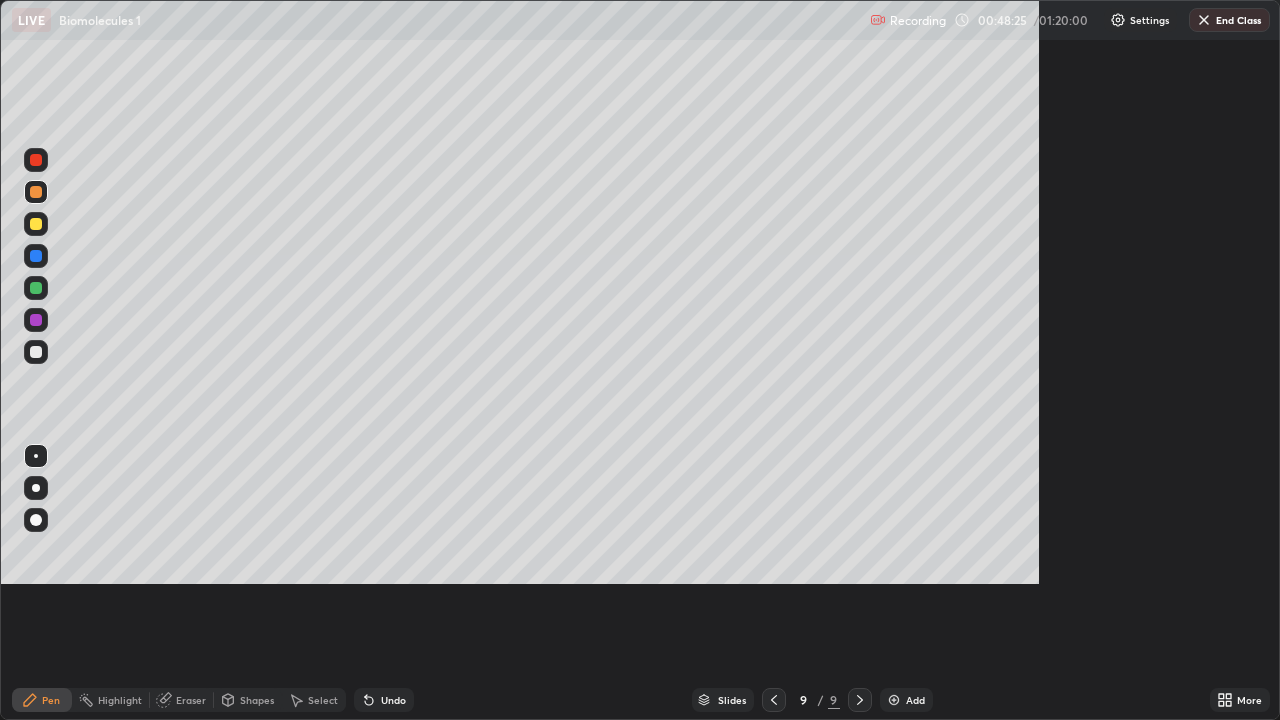 scroll, scrollTop: 99280, scrollLeft: 98720, axis: both 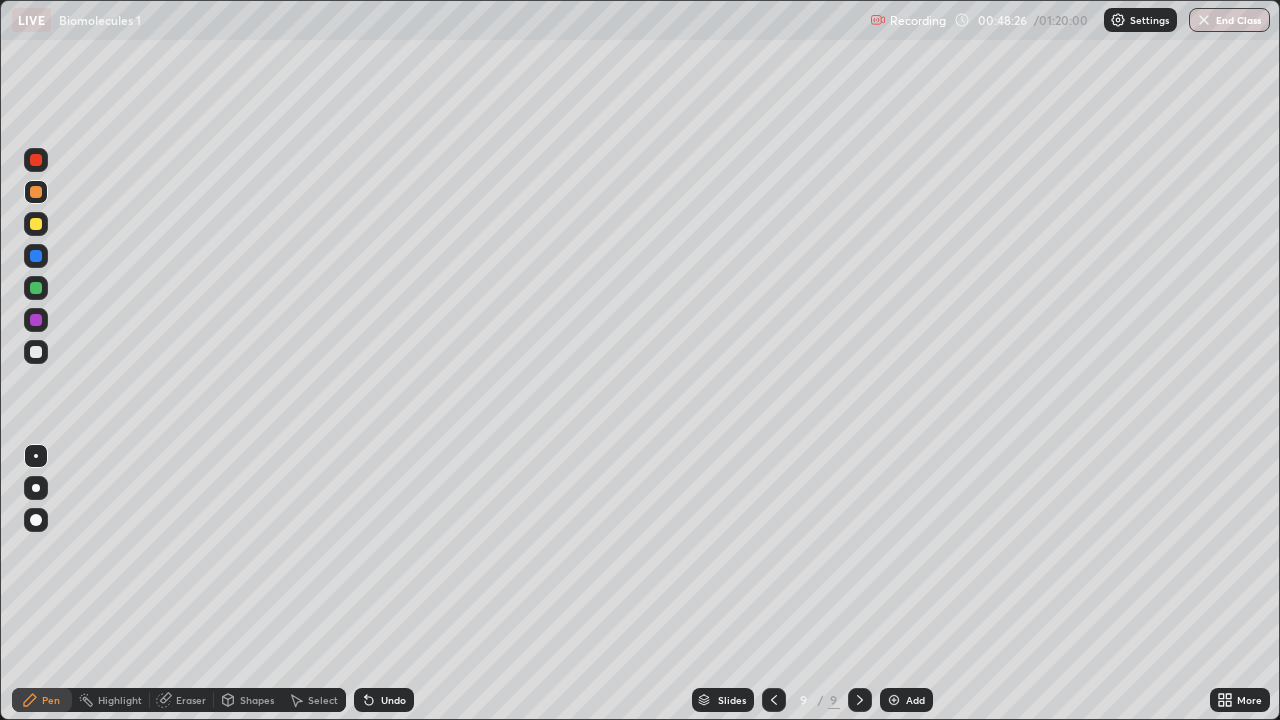click 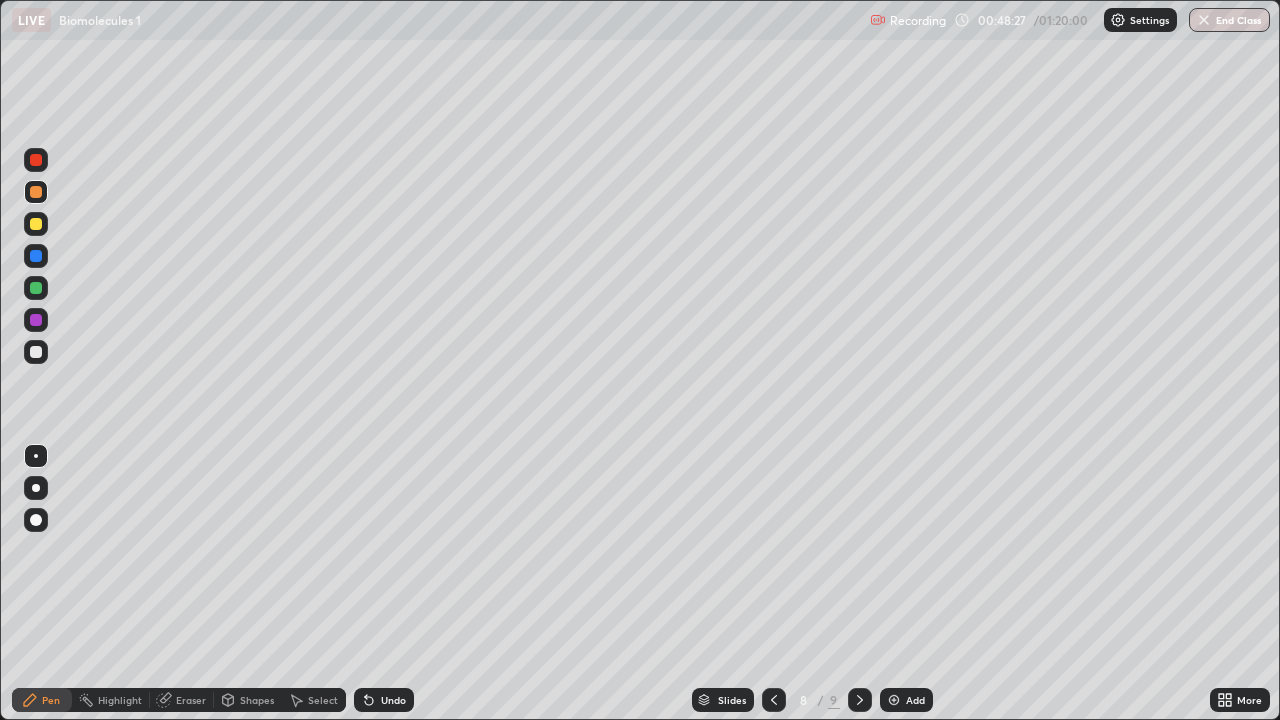 click 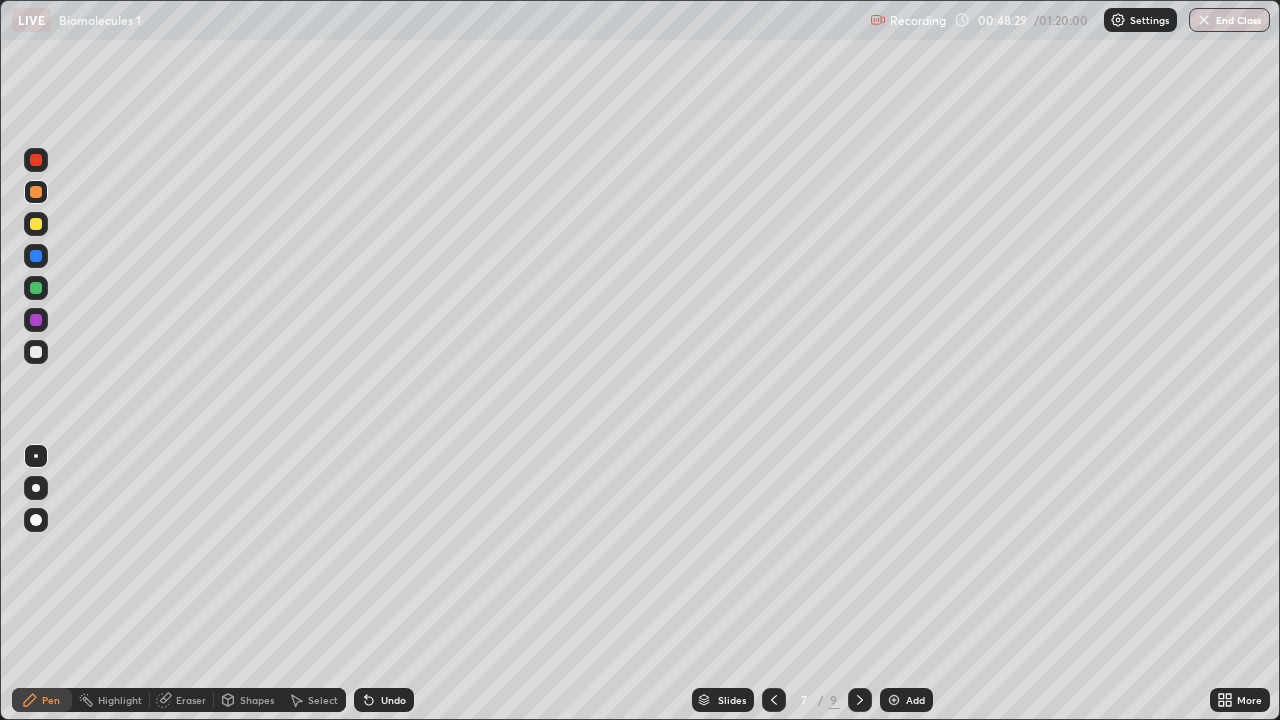 click 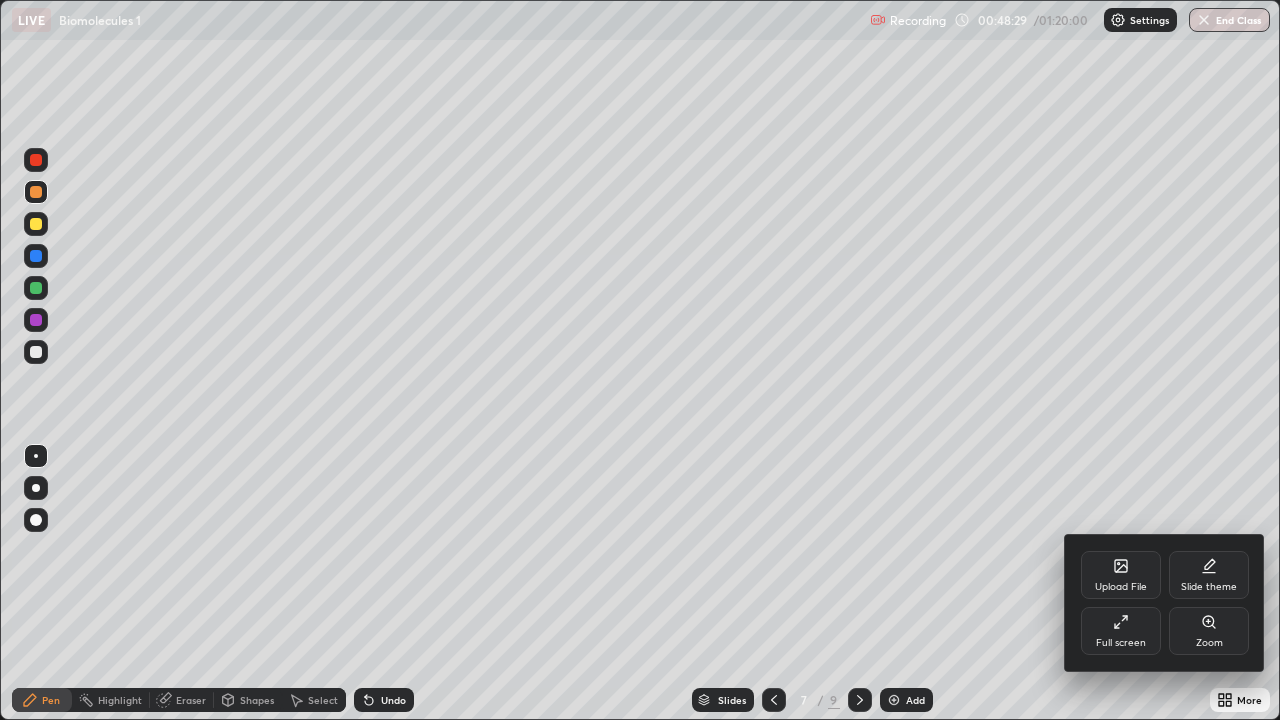 click on "Full screen" at bounding box center [1121, 631] 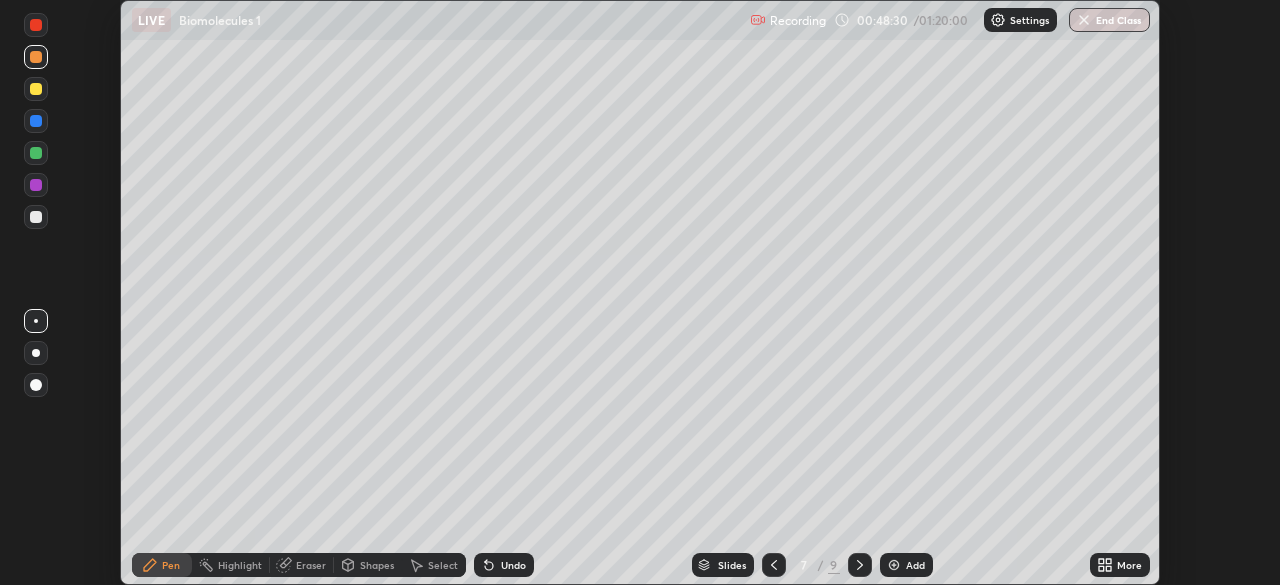 scroll, scrollTop: 585, scrollLeft: 1280, axis: both 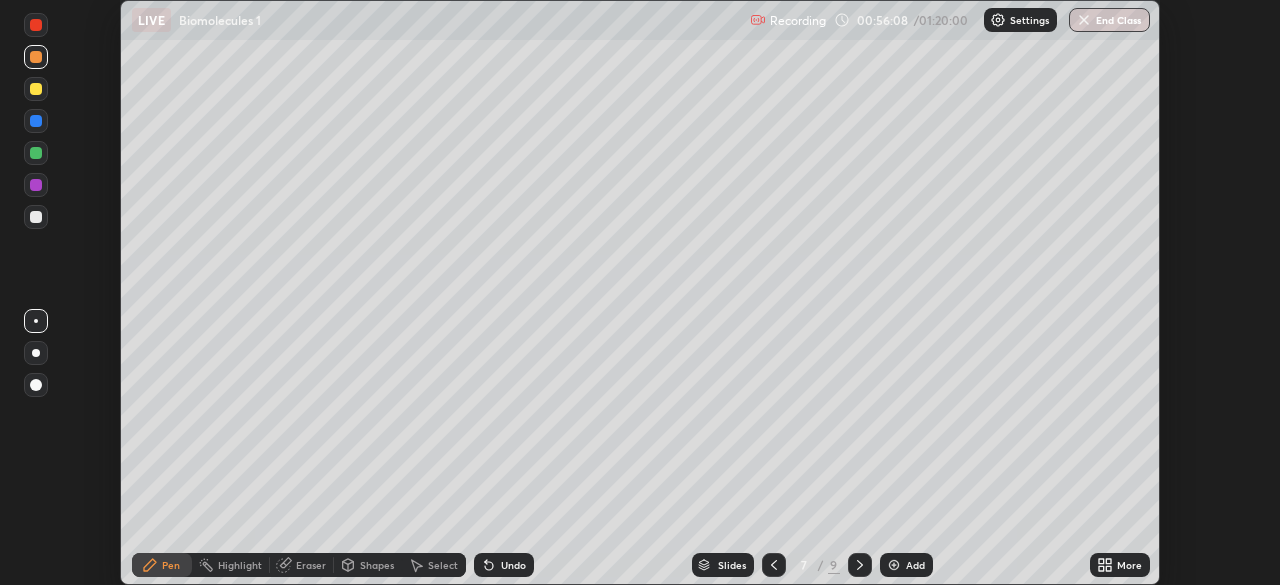 click 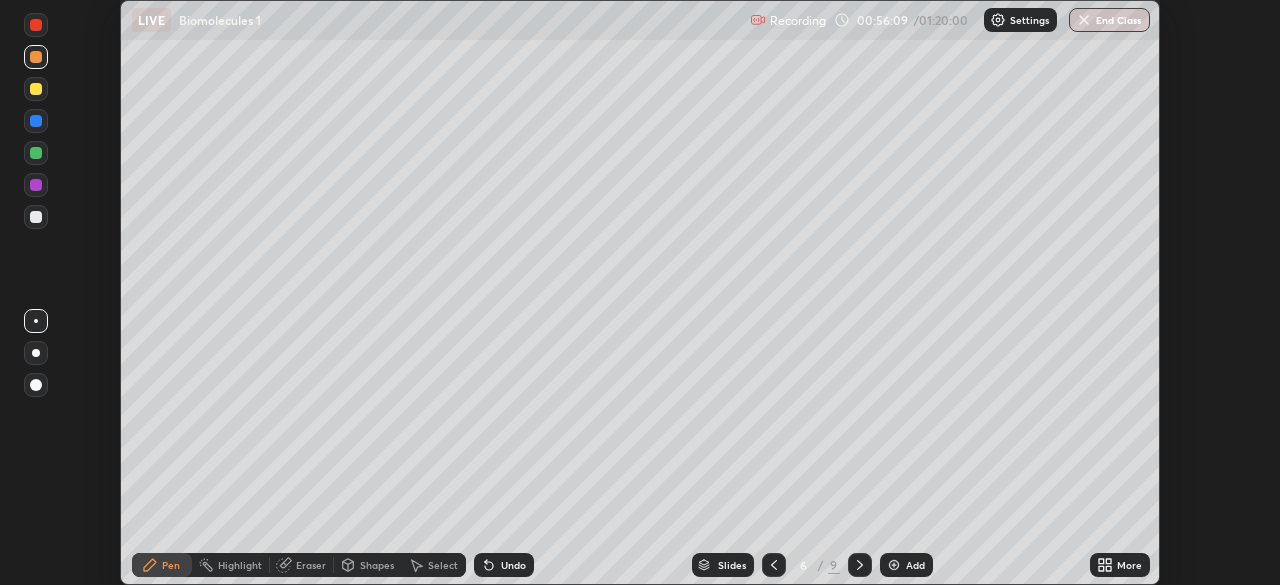 click 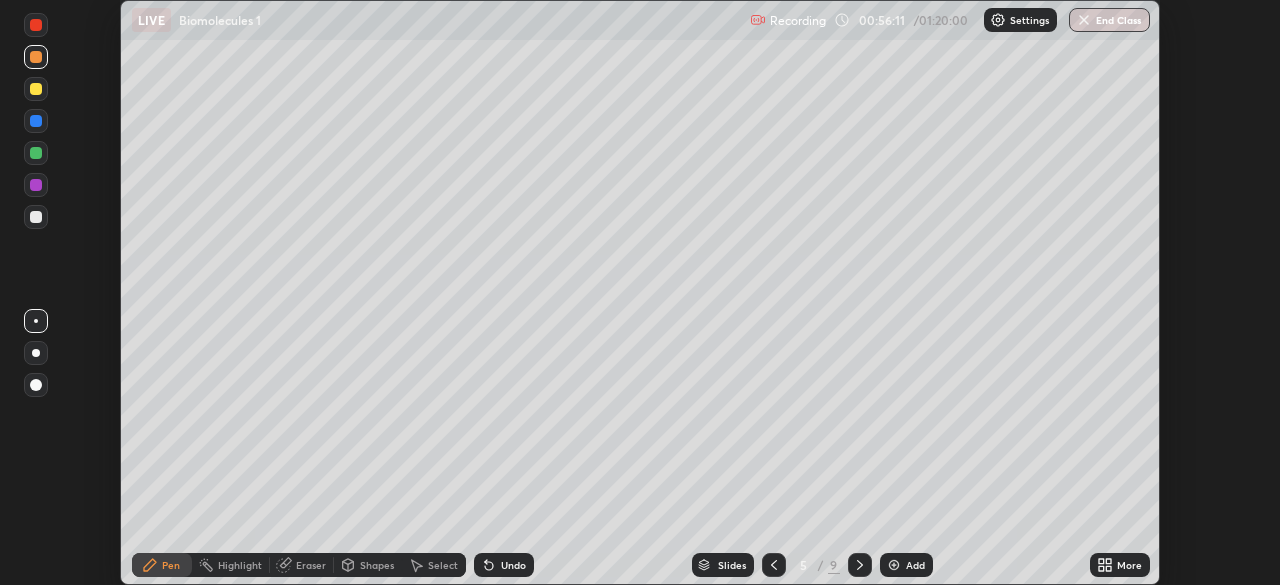 click 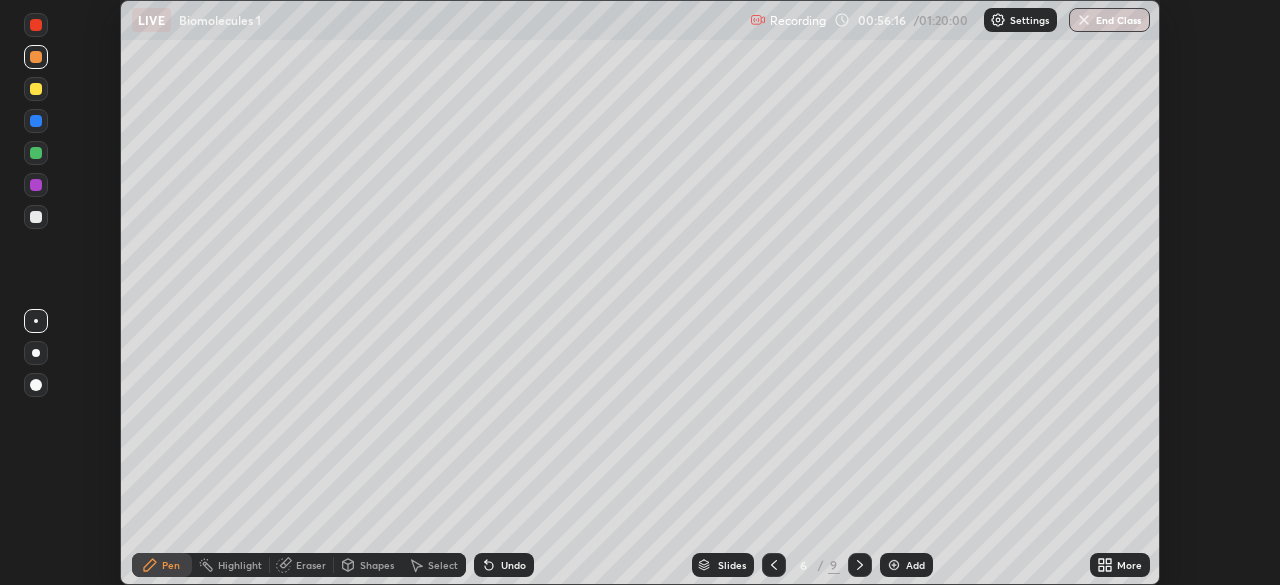 click on "More" at bounding box center (1129, 565) 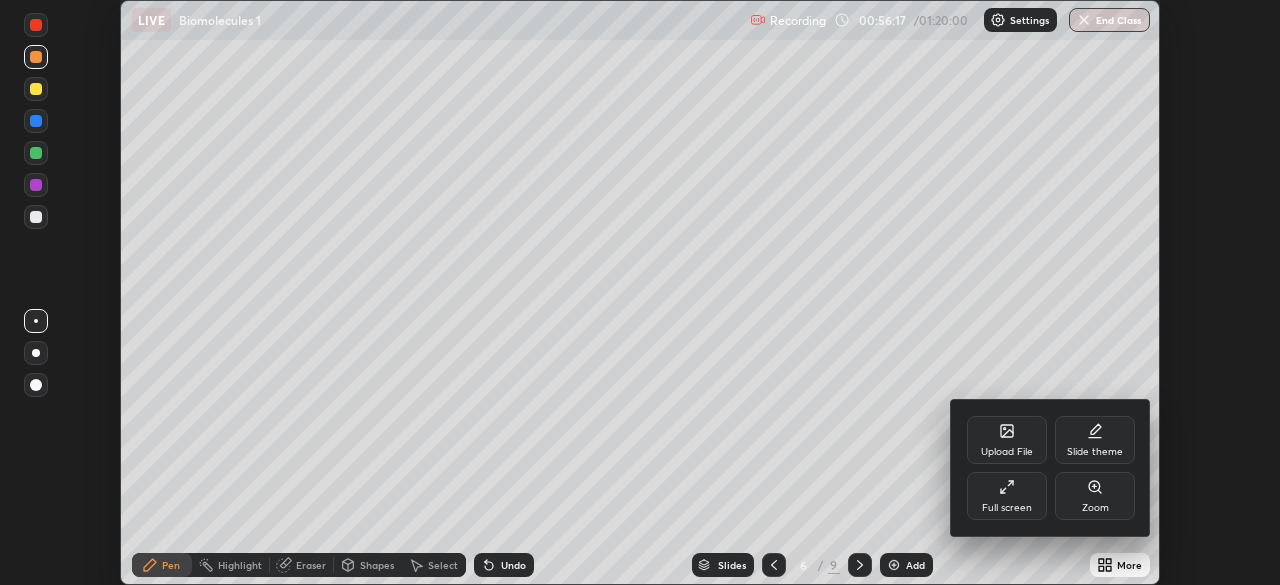 click on "Full screen" at bounding box center [1007, 496] 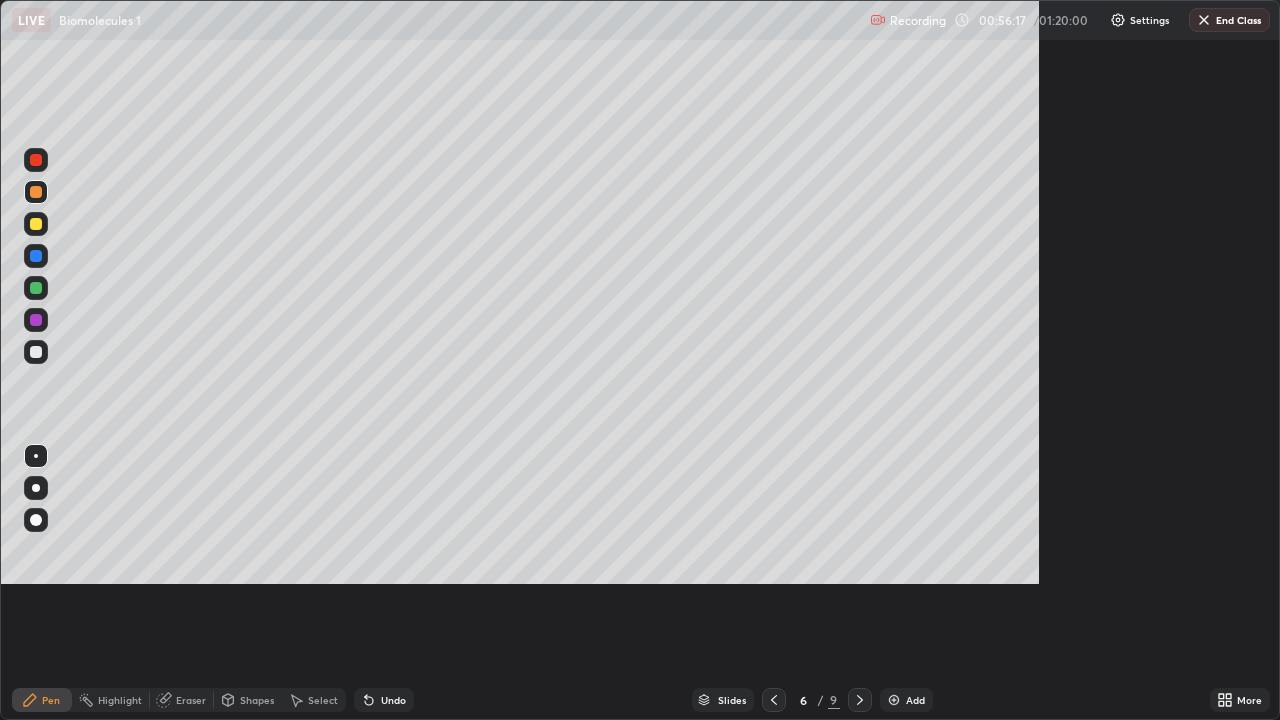 scroll, scrollTop: 99280, scrollLeft: 98720, axis: both 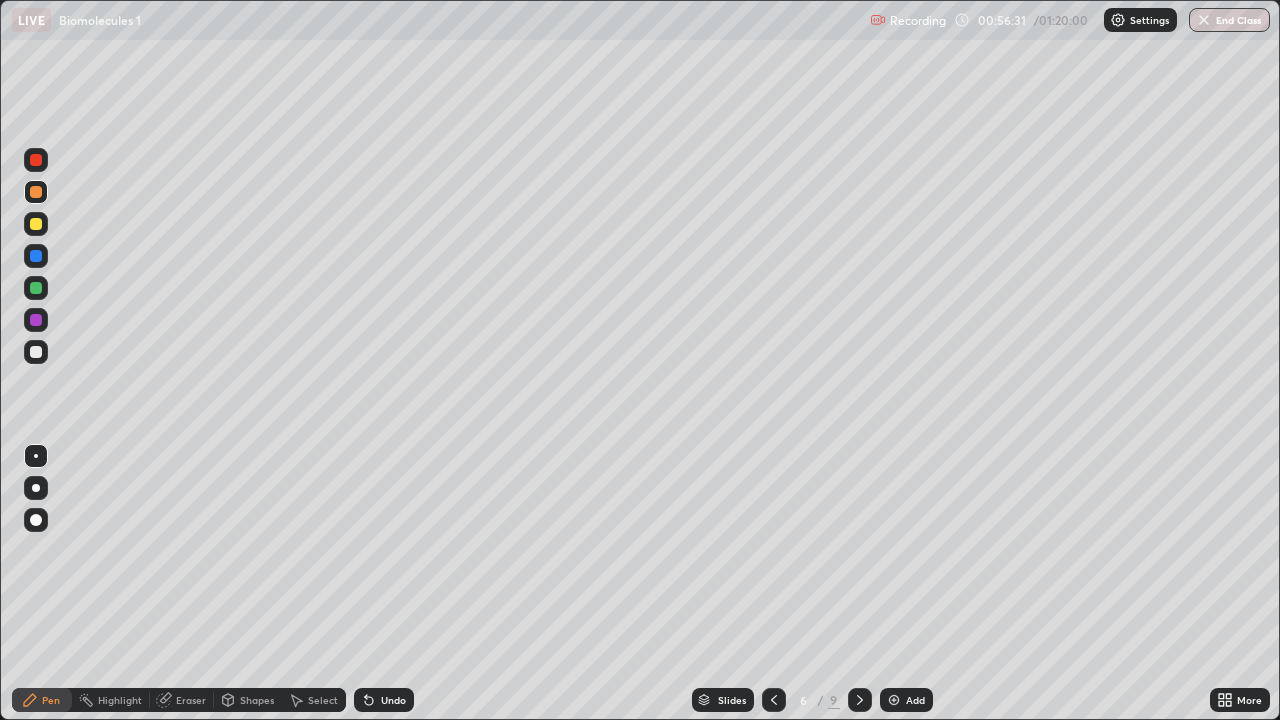 click 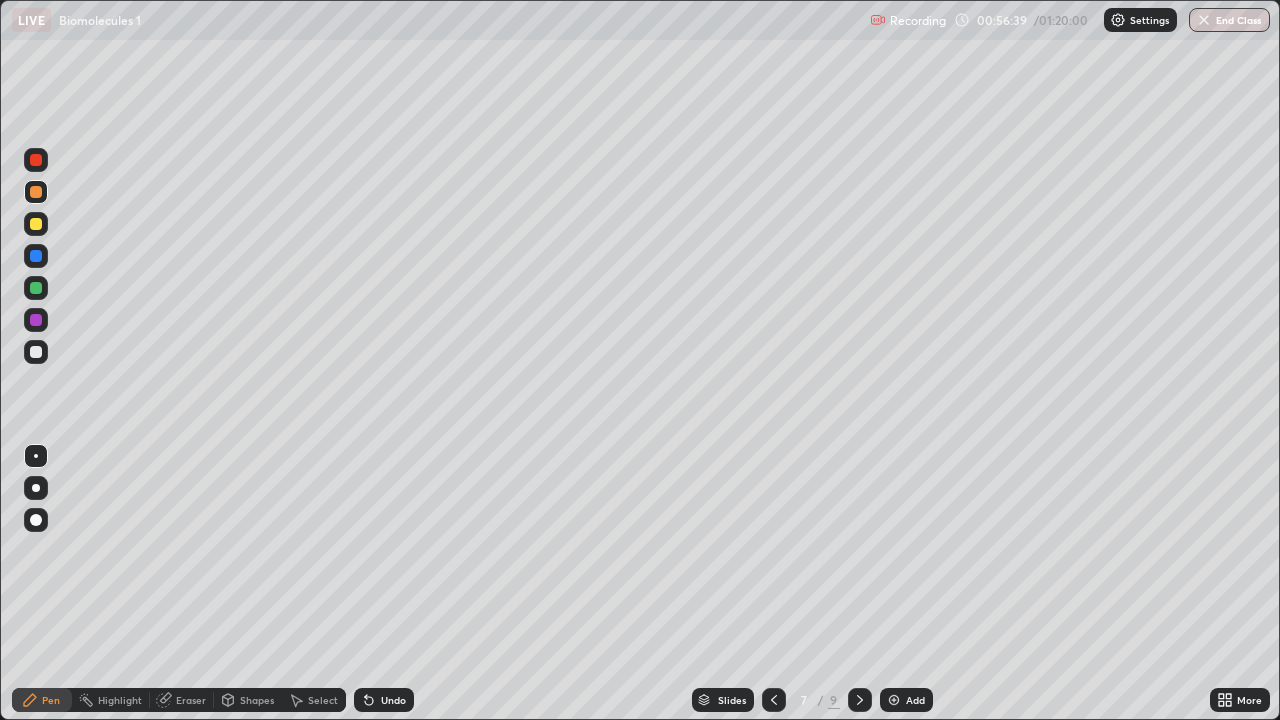 click 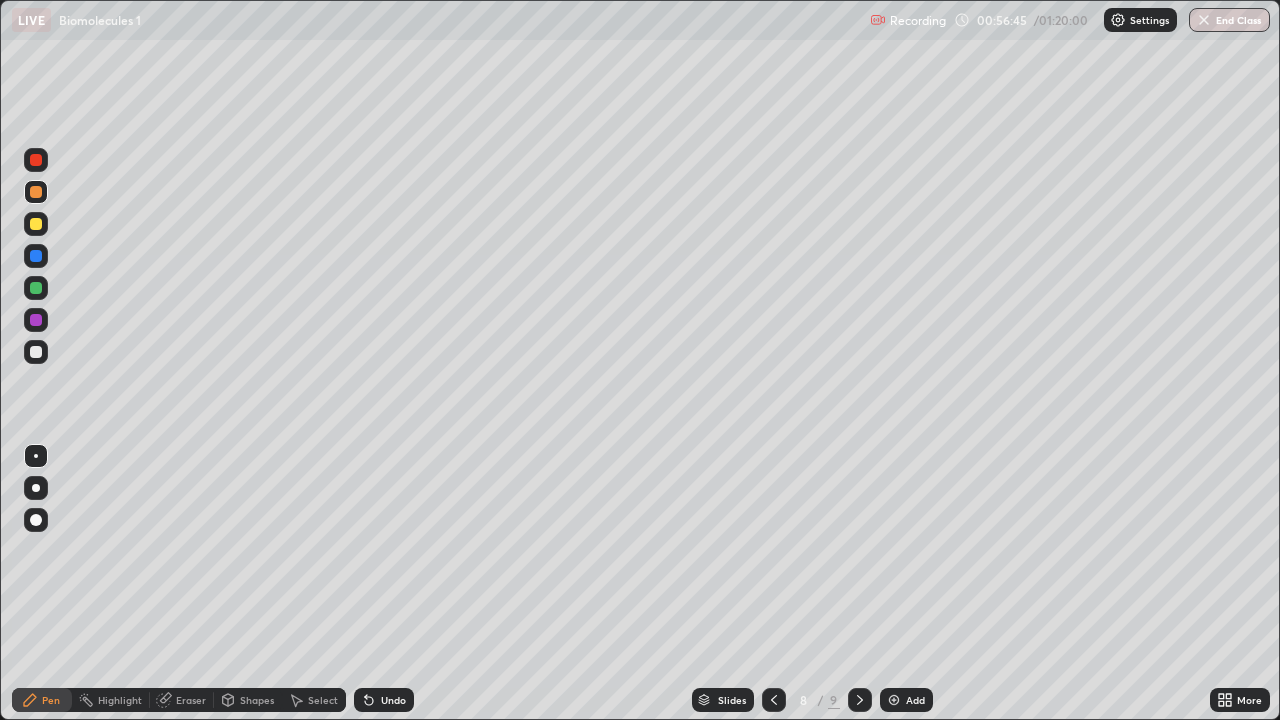 click 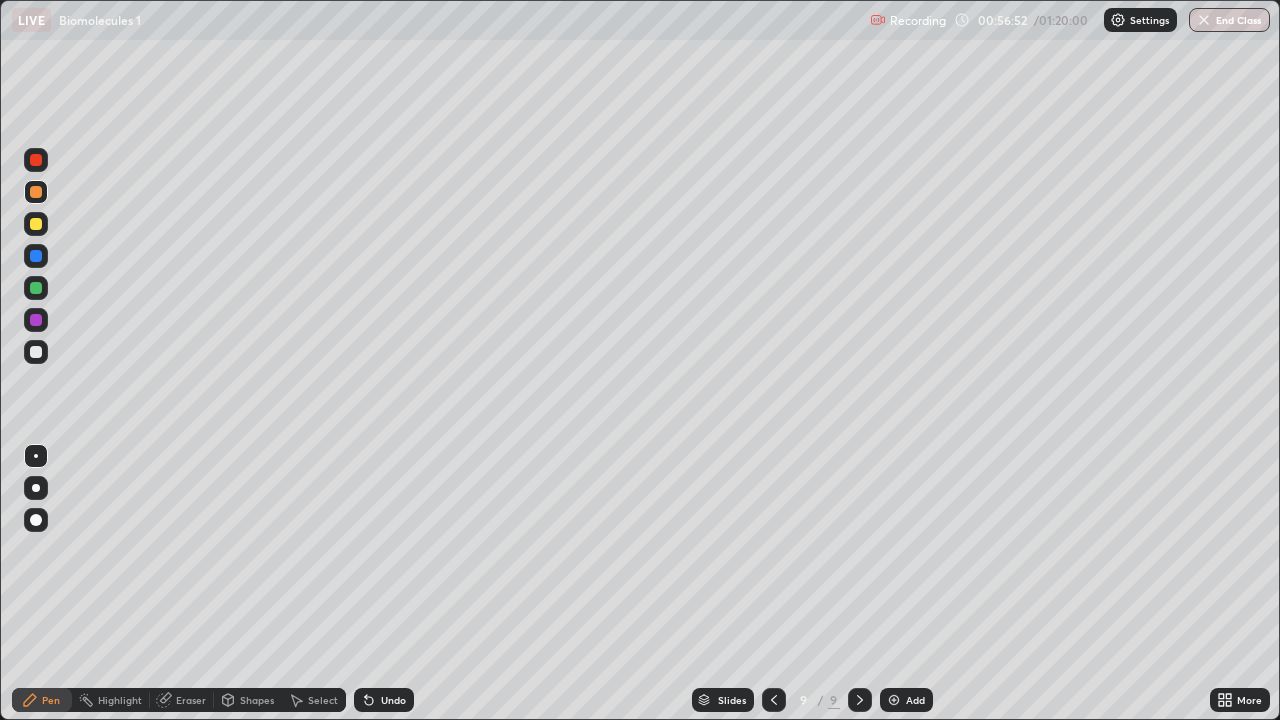 click 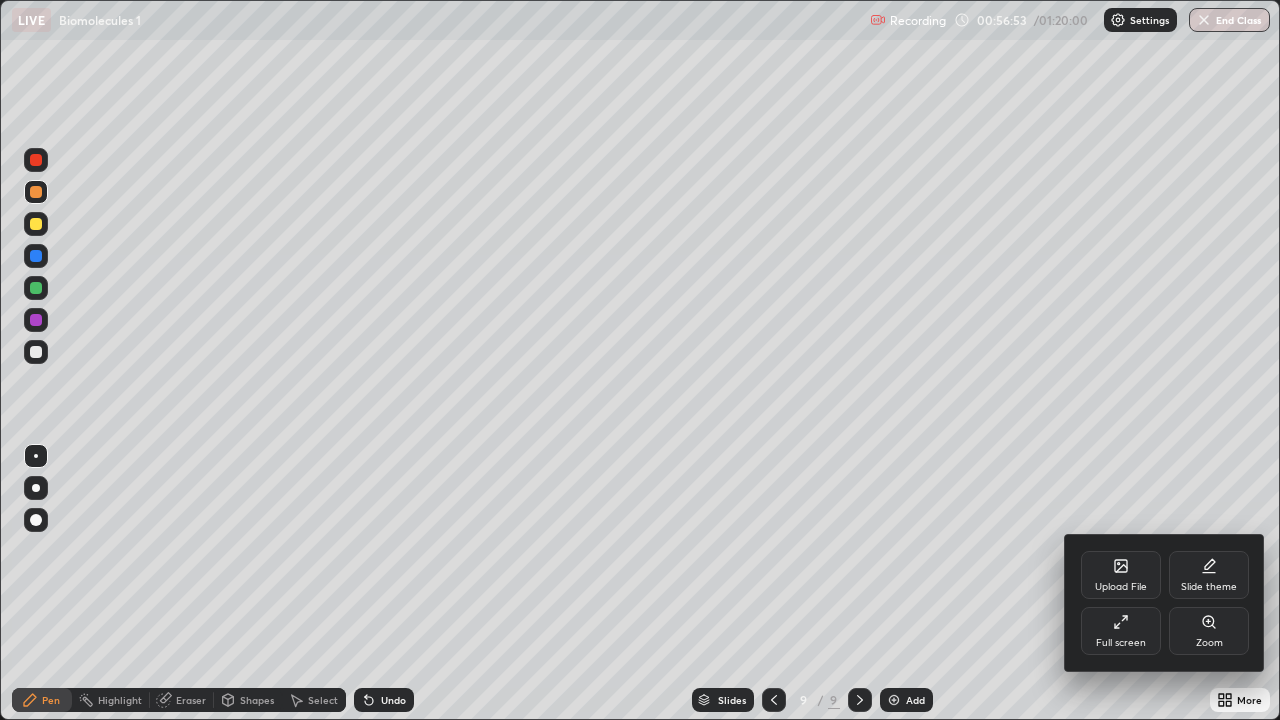 click at bounding box center (640, 360) 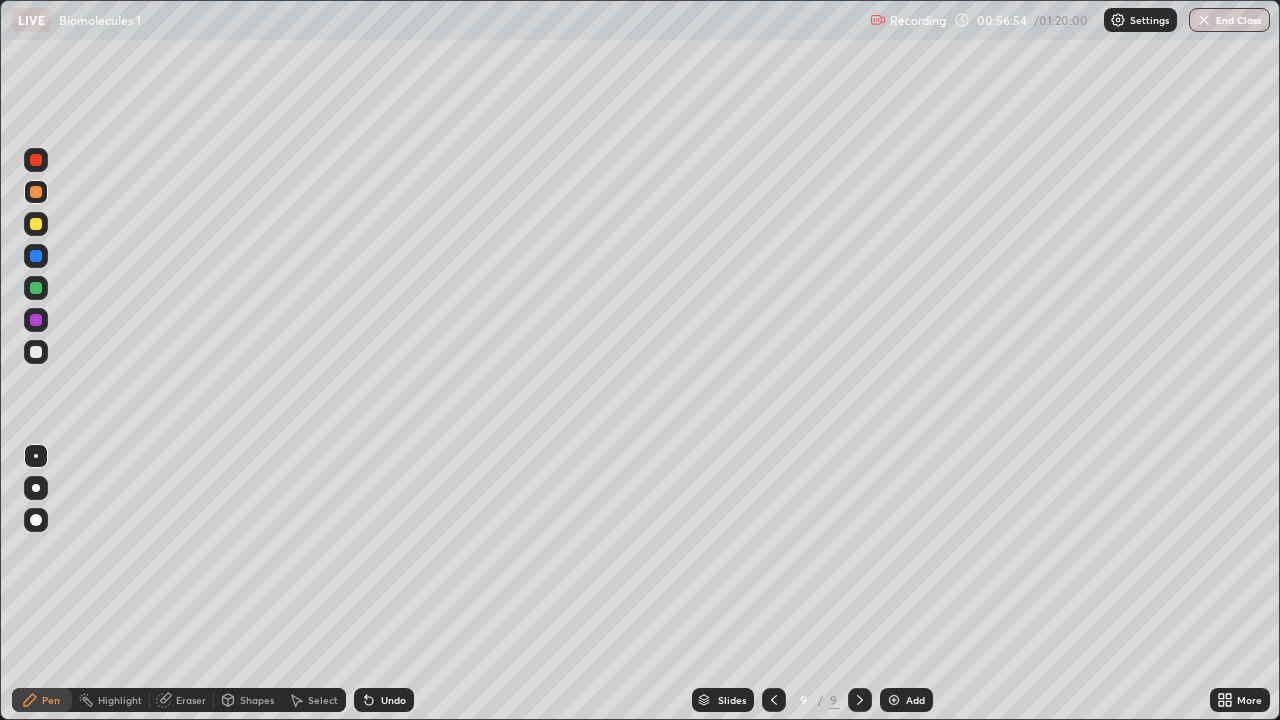click 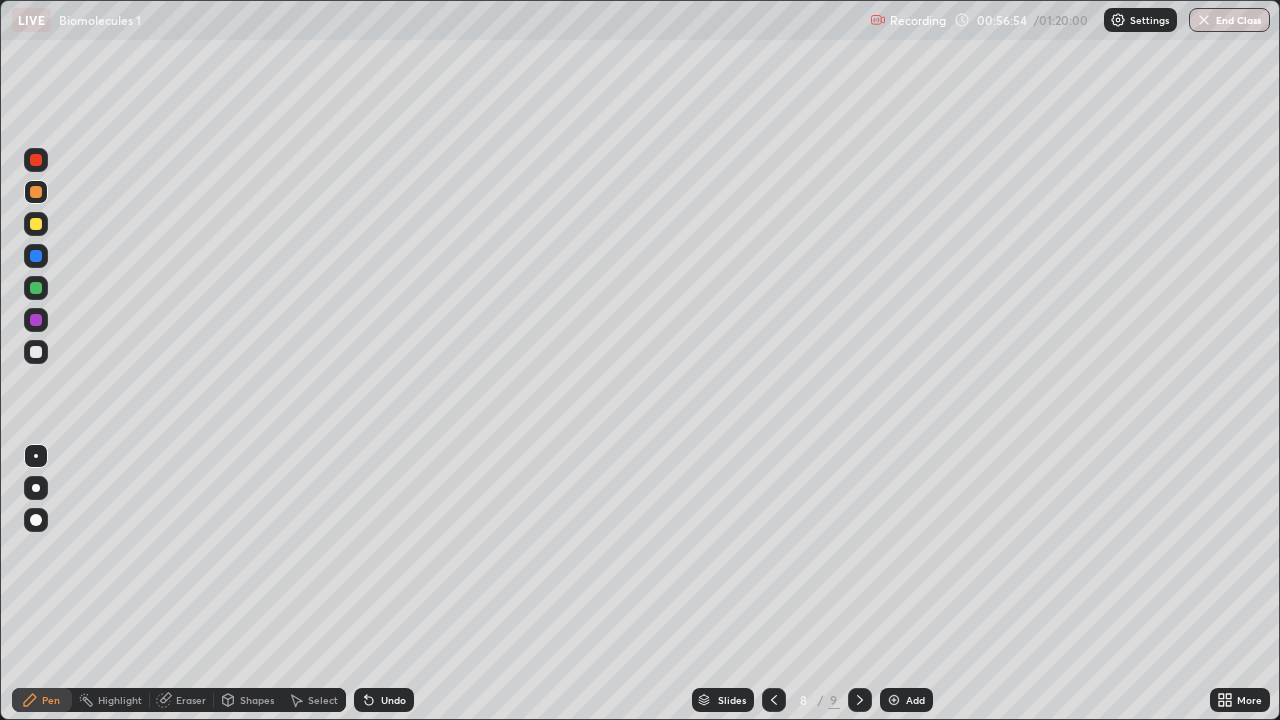 click 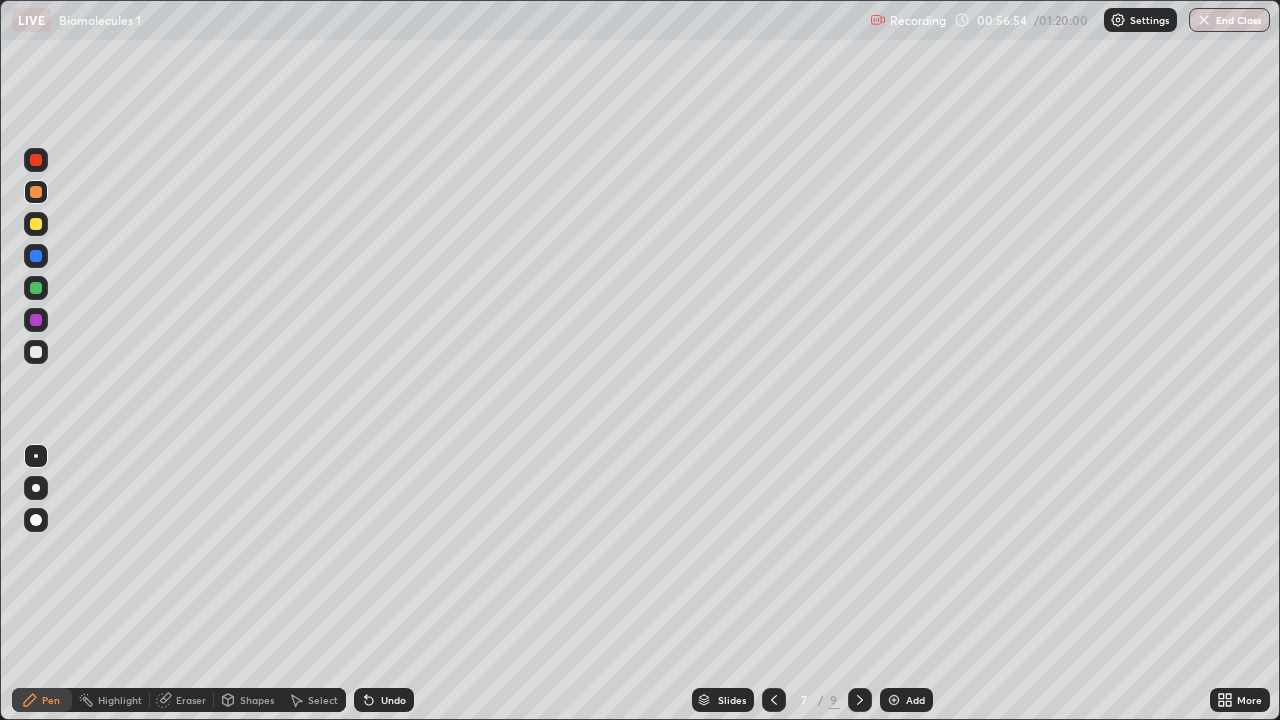 click 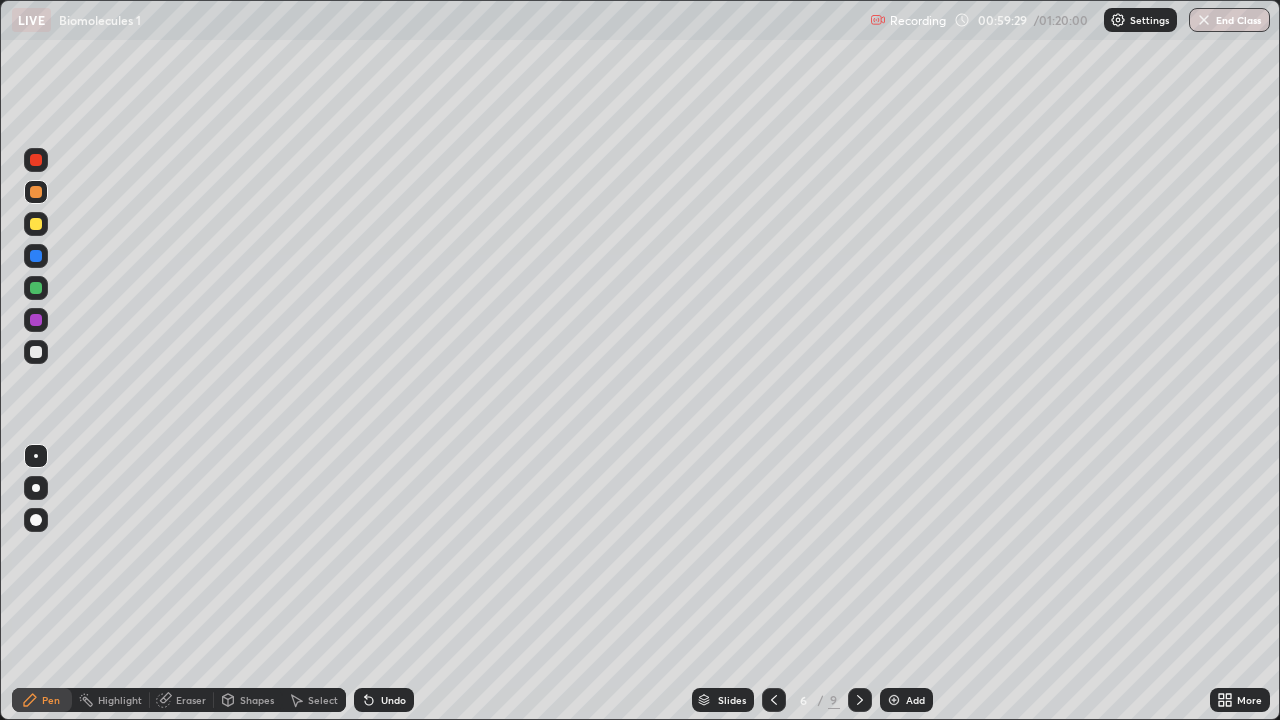 click at bounding box center (860, 700) 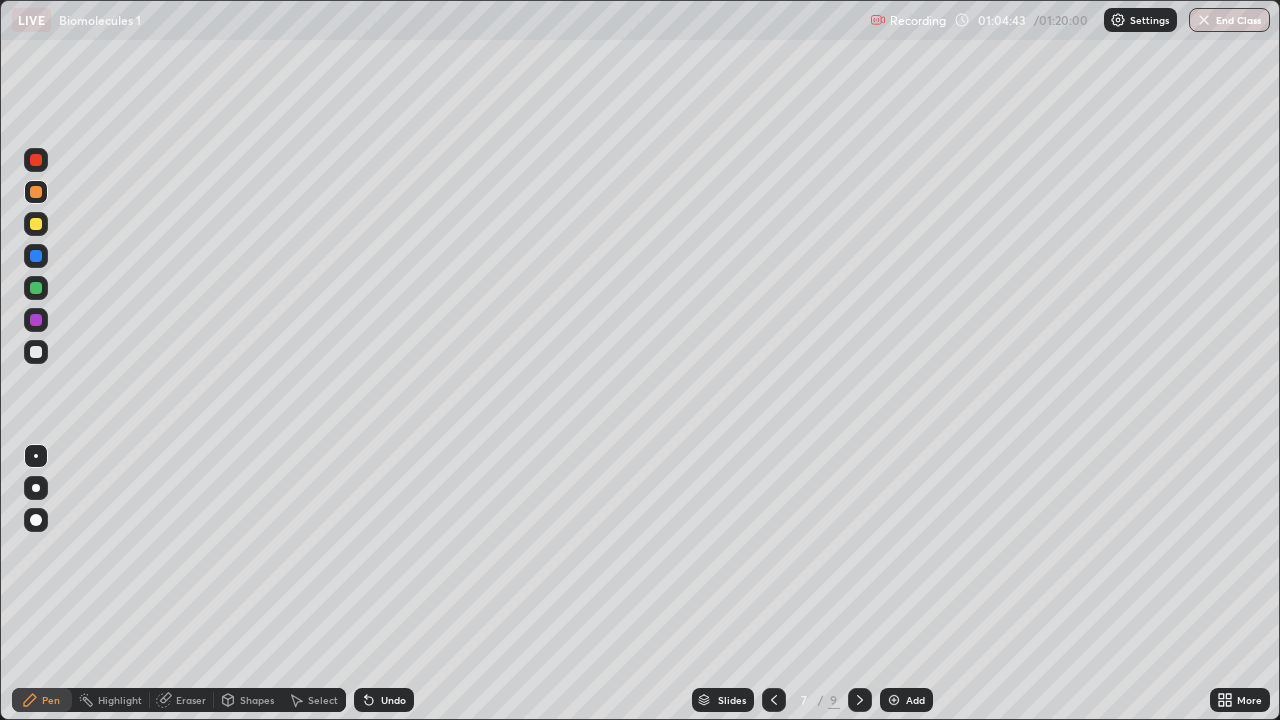 click 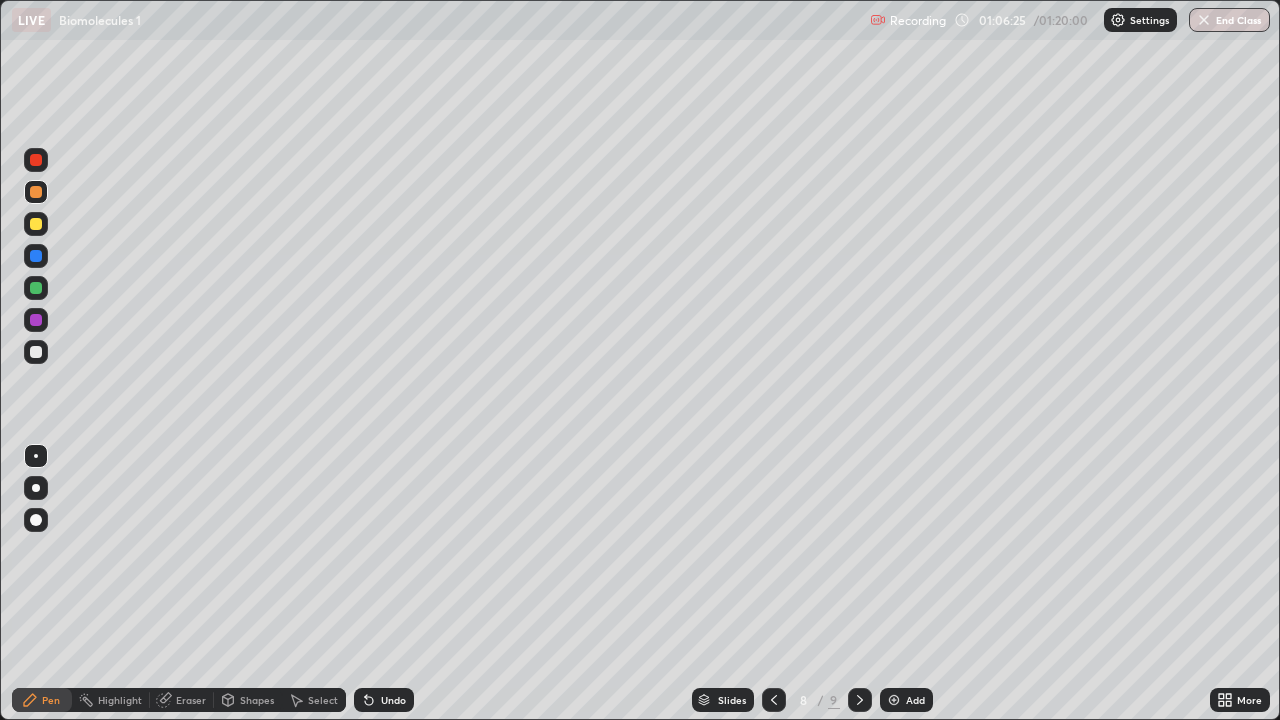 click 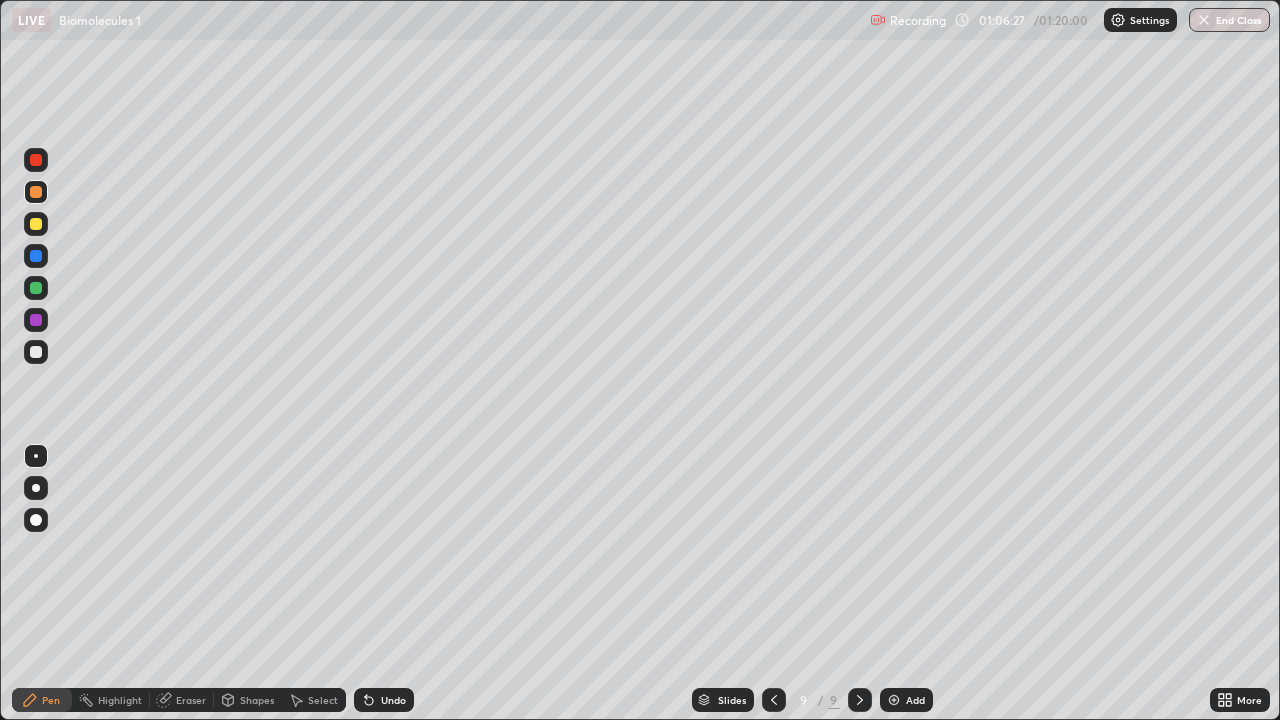 click 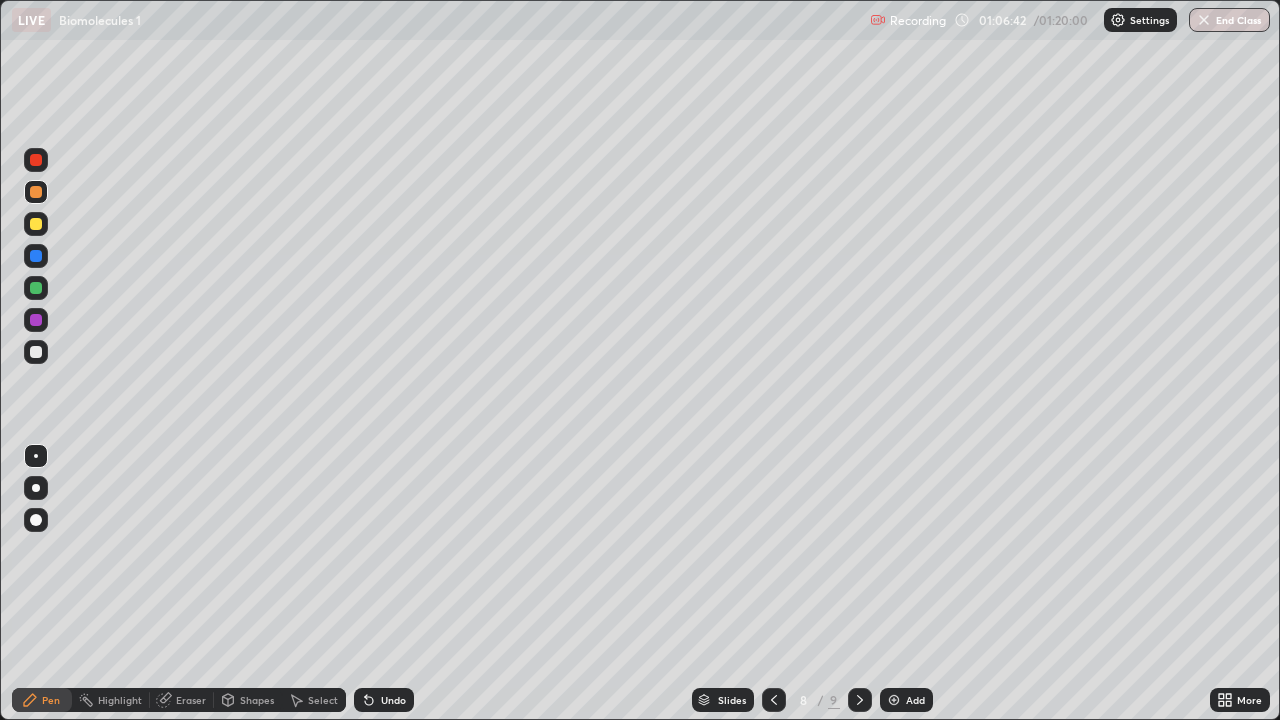 click 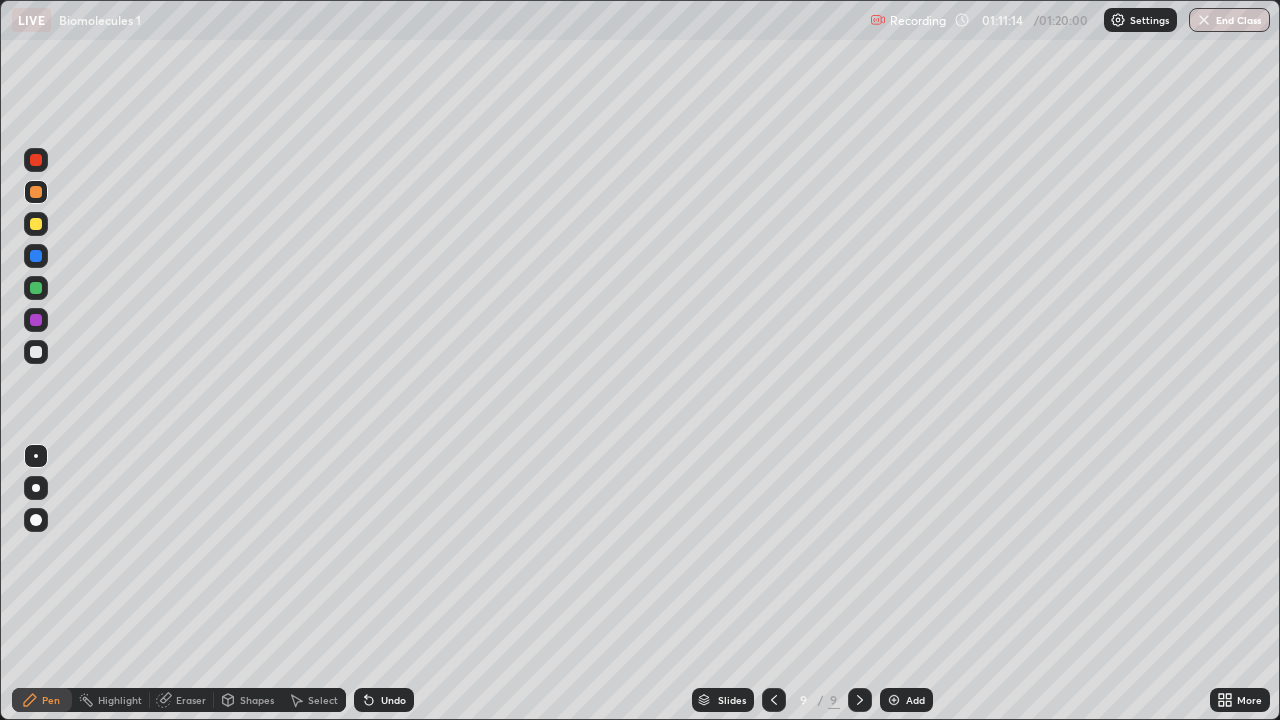 click on "End Class" at bounding box center [1229, 20] 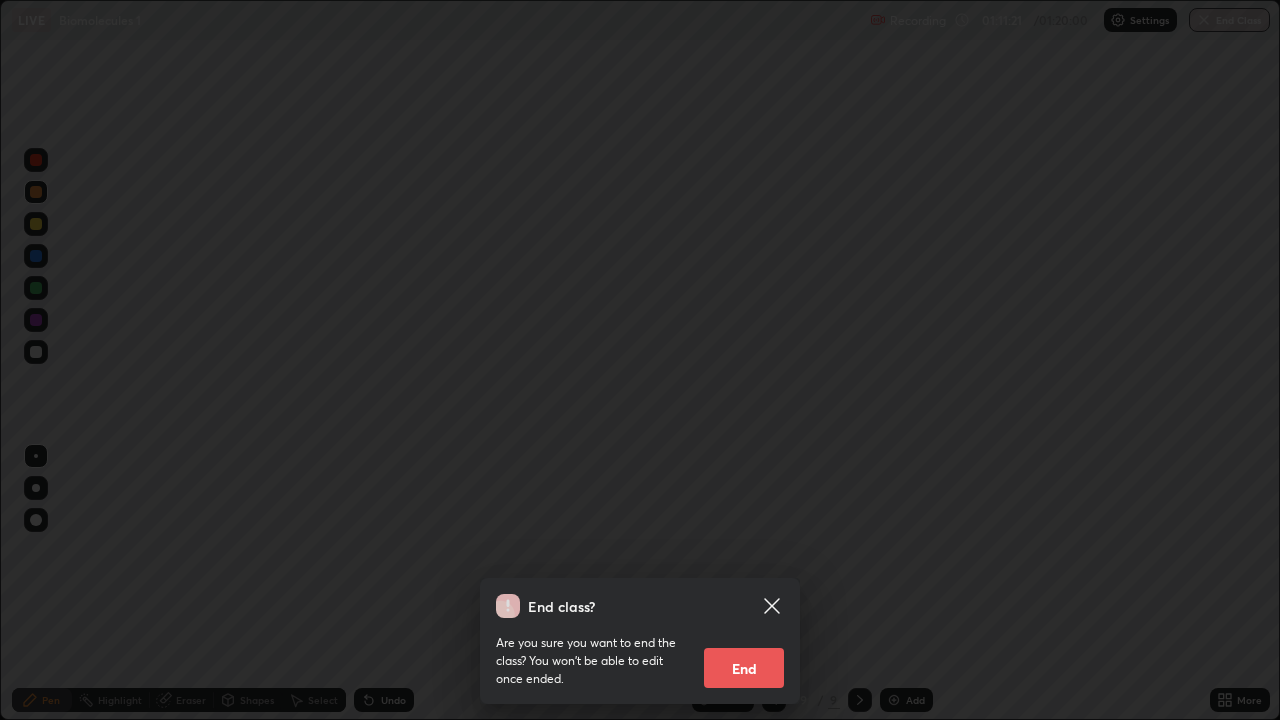 click on "End" at bounding box center (744, 668) 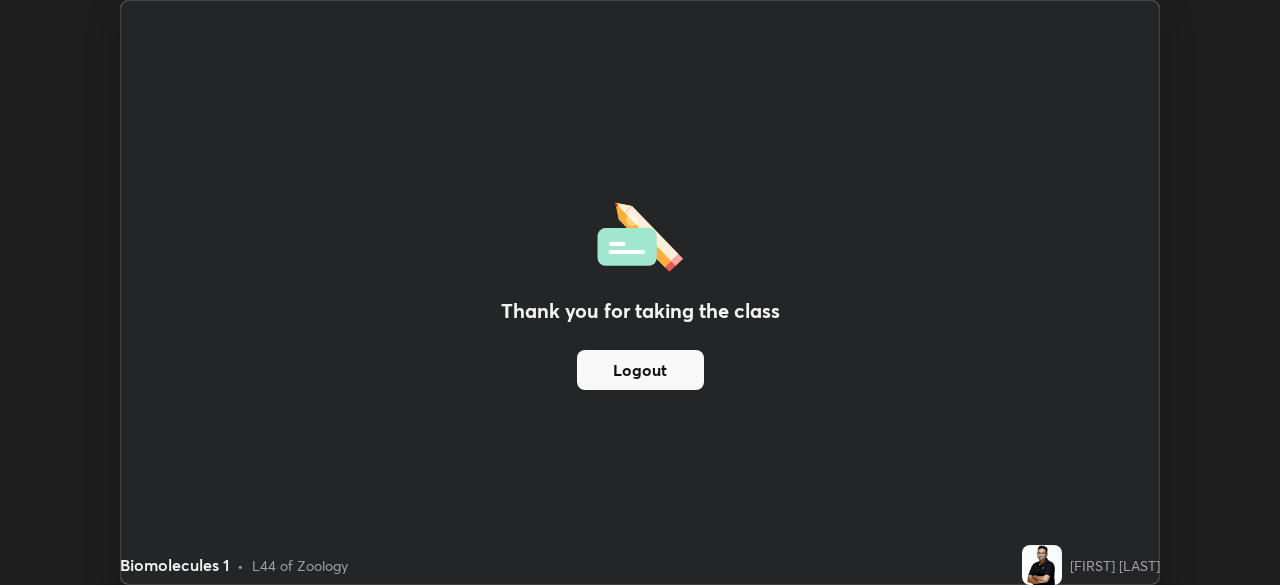 scroll, scrollTop: 585, scrollLeft: 1280, axis: both 